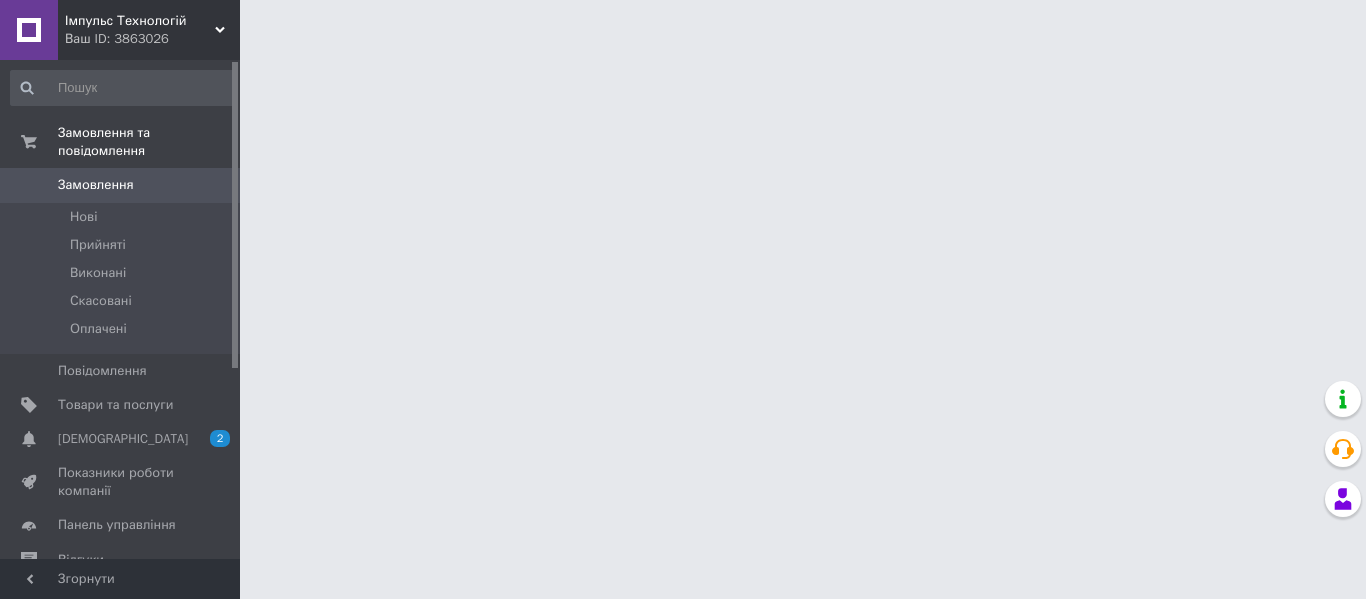 scroll, scrollTop: 0, scrollLeft: 0, axis: both 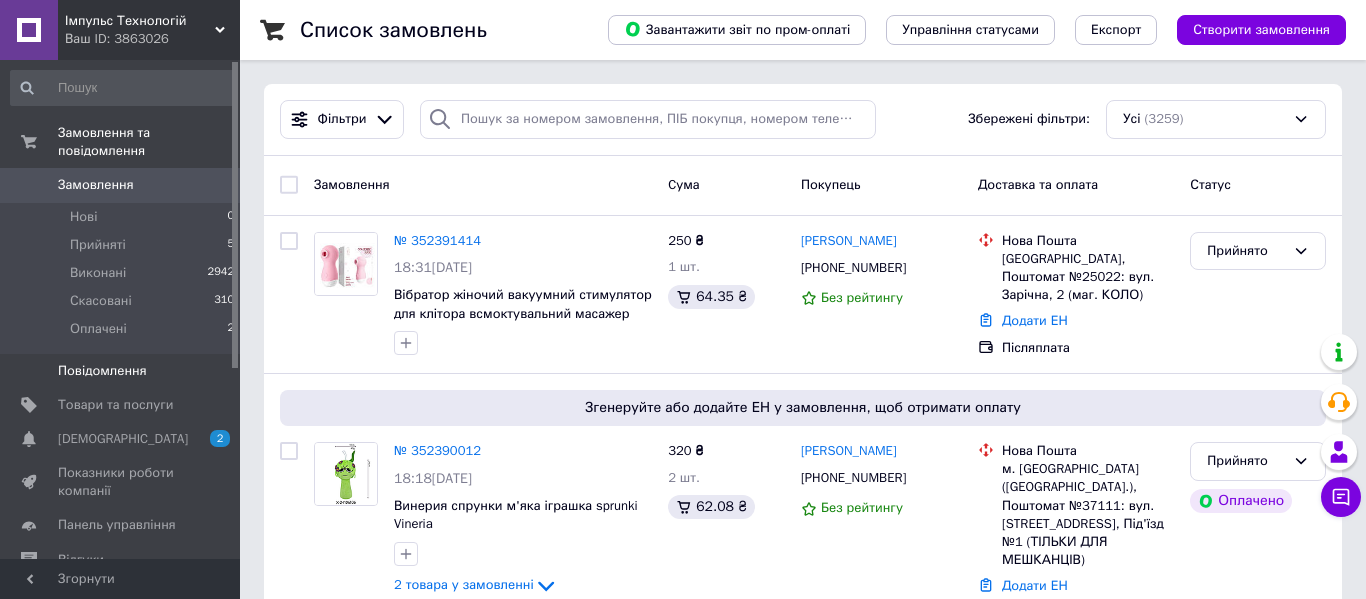 click on "Повідомлення" at bounding box center [121, 371] 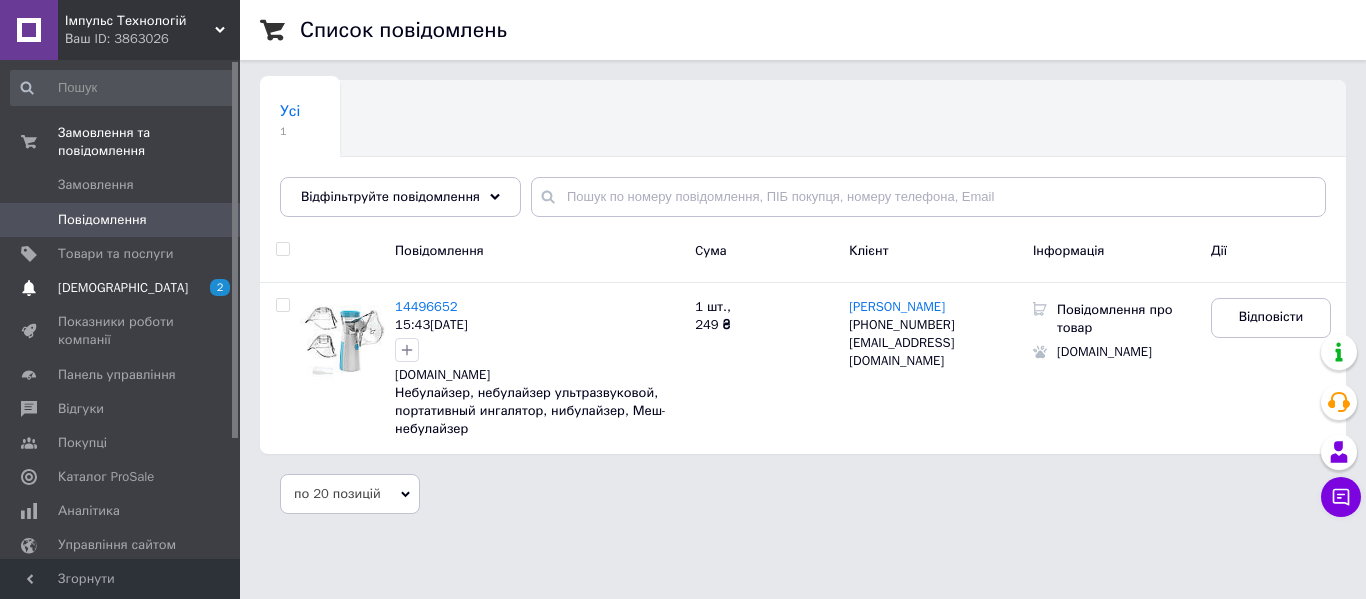 click on "[DEMOGRAPHIC_DATA]" at bounding box center [121, 288] 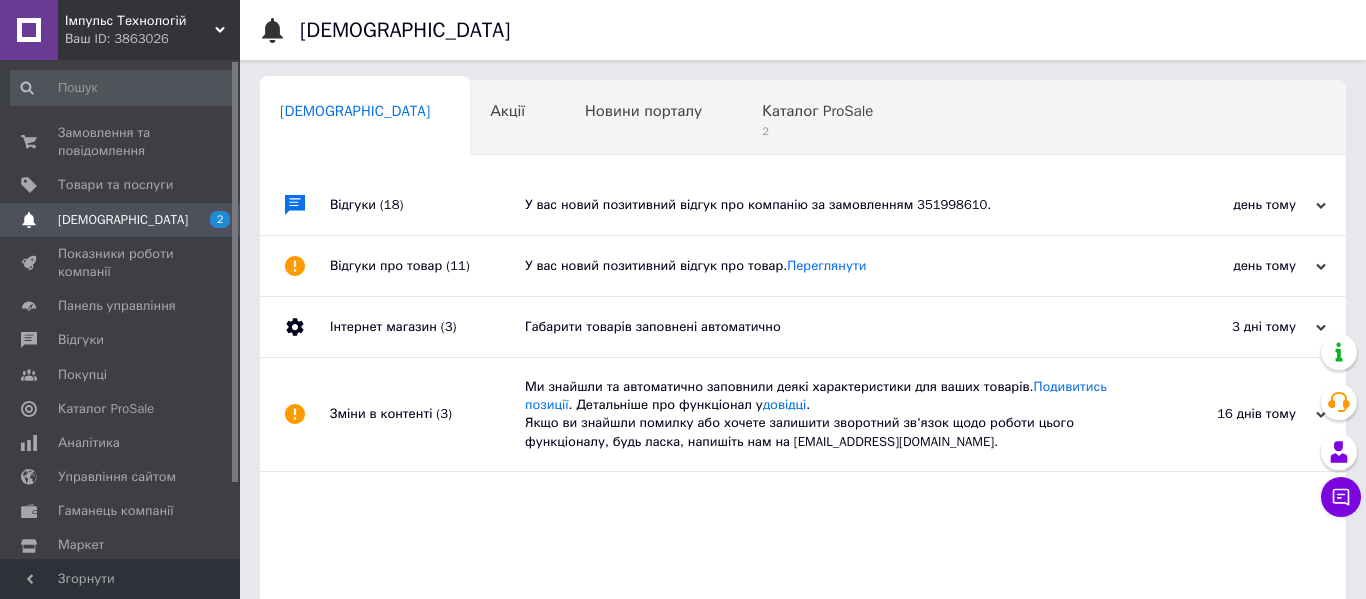 click on "У вас новий позитивний відгук про компанію за замовленням 351998610." at bounding box center [825, 205] 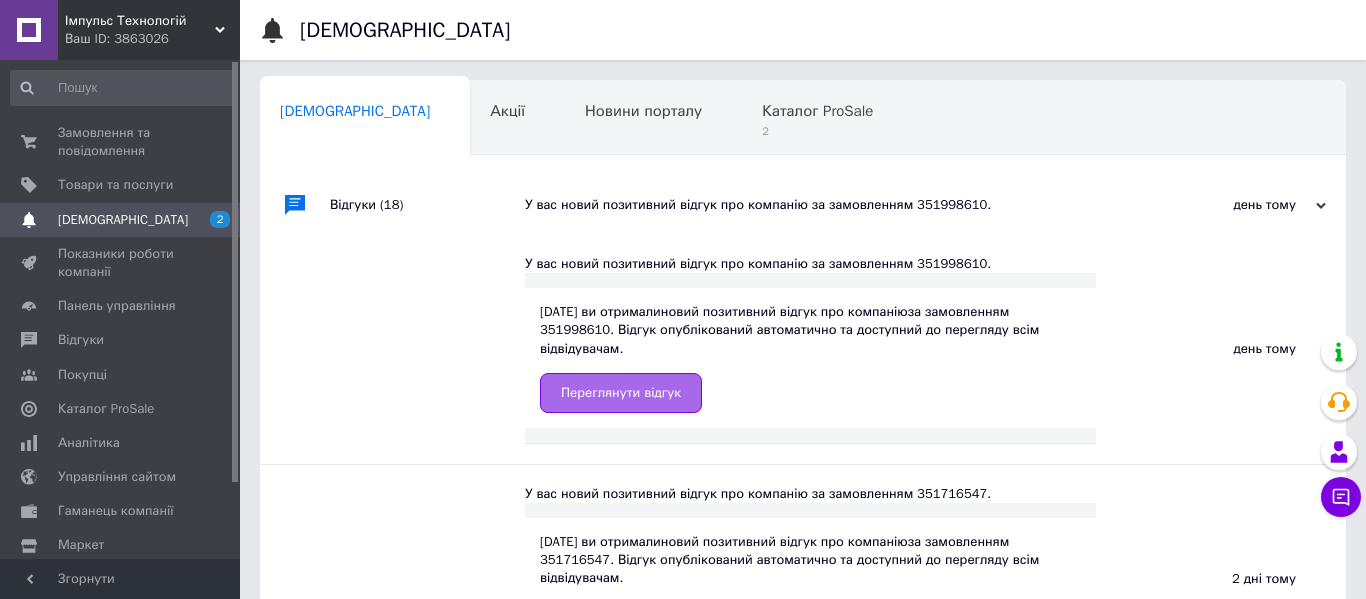 click on "Переглянути відгук" at bounding box center (621, 393) 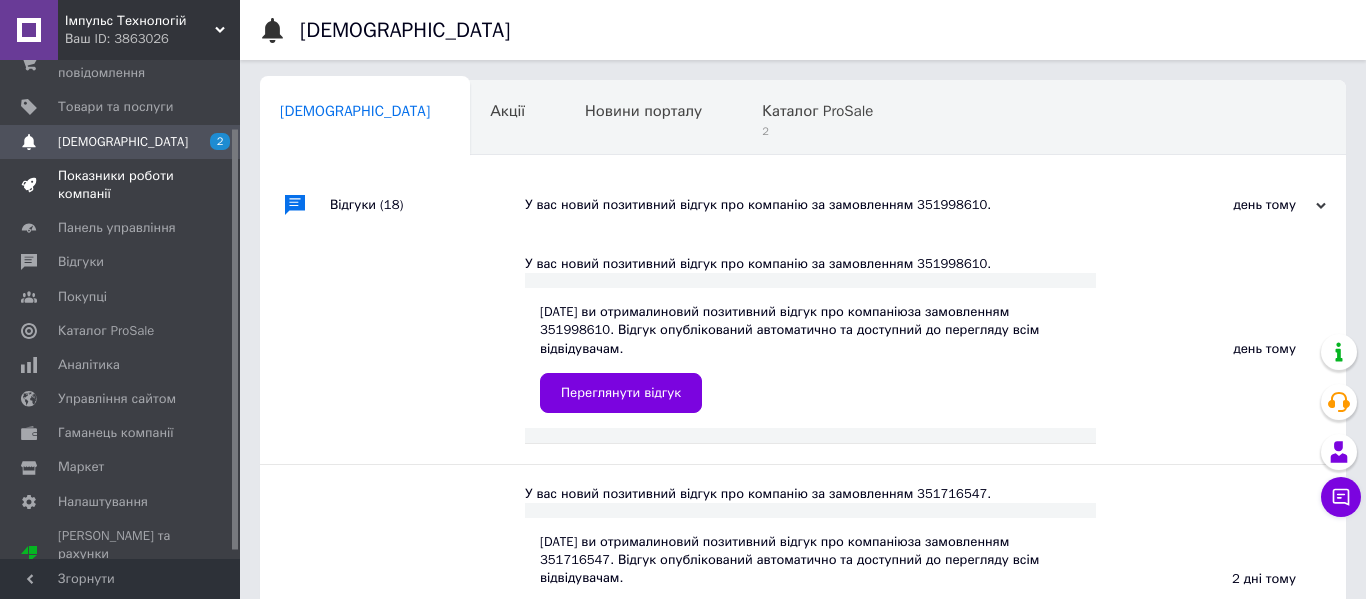 scroll, scrollTop: 90, scrollLeft: 0, axis: vertical 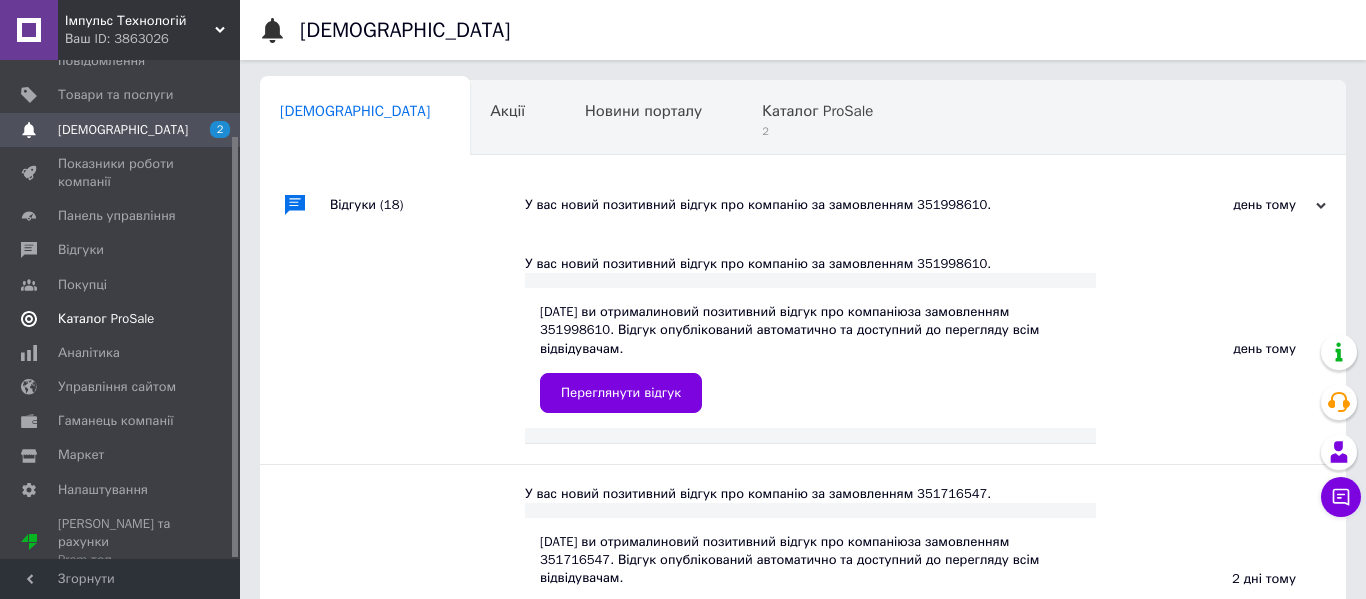click on "Каталог ProSale" at bounding box center [106, 319] 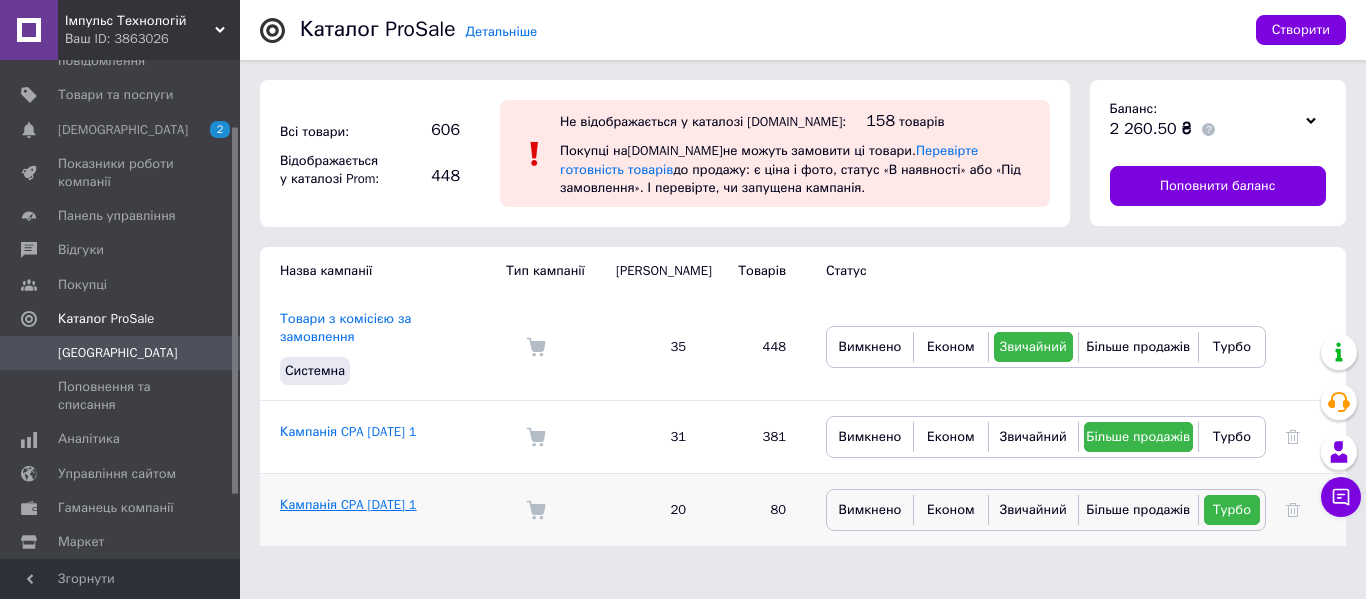 click on "Кампанія CPA [DATE] 1" at bounding box center [348, 504] 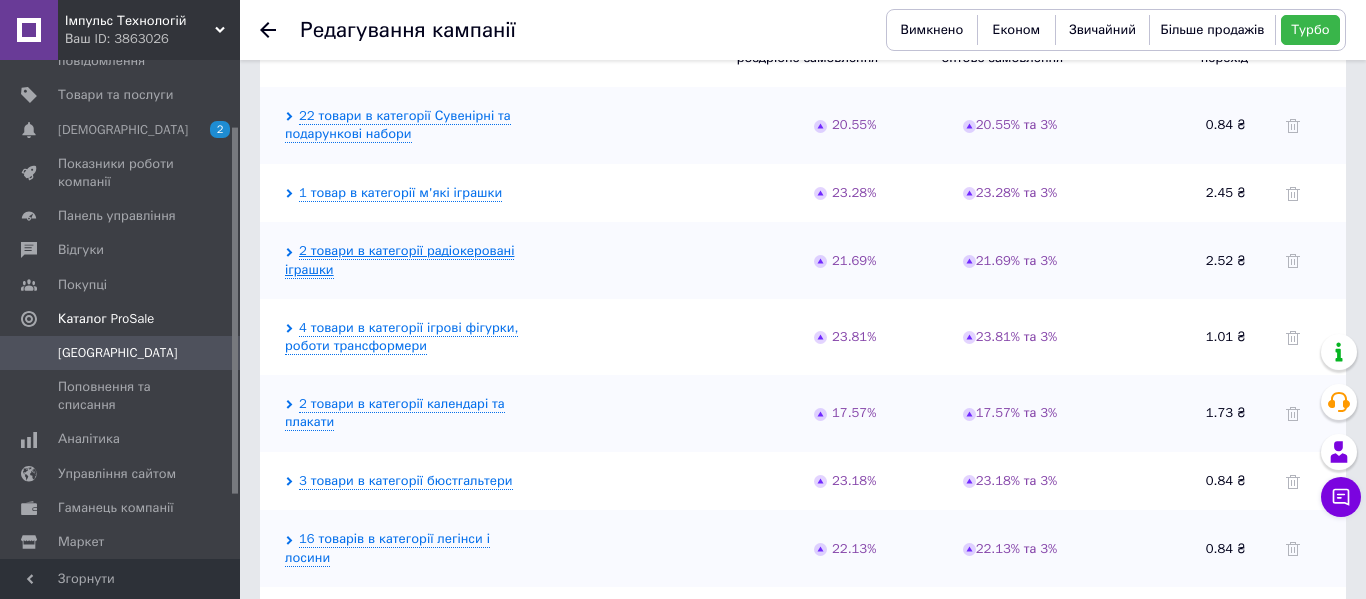 scroll, scrollTop: 685, scrollLeft: 0, axis: vertical 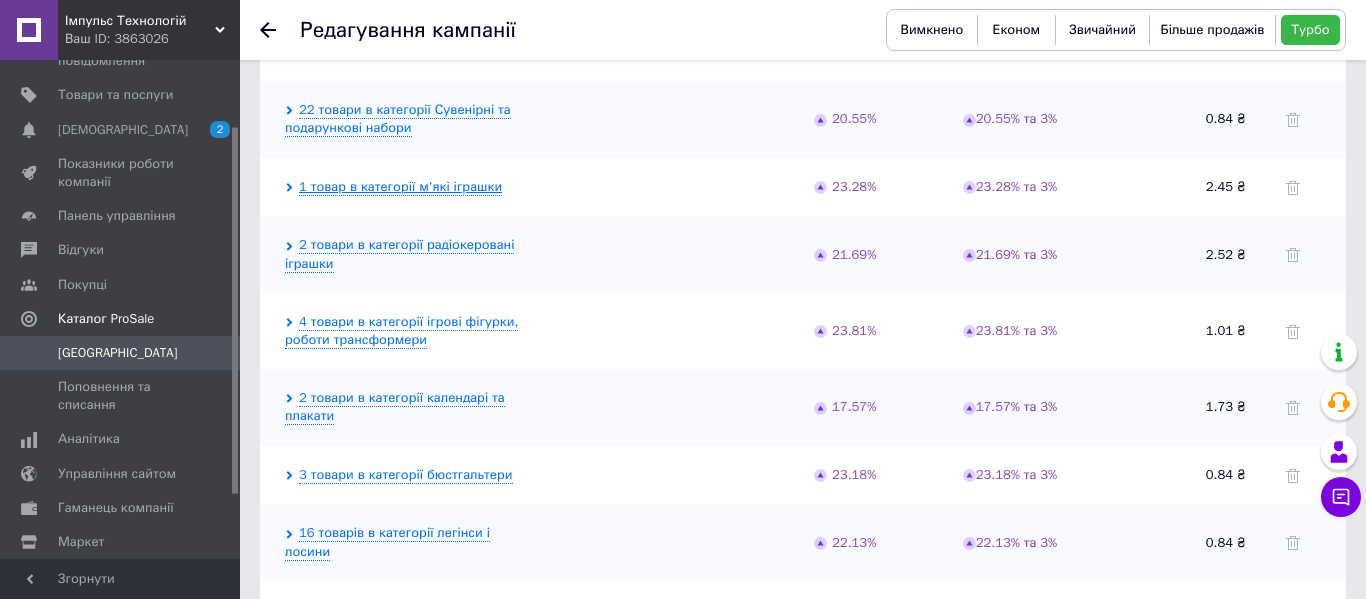 click on "1 товар в категорії м'які іграшки" at bounding box center (400, 187) 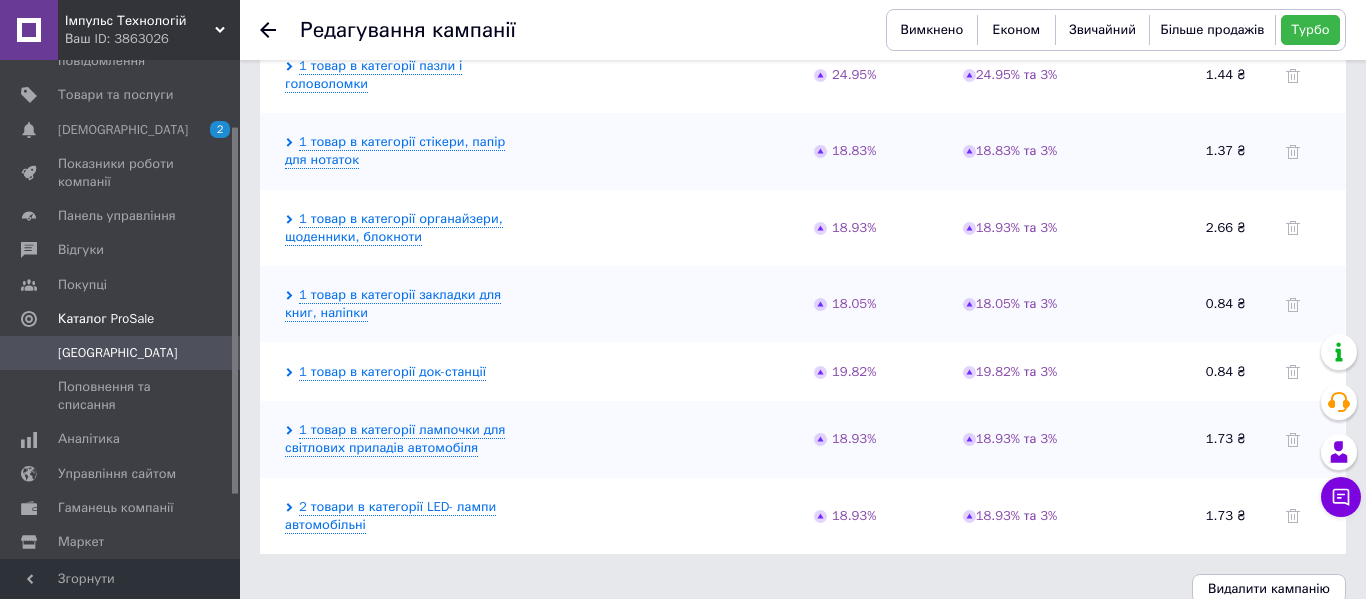 scroll, scrollTop: 1864, scrollLeft: 0, axis: vertical 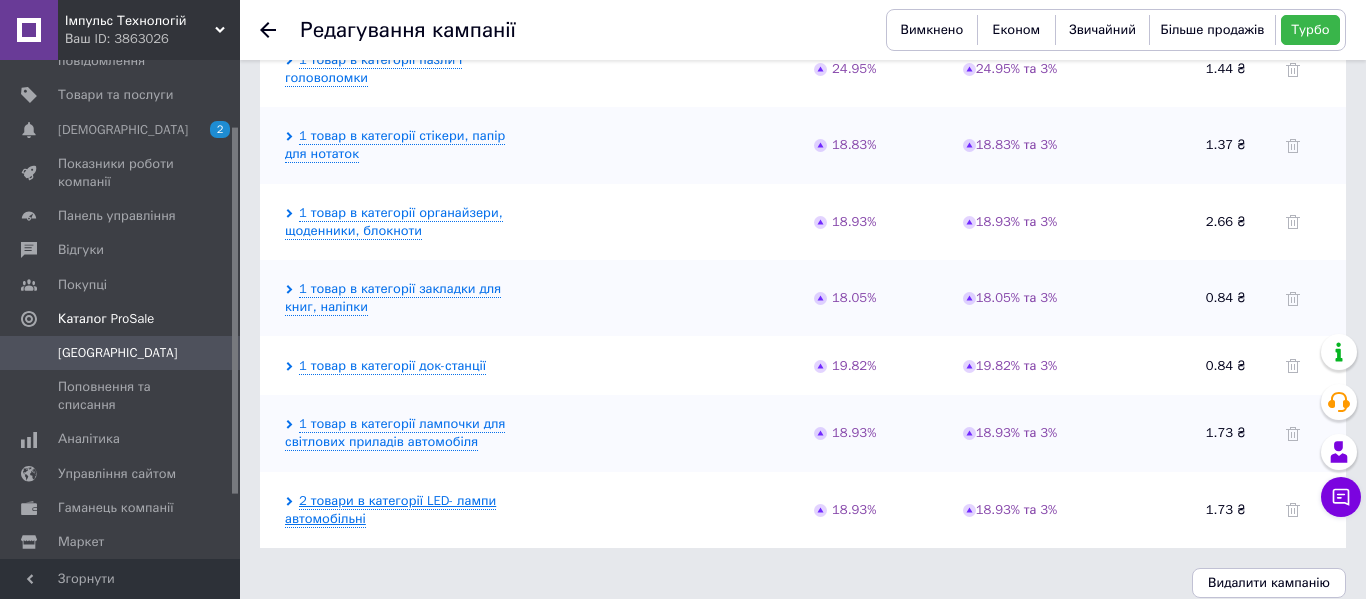click on "2 товари в категорії LED- лампи автомобільні" at bounding box center (390, 510) 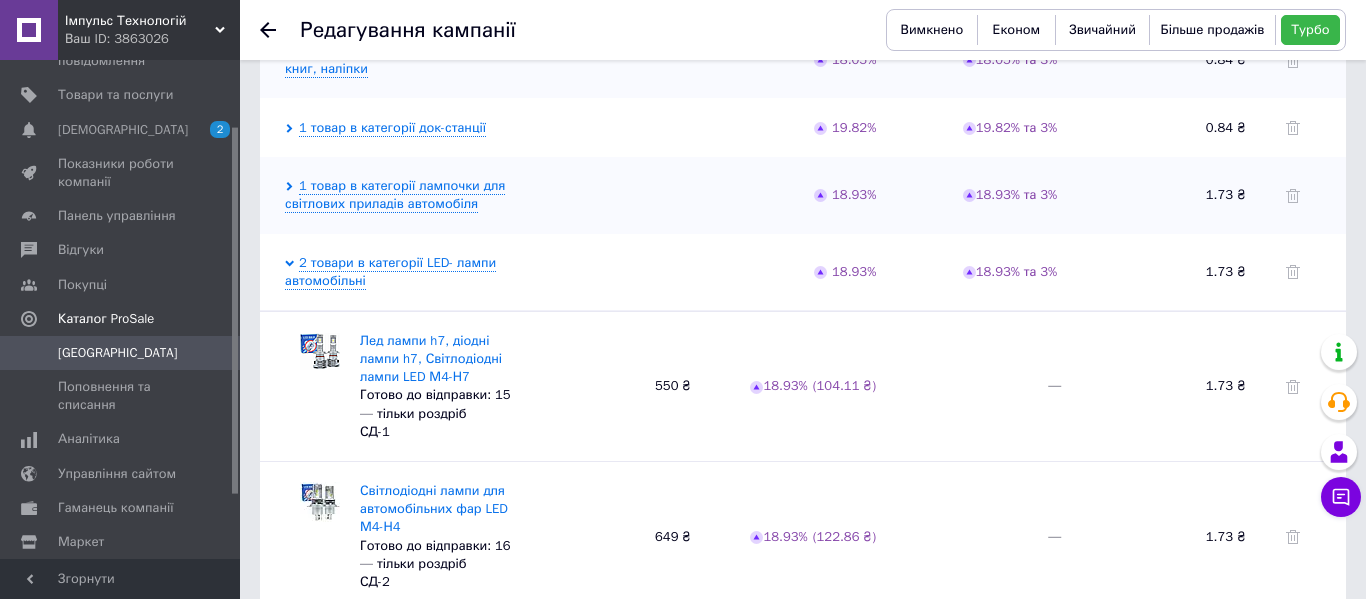 scroll, scrollTop: 2126, scrollLeft: 0, axis: vertical 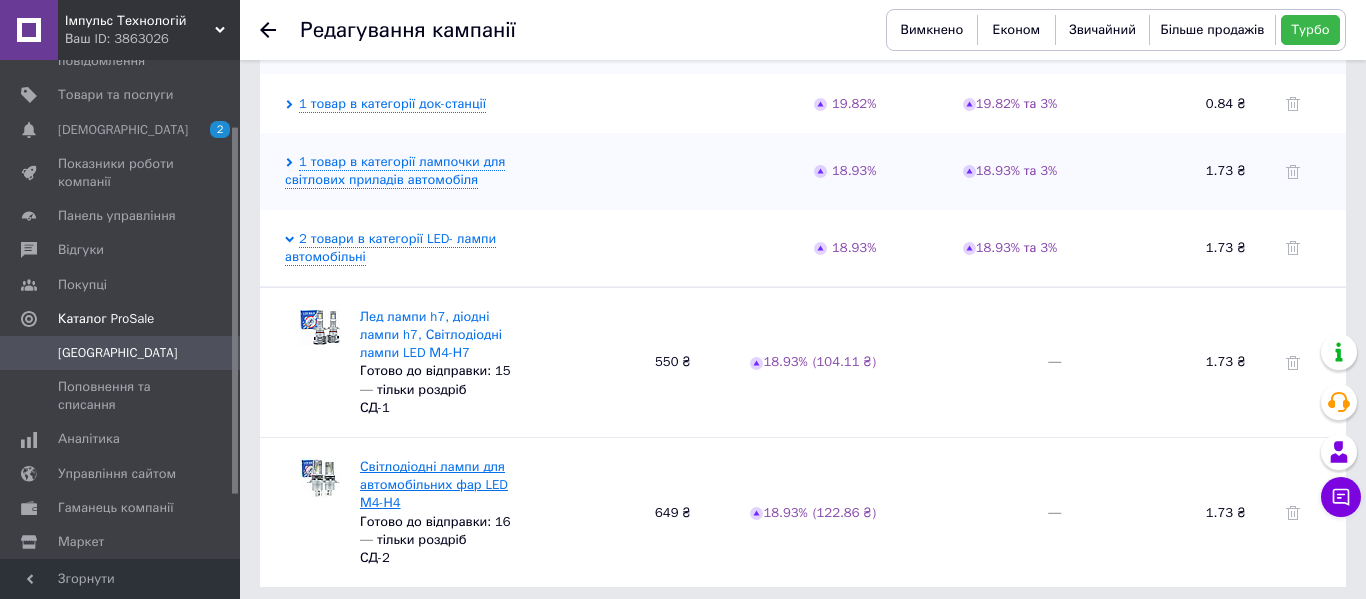 click on "Світлодіодні лампи для автомобільних фар LED М4-Н4" at bounding box center [434, 484] 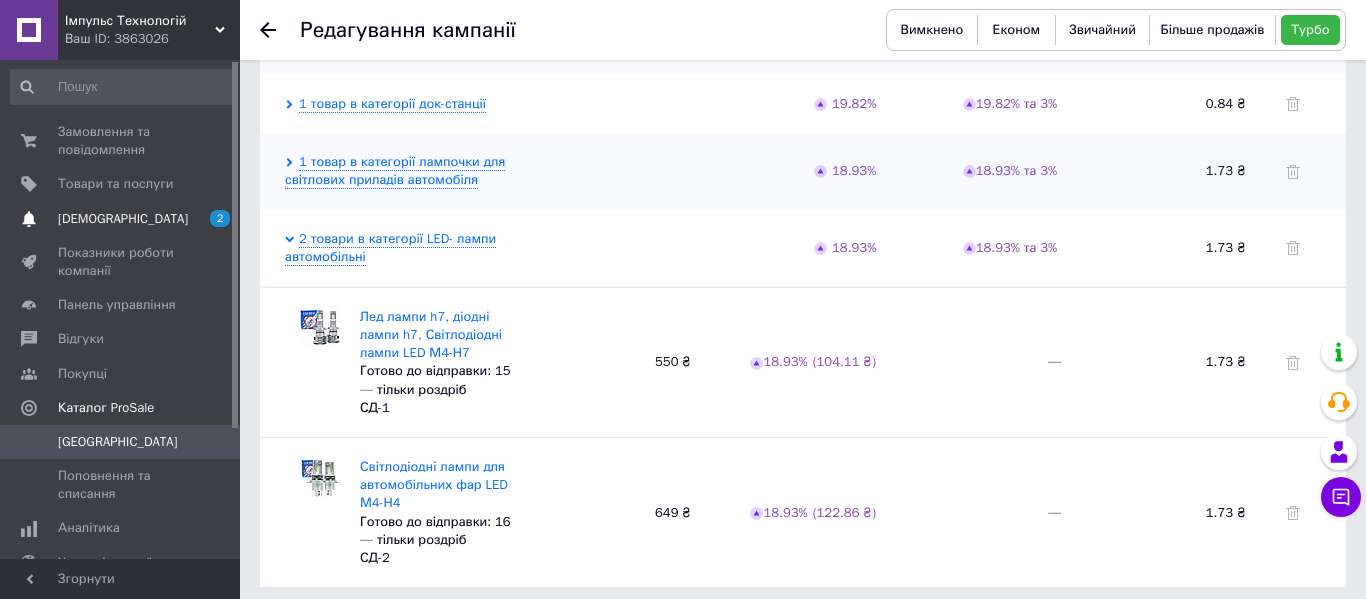 scroll, scrollTop: 0, scrollLeft: 0, axis: both 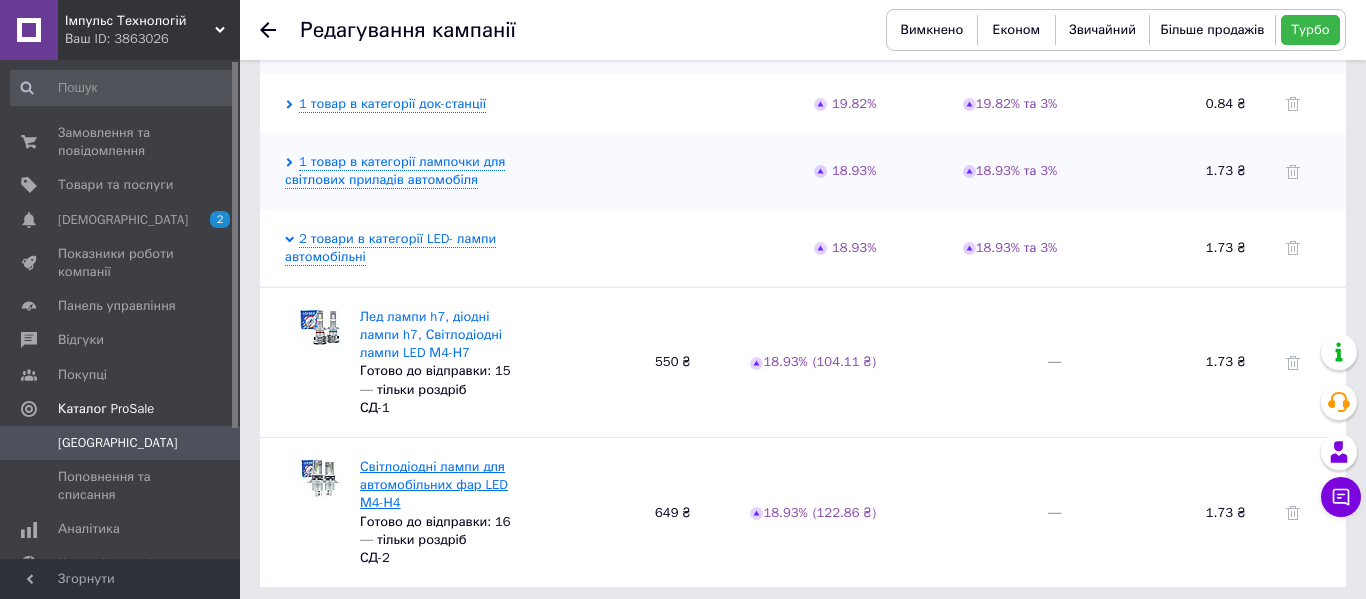 click on "Світлодіодні лампи для автомобільних фар LED М4-Н4" at bounding box center [434, 484] 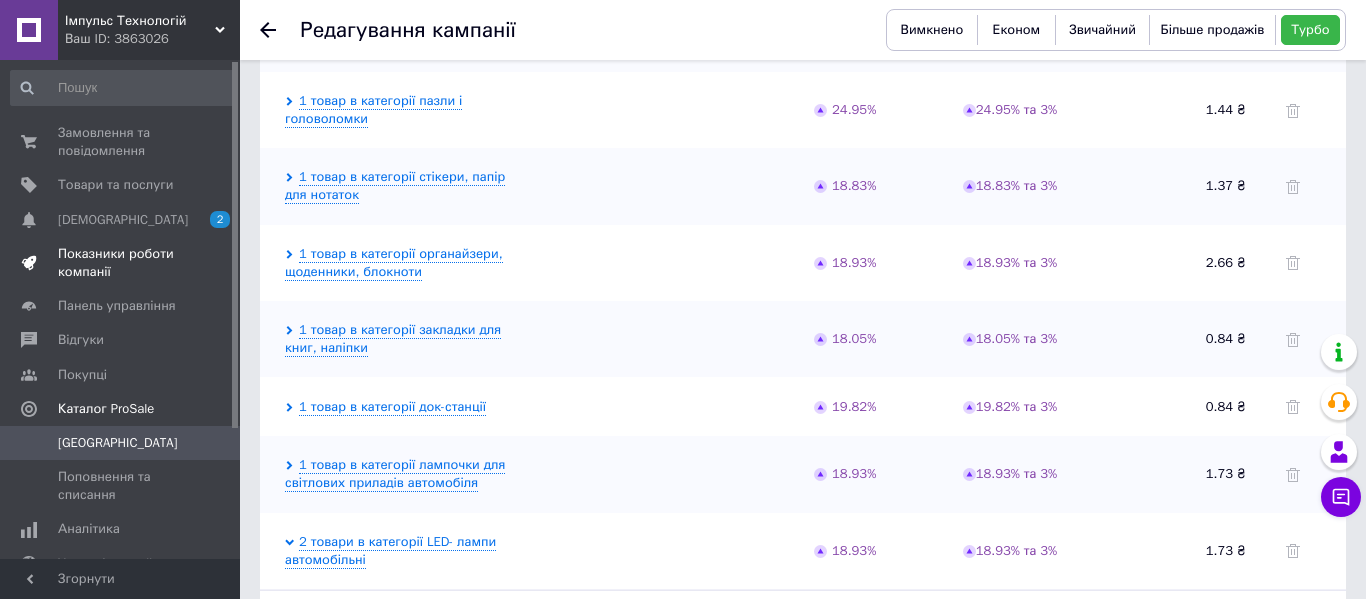 scroll, scrollTop: 1755, scrollLeft: 0, axis: vertical 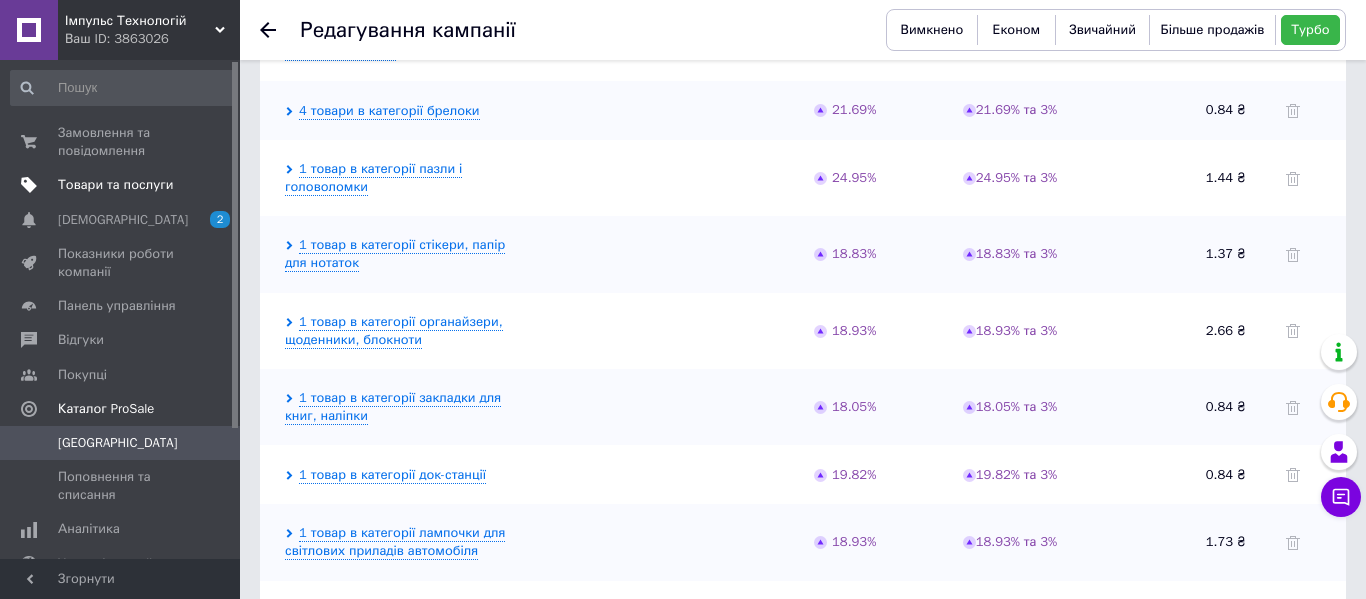click on "Товари та послуги" at bounding box center (115, 185) 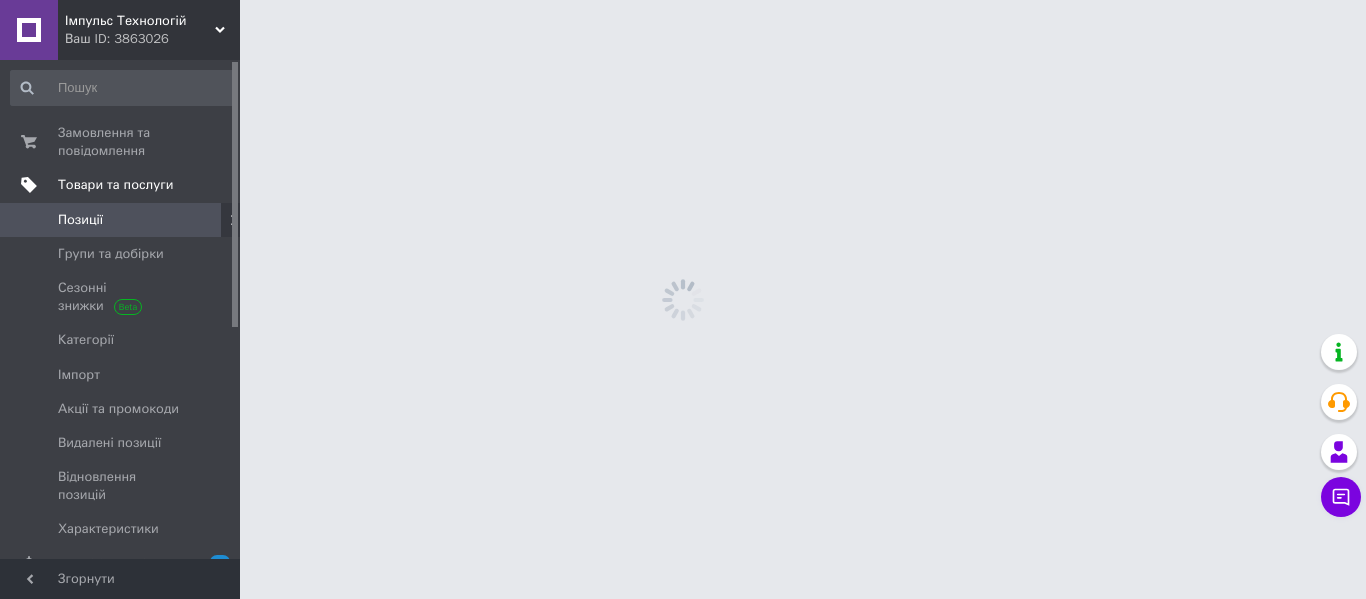 scroll, scrollTop: 0, scrollLeft: 0, axis: both 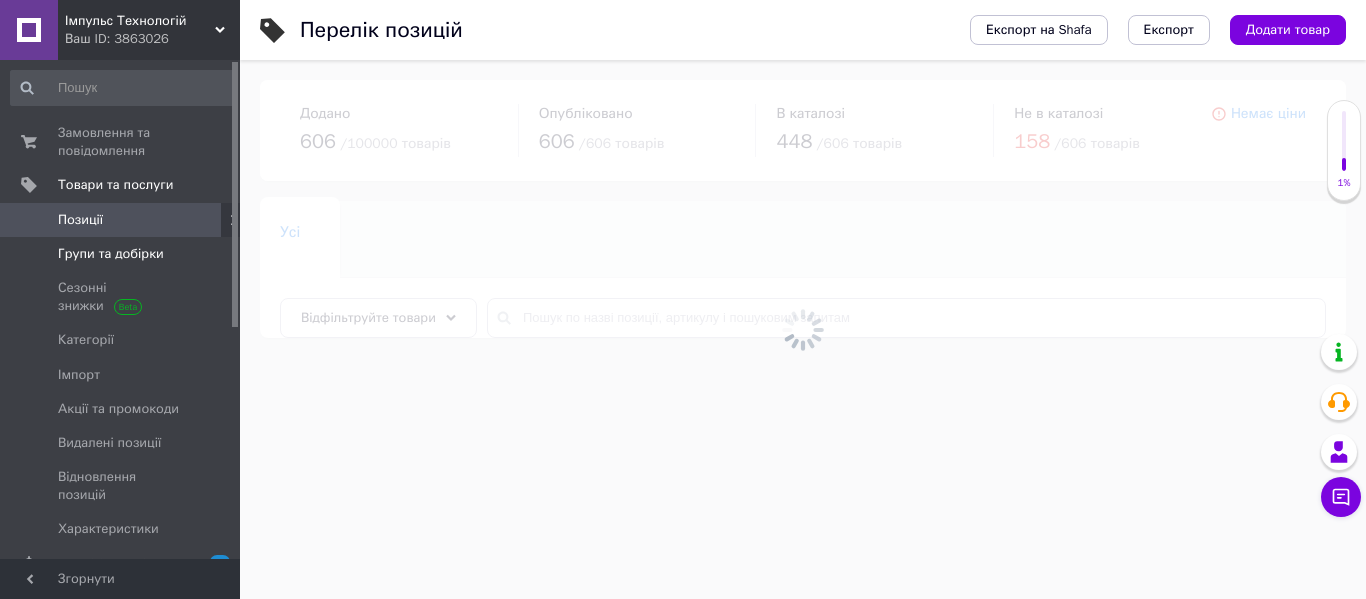click on "Групи та добірки" at bounding box center (111, 254) 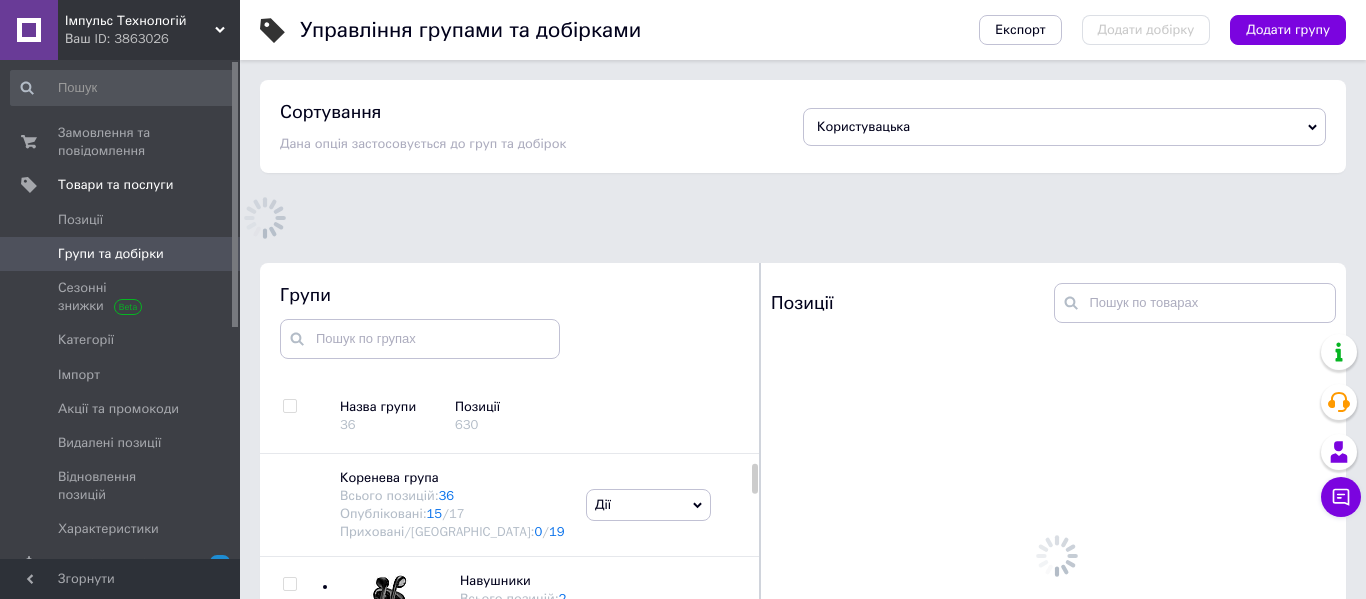 scroll, scrollTop: 113, scrollLeft: 0, axis: vertical 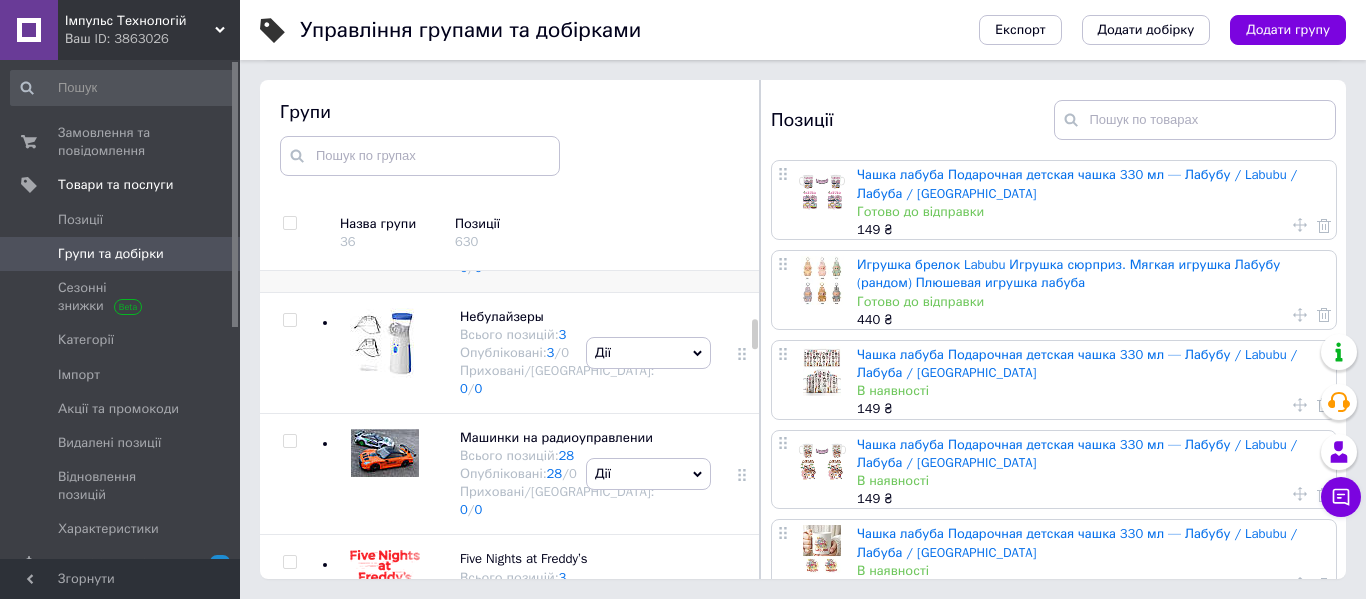 click on "[PERSON_NAME] групу Редагувати групу Додати підгрупу Додати товар Видалити групу" at bounding box center [648, 231] 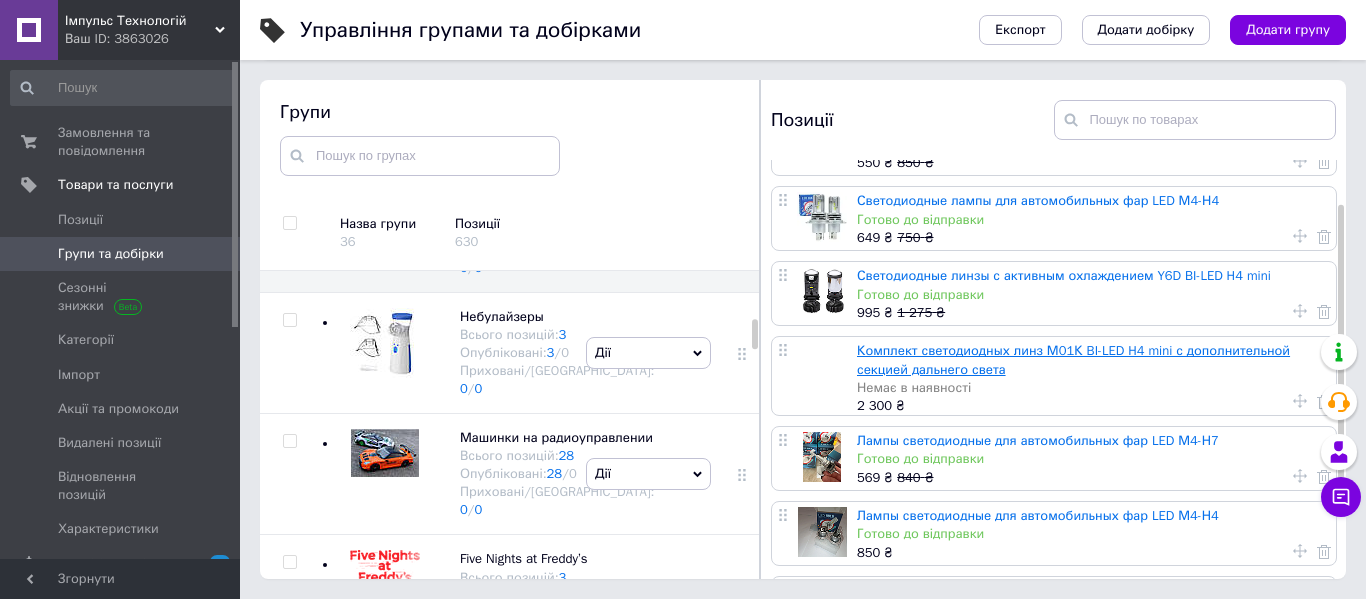 scroll, scrollTop: 43, scrollLeft: 0, axis: vertical 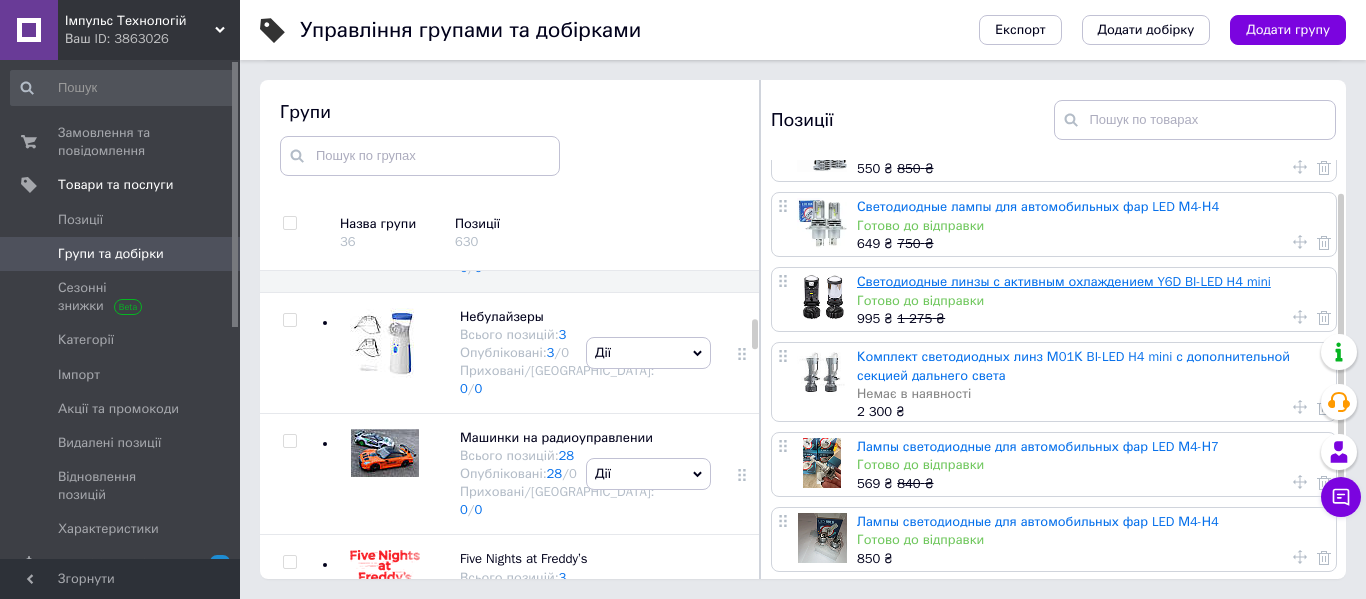 click on "Светодиодные линзы с активным охлаждением Y6D BI-LED H4 mini" at bounding box center (1064, 281) 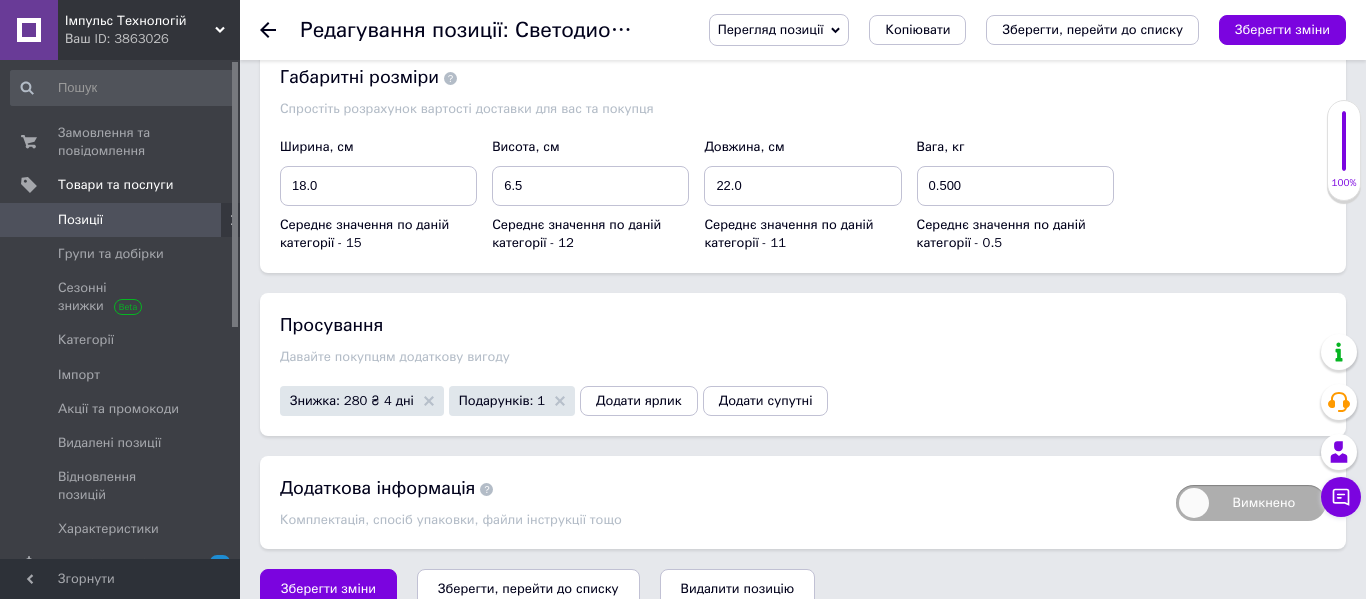 scroll, scrollTop: 3048, scrollLeft: 0, axis: vertical 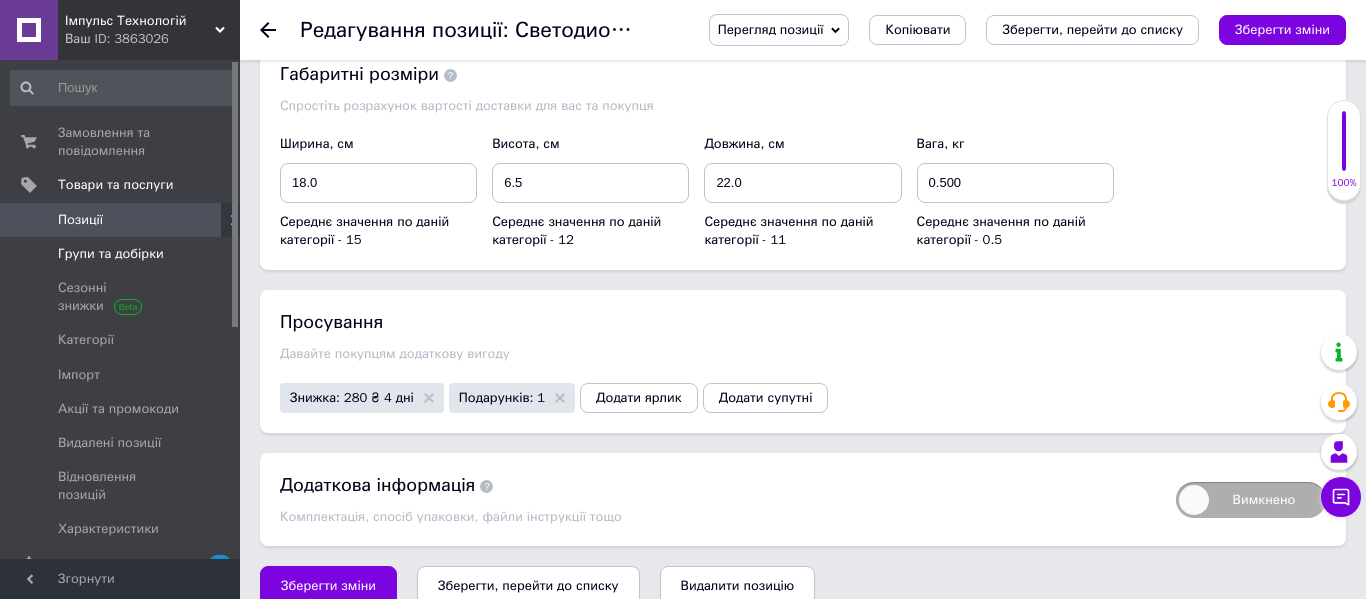 click on "Групи та добірки" at bounding box center (111, 254) 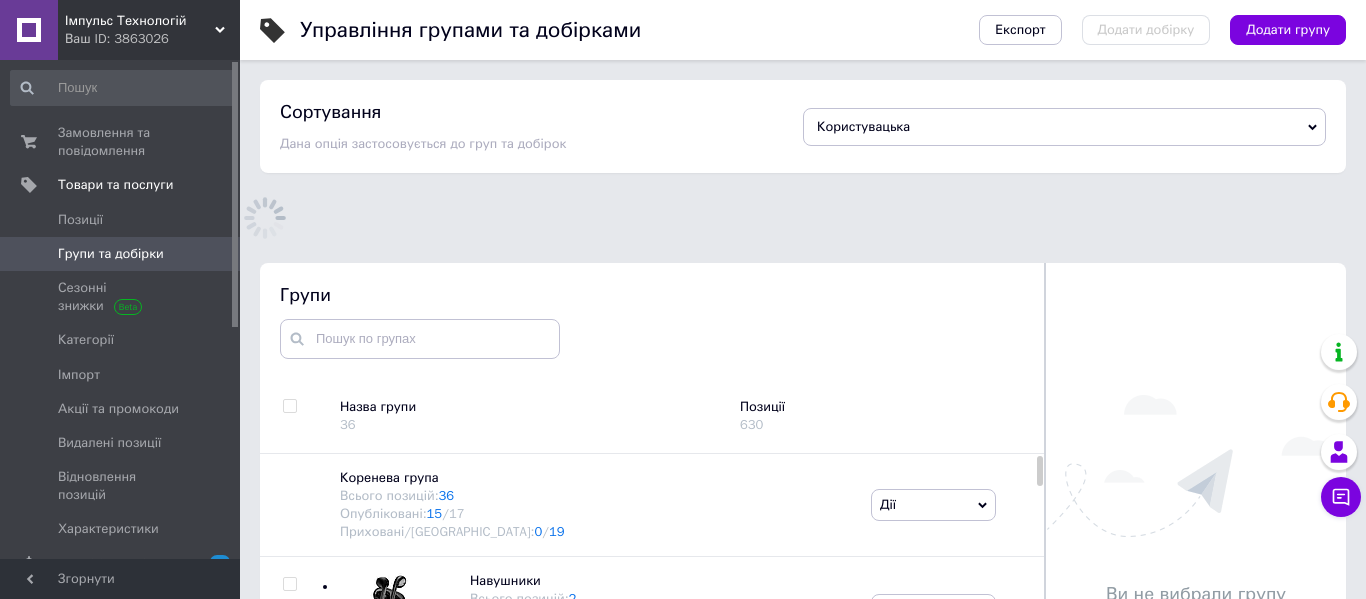 scroll, scrollTop: 183, scrollLeft: 0, axis: vertical 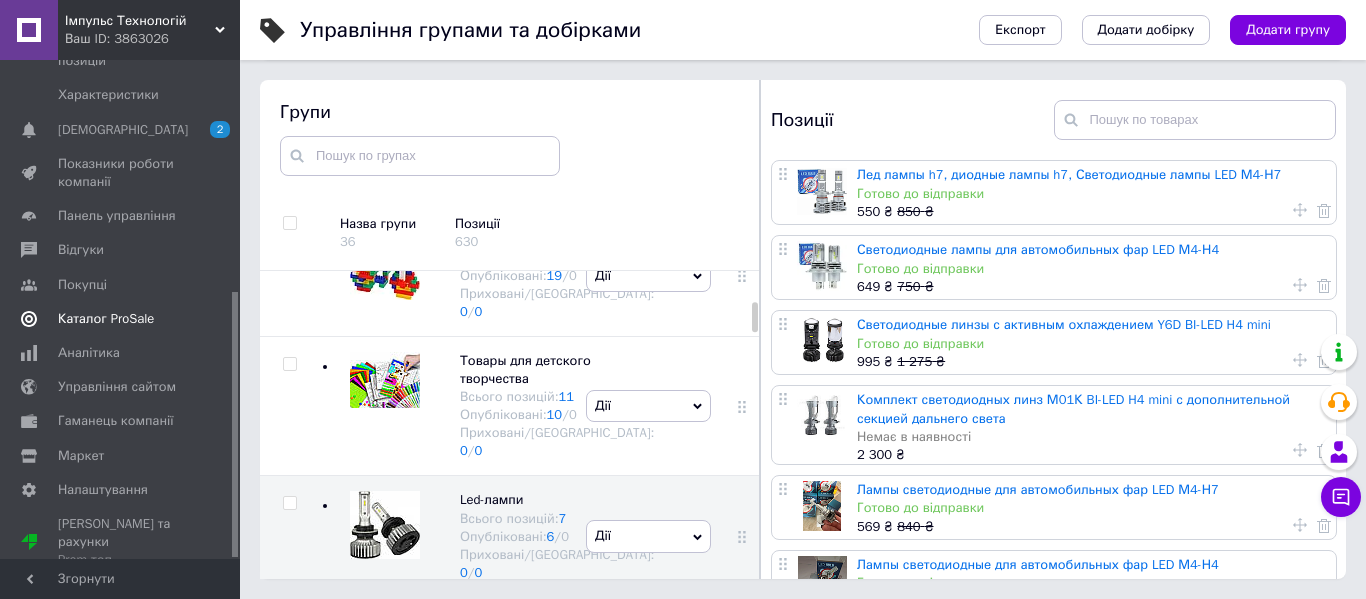 click on "Каталог ProSale" at bounding box center (106, 319) 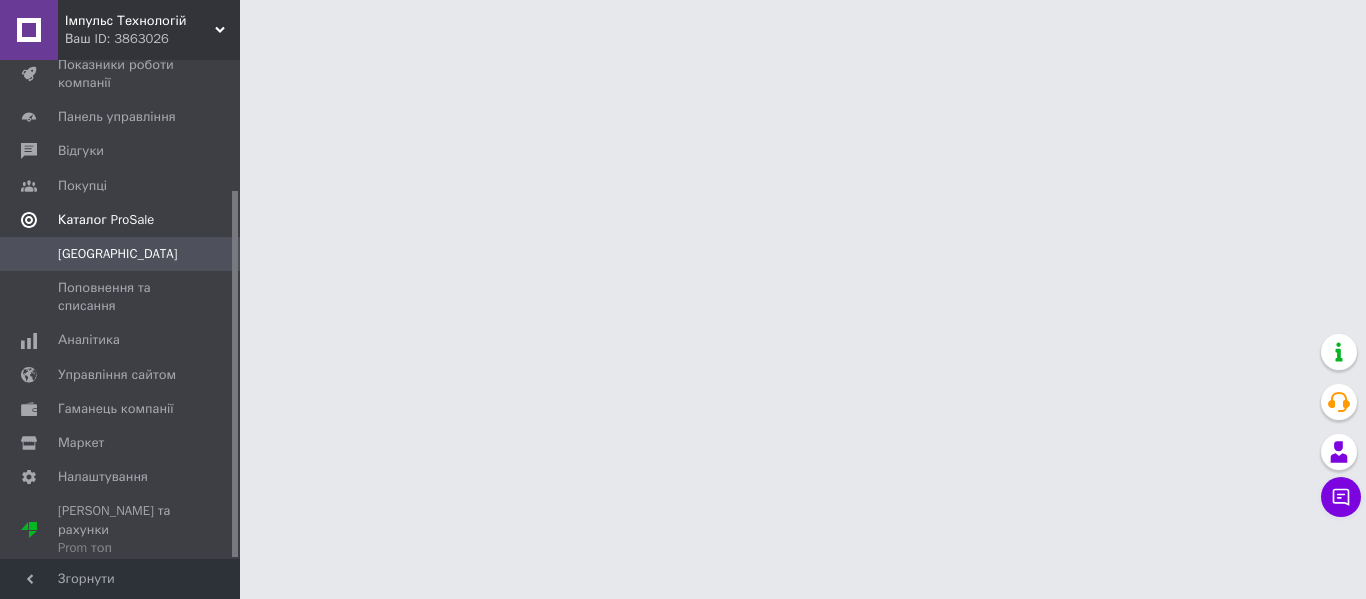 scroll, scrollTop: 0, scrollLeft: 0, axis: both 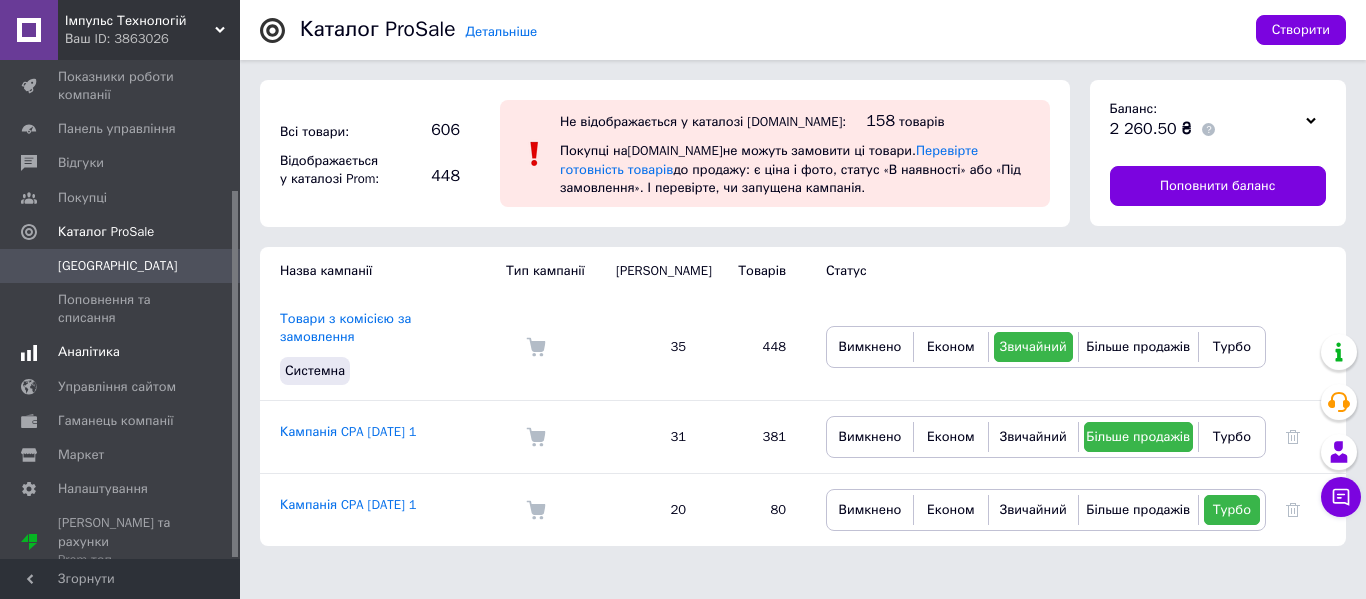 click on "Аналітика" at bounding box center (89, 352) 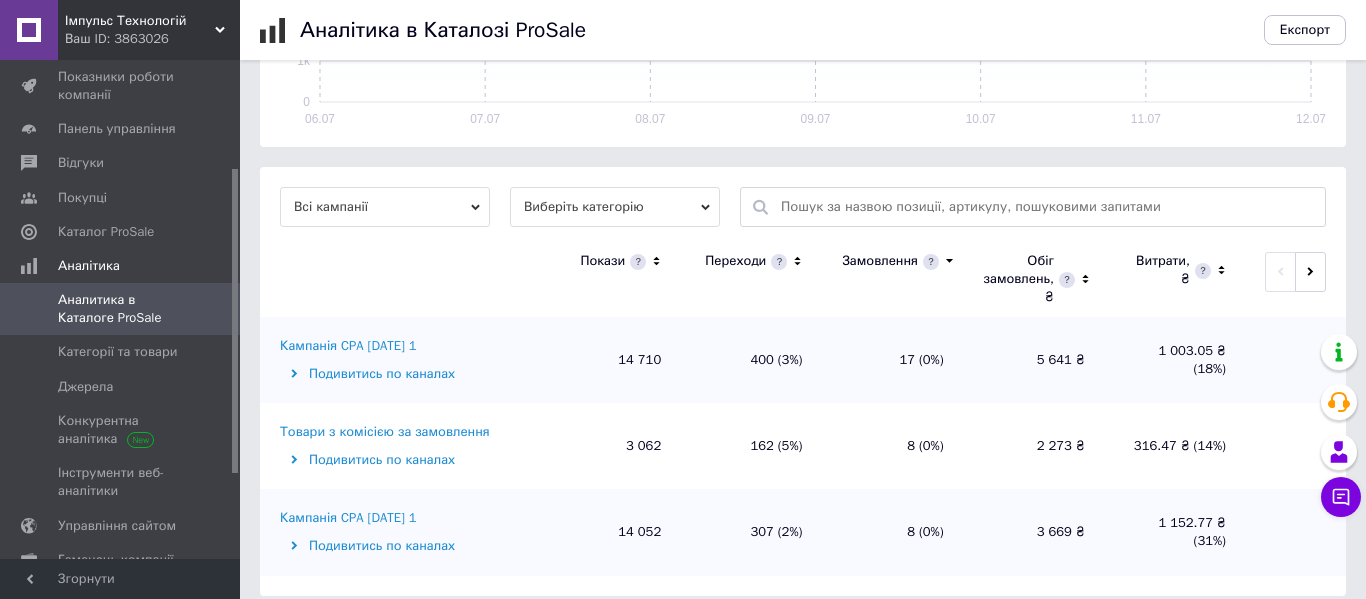 scroll, scrollTop: 576, scrollLeft: 0, axis: vertical 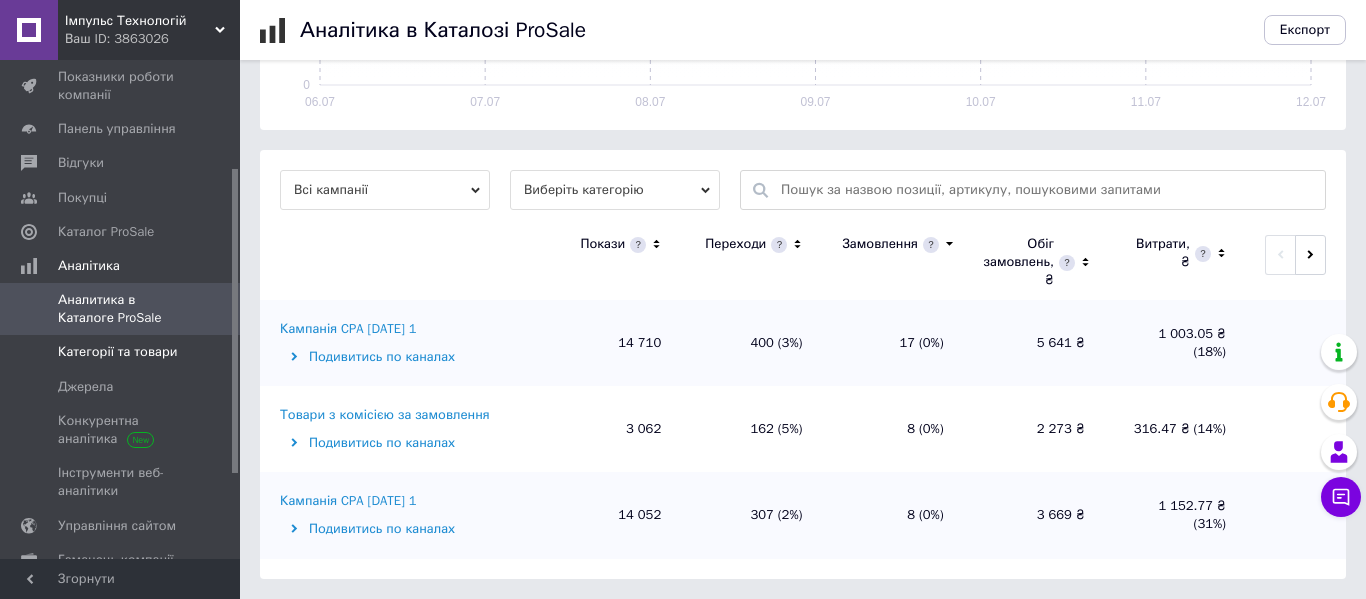 click on "Категорії та товари" at bounding box center [117, 352] 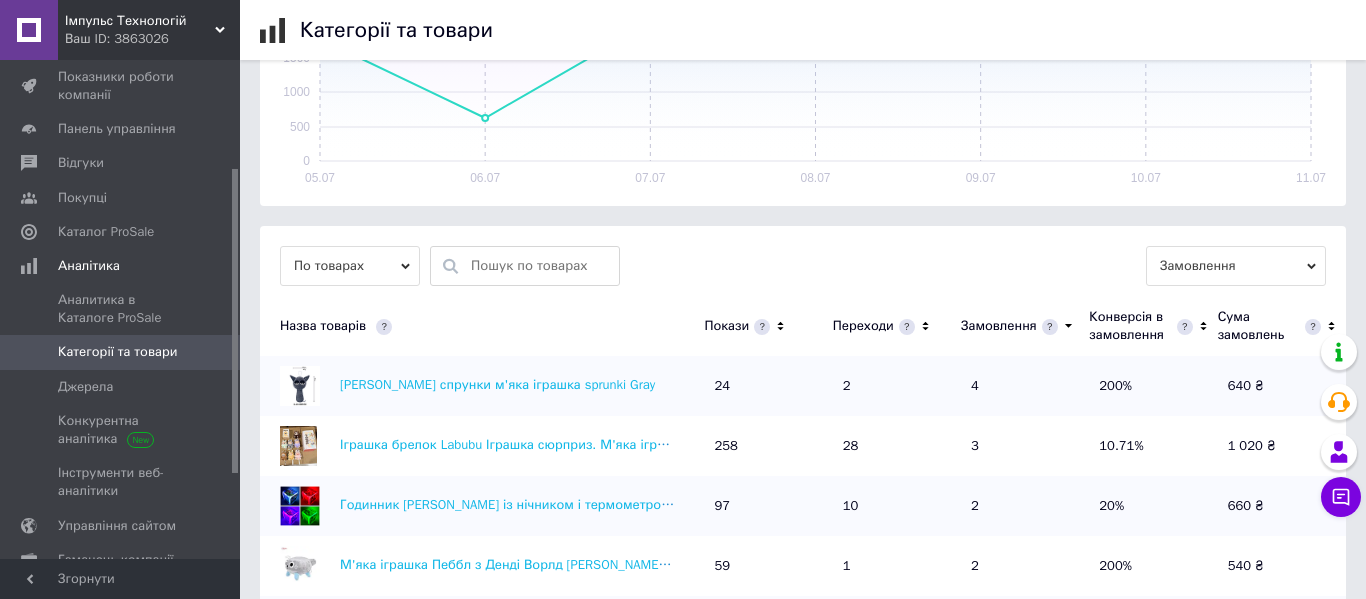 scroll, scrollTop: 430, scrollLeft: 0, axis: vertical 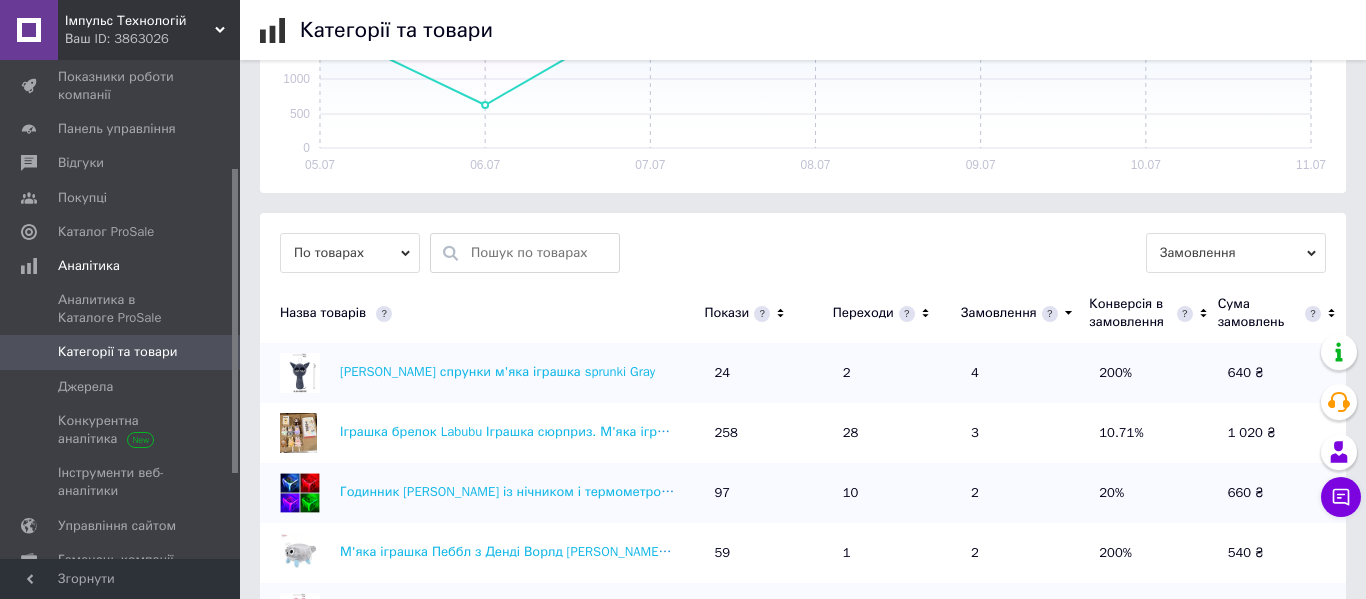 click on "По товарах" at bounding box center [350, 253] 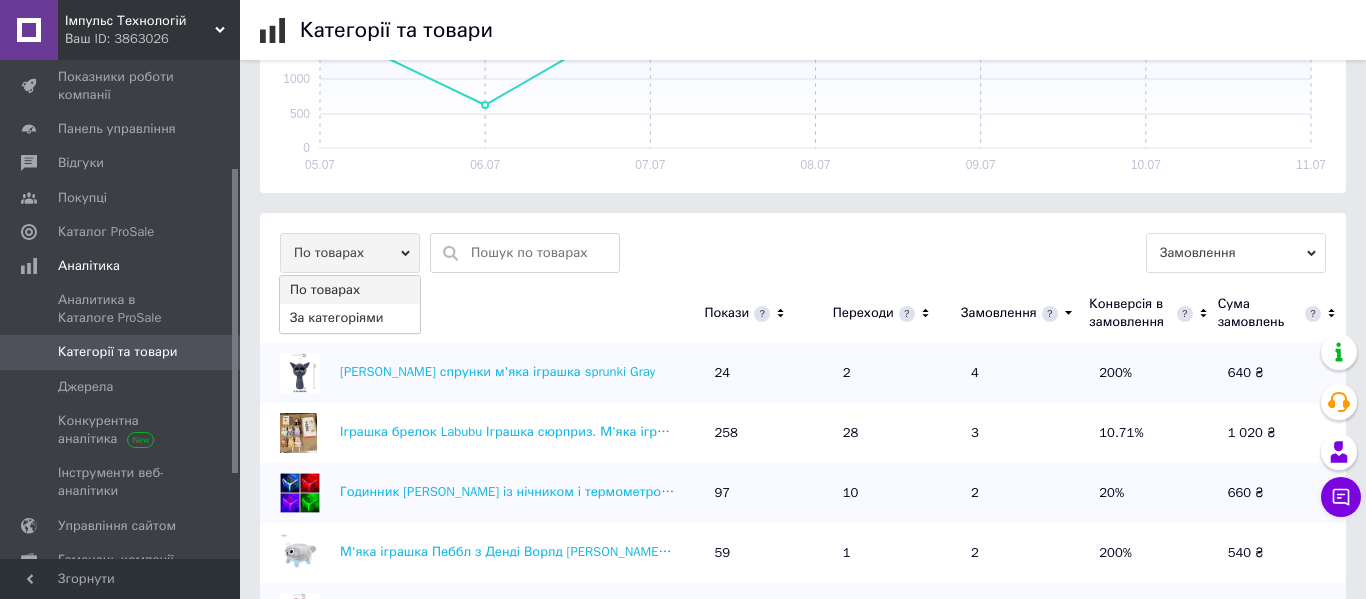 click on "По товарах" at bounding box center (350, 253) 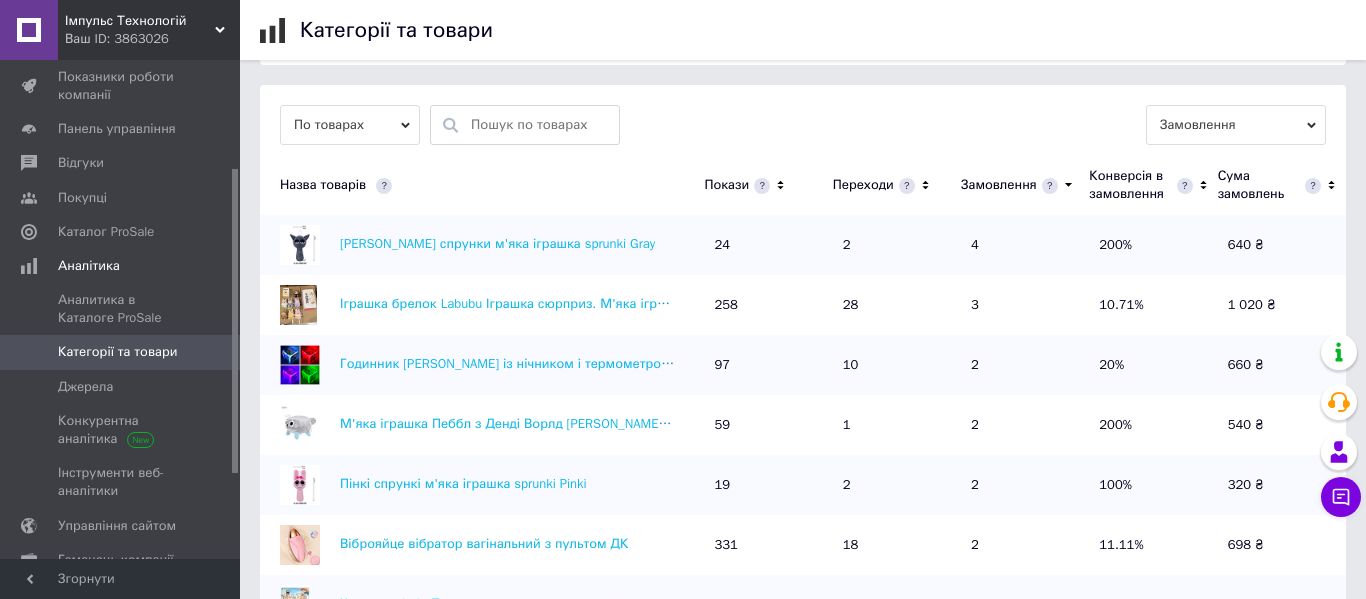 scroll, scrollTop: 565, scrollLeft: 0, axis: vertical 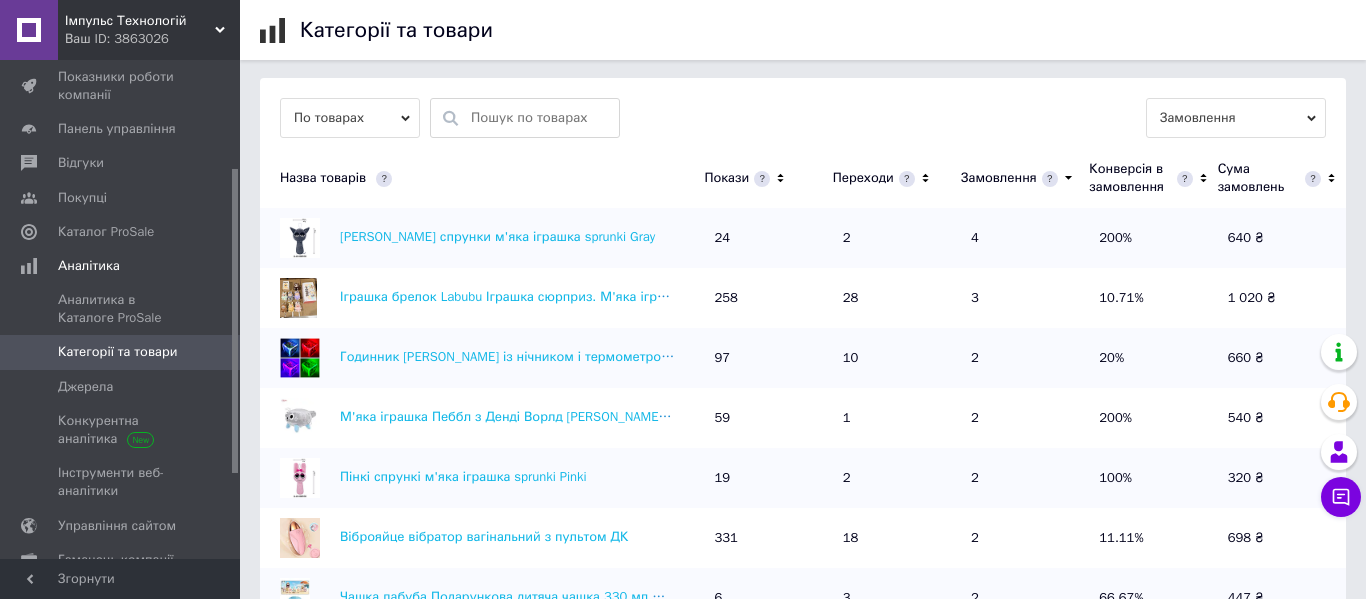 click 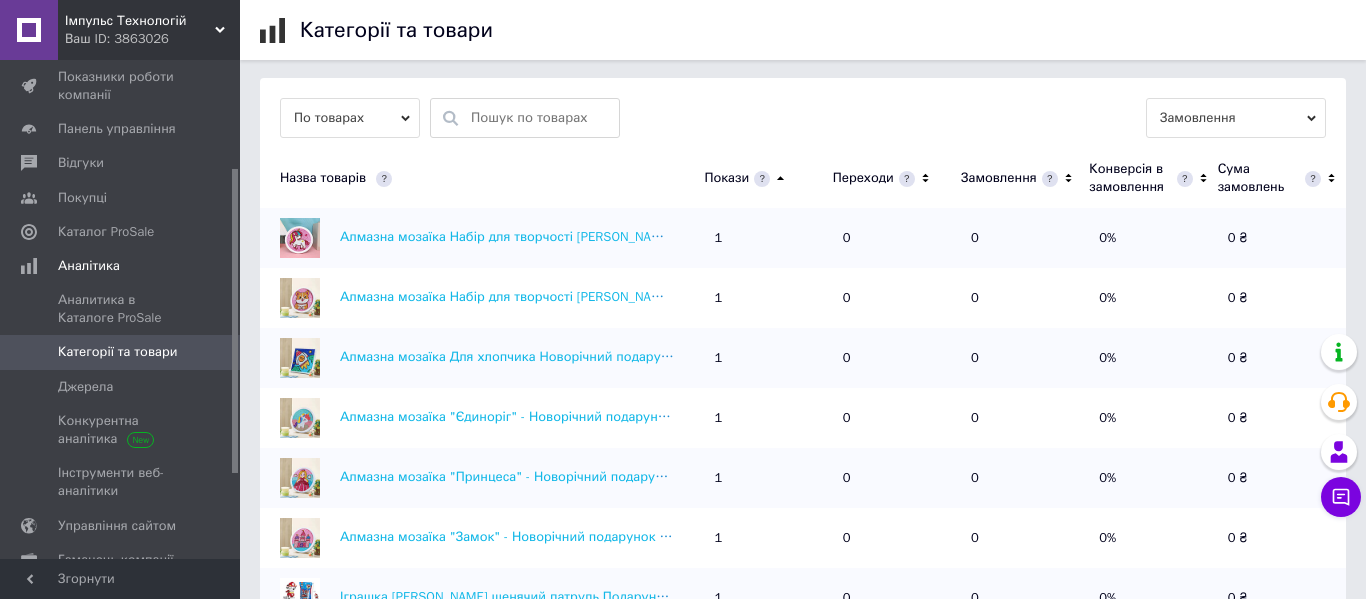 click 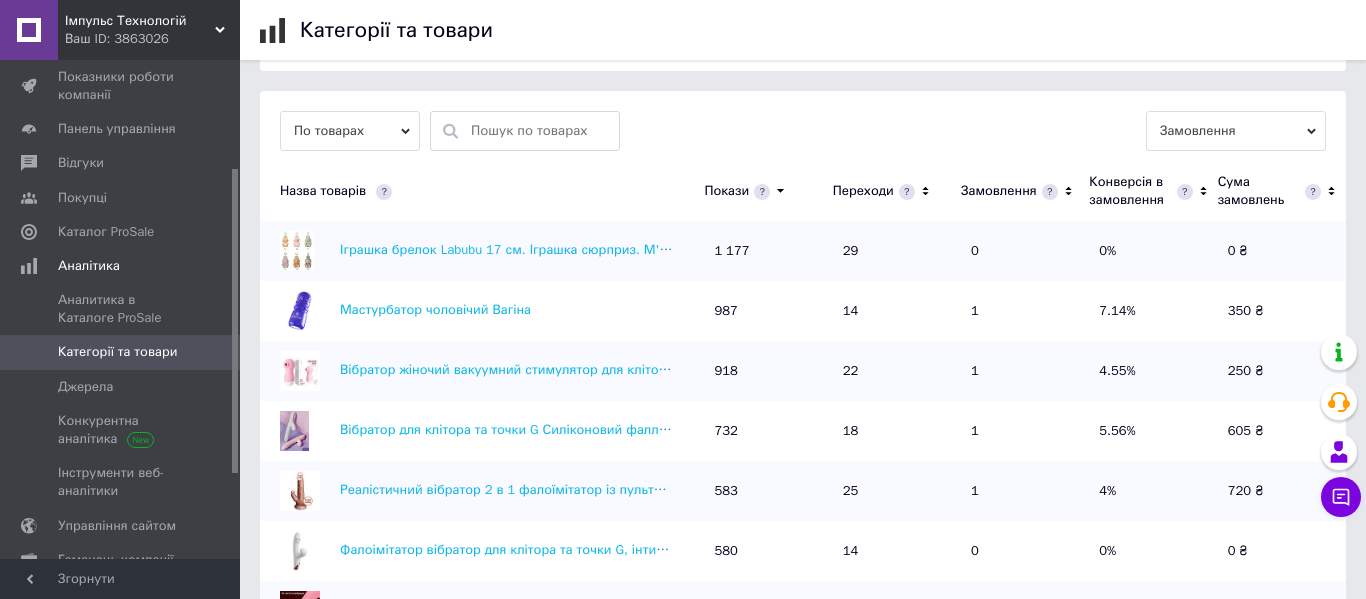 scroll, scrollTop: 573, scrollLeft: 0, axis: vertical 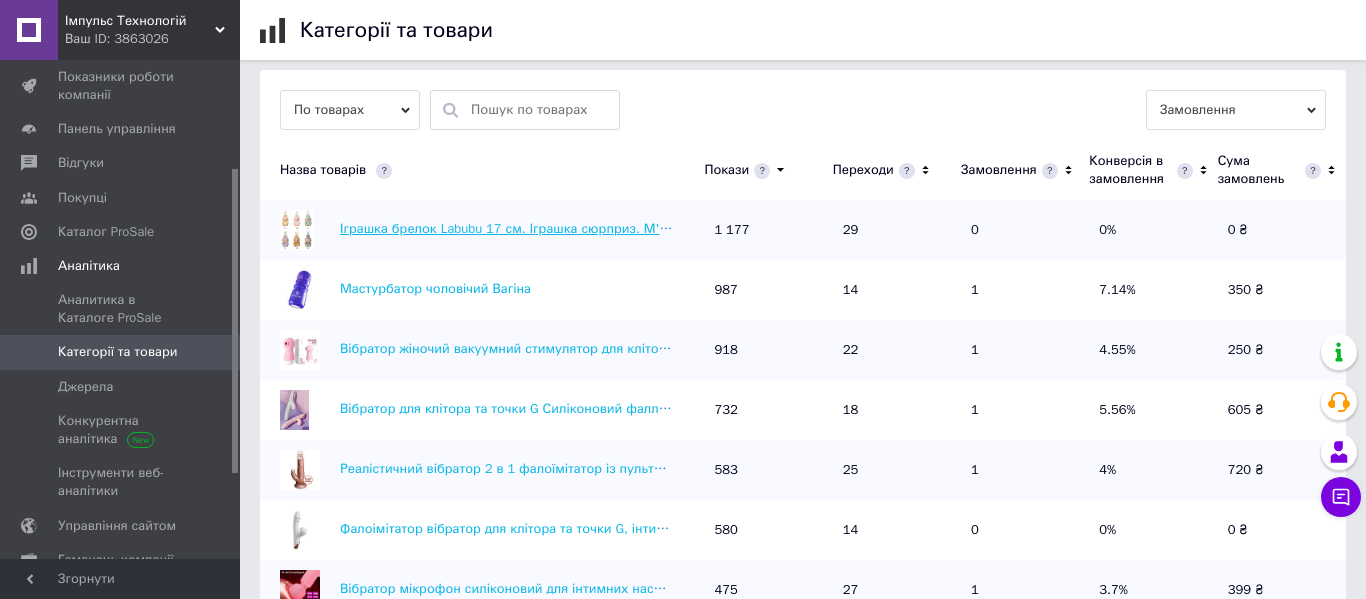 click on "Іграшка брелок Labubu 17 см. Іграшка сюрприз. М'яка іграшка [PERSON_NAME] (рандом) [PERSON_NAME] іграшка лабуба" at bounding box center (714, 228) 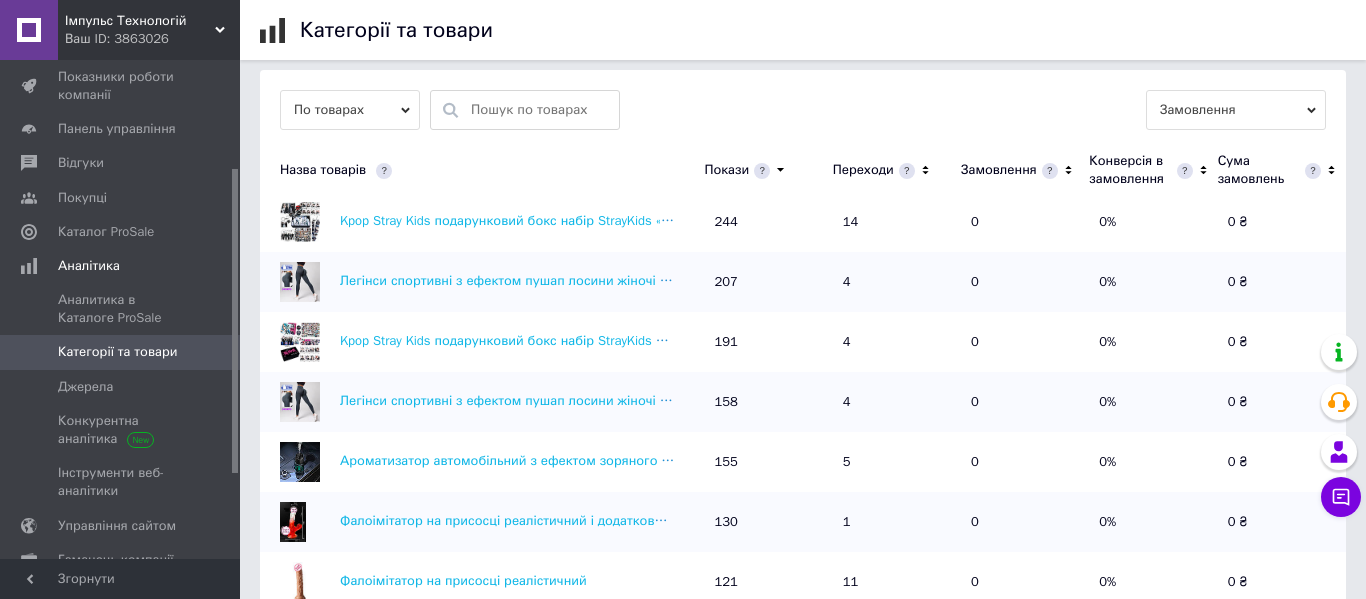 scroll, scrollTop: 791, scrollLeft: 0, axis: vertical 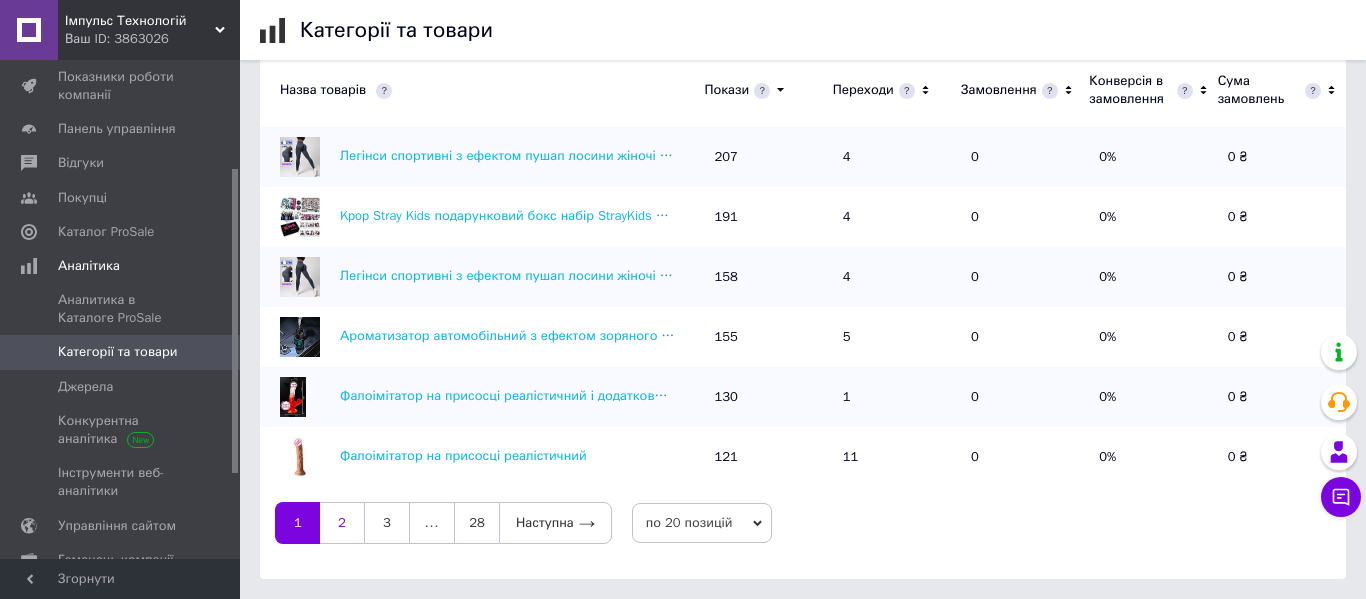 click on "2" at bounding box center (342, 523) 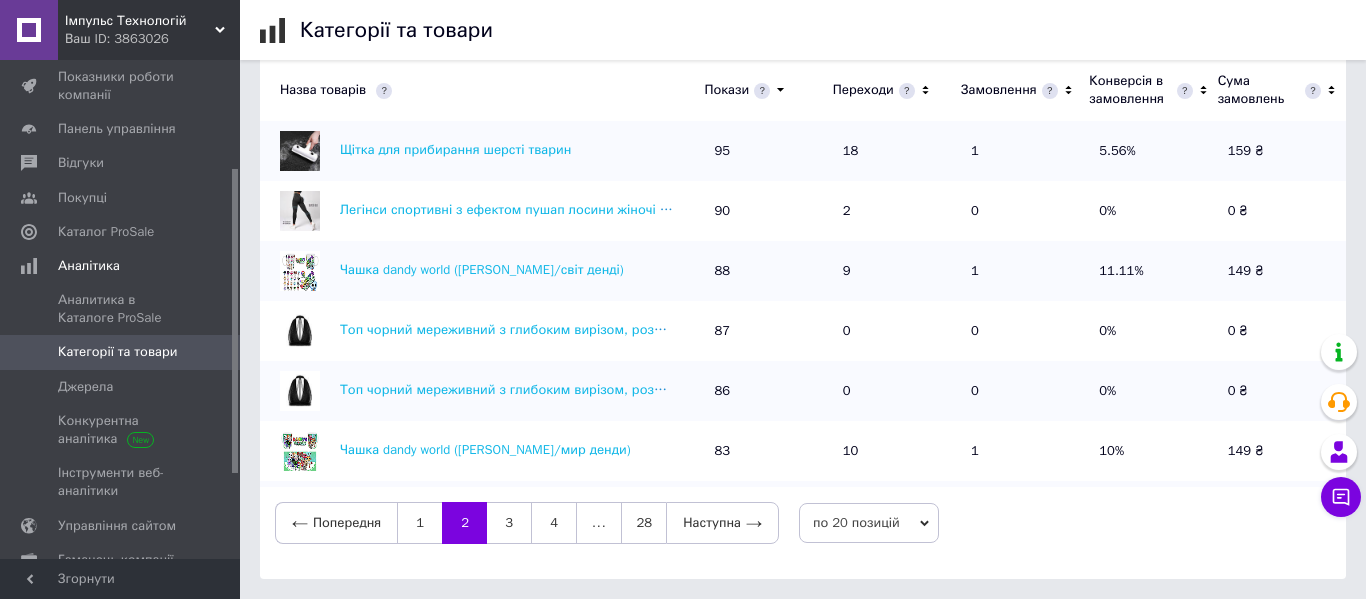 scroll, scrollTop: 74, scrollLeft: 0, axis: vertical 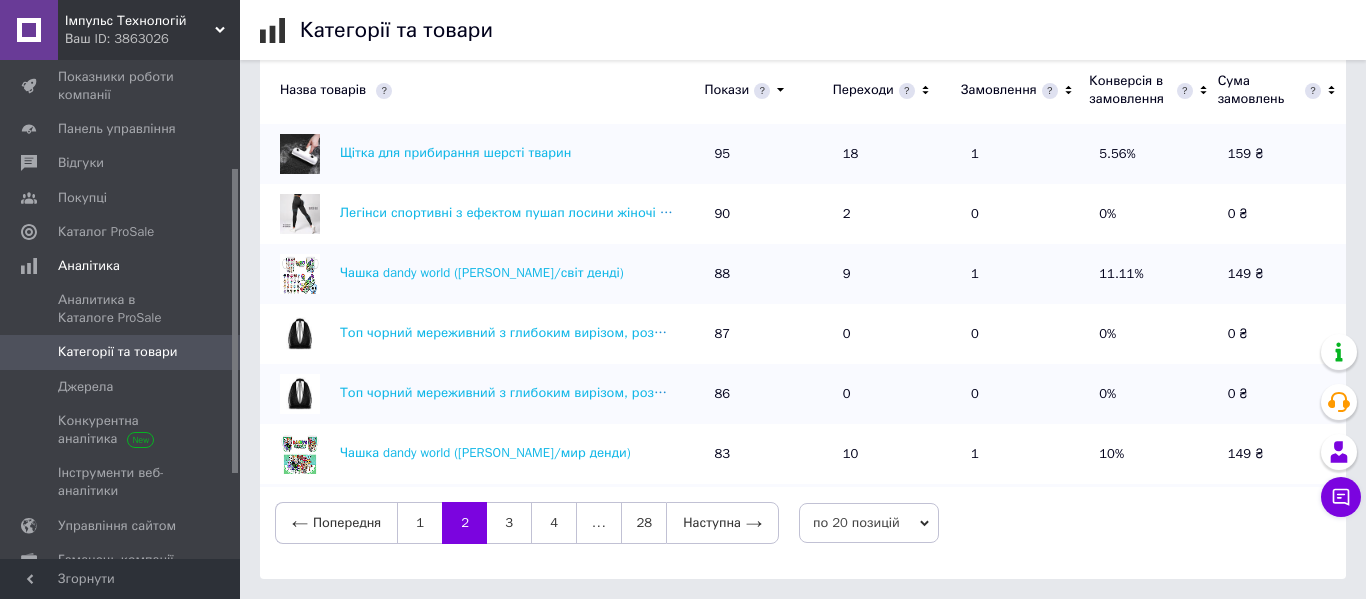 click 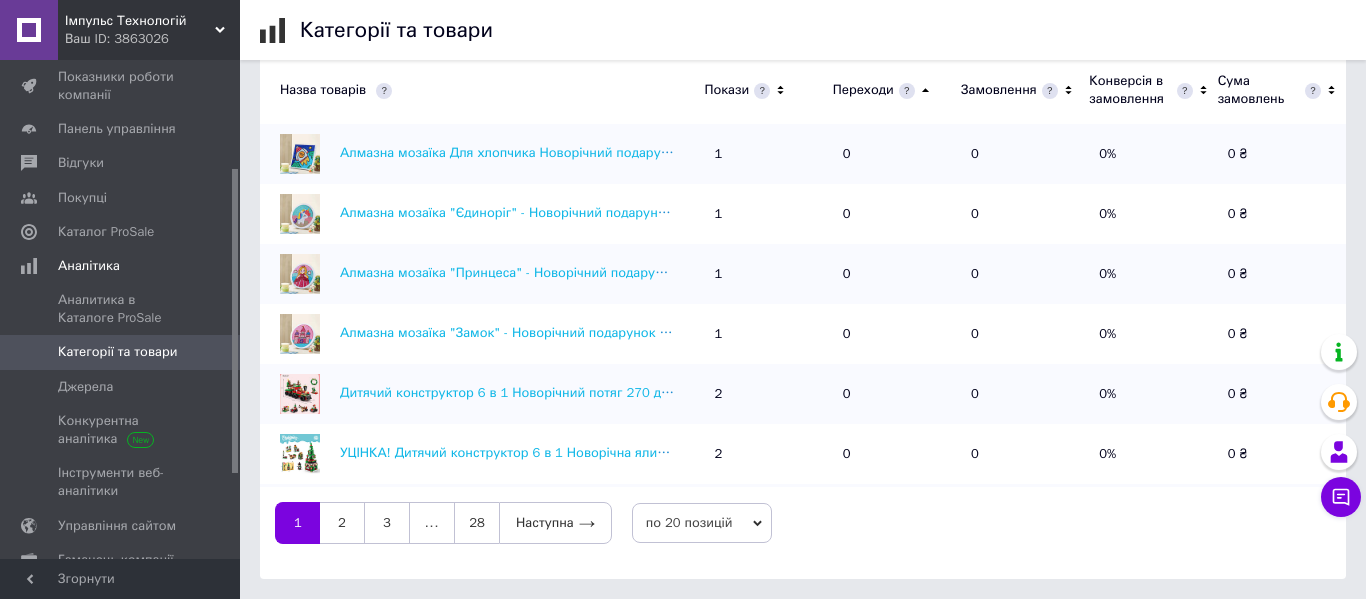 click 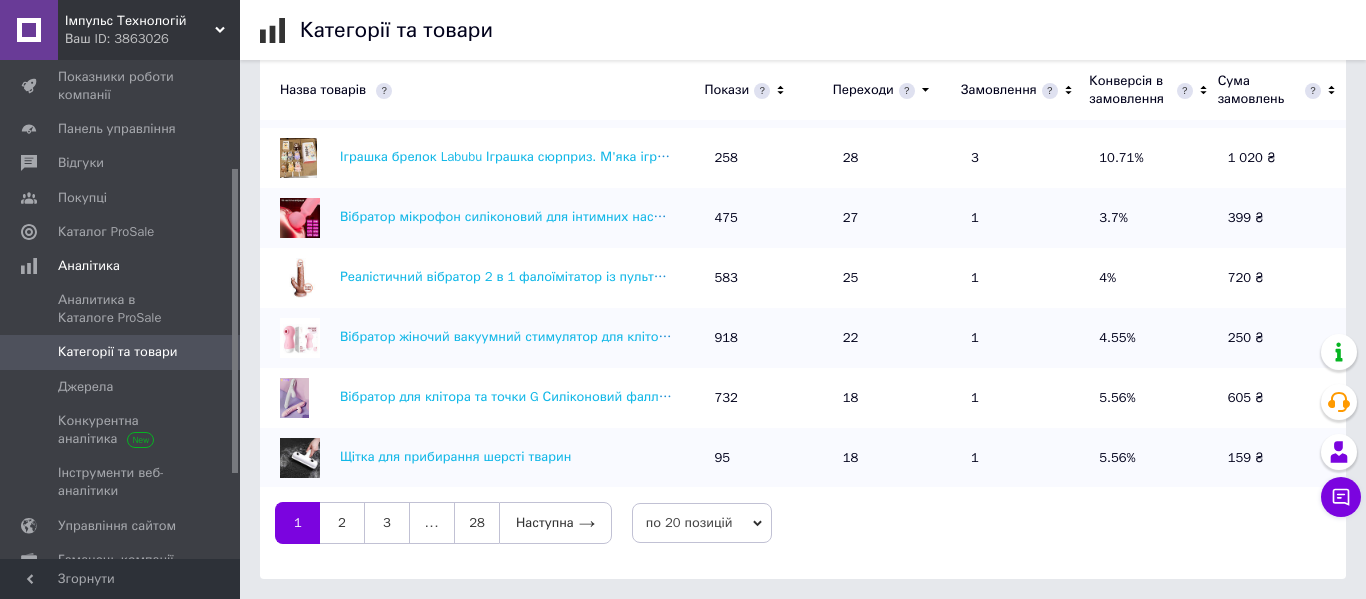 scroll, scrollTop: 0, scrollLeft: 0, axis: both 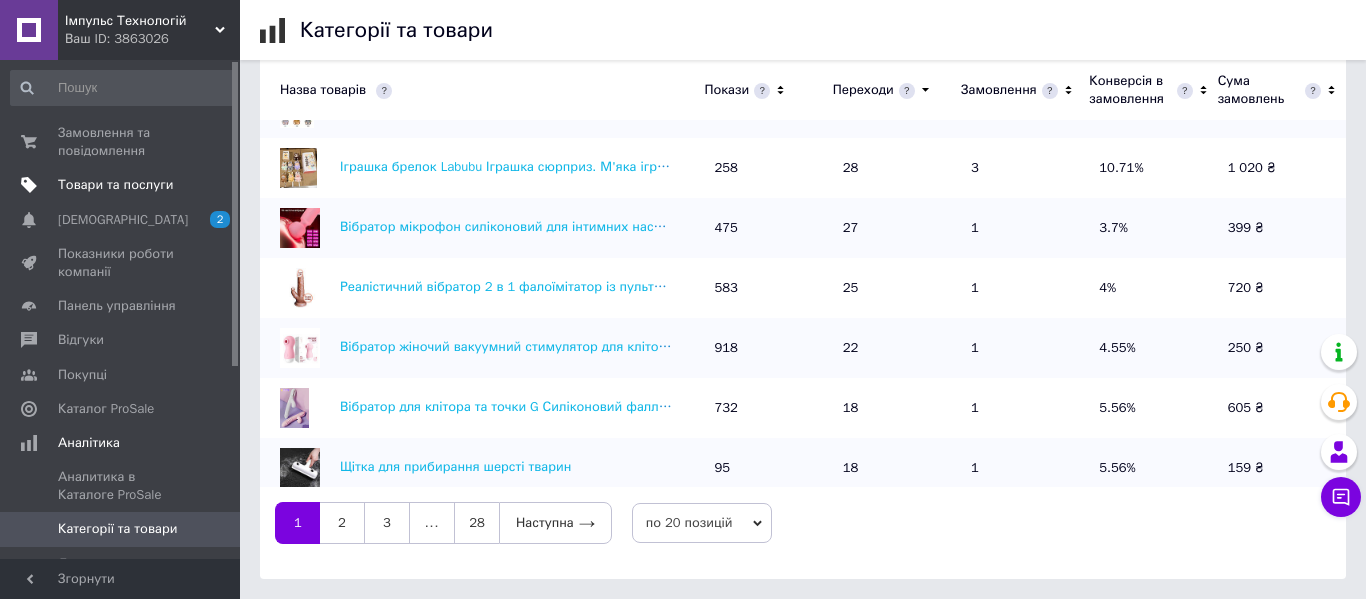 click on "Товари та послуги" at bounding box center [115, 185] 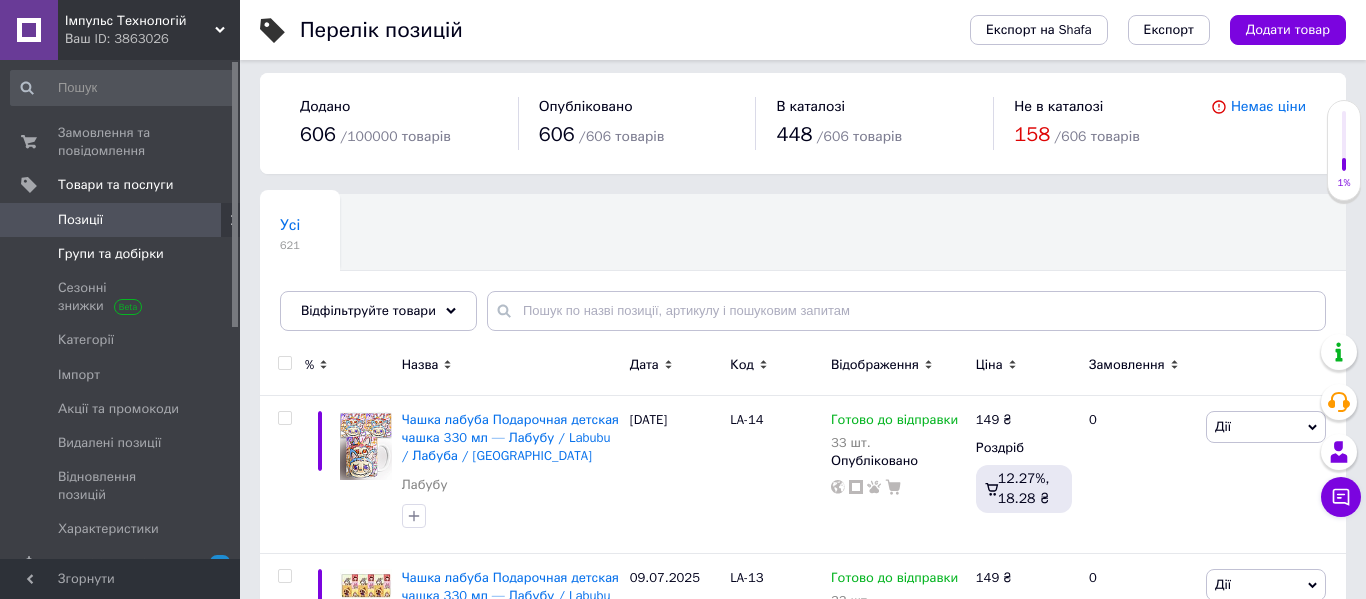 scroll, scrollTop: 9, scrollLeft: 0, axis: vertical 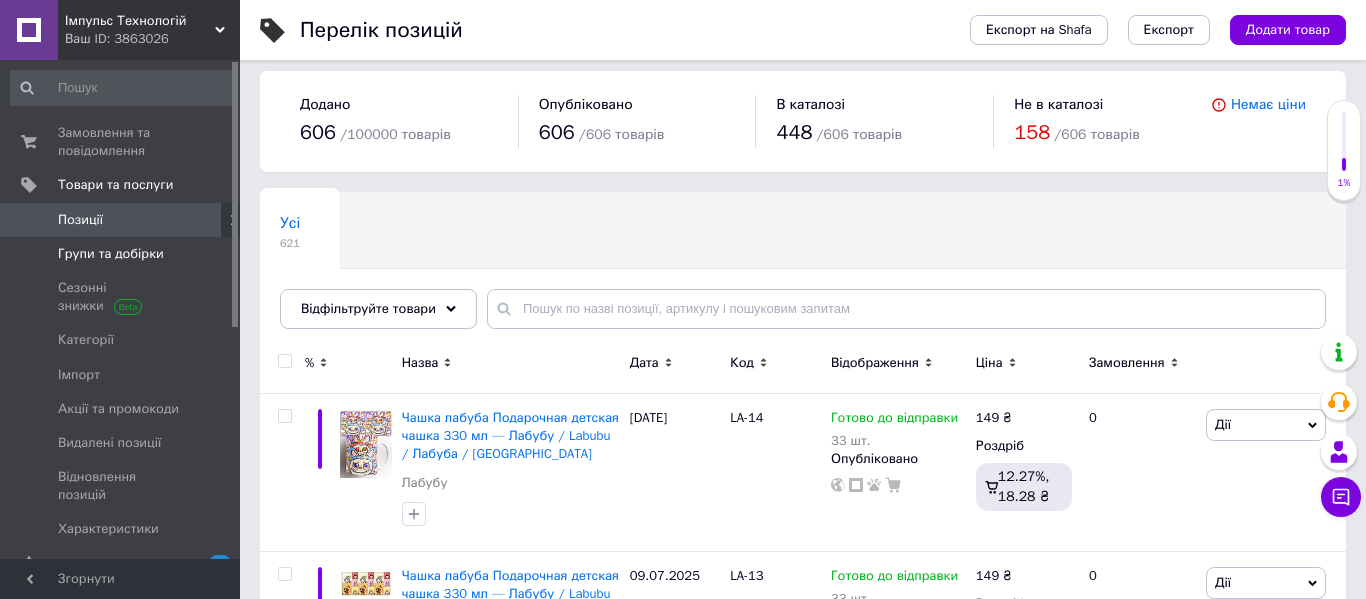 click on "Групи та добірки" at bounding box center (111, 254) 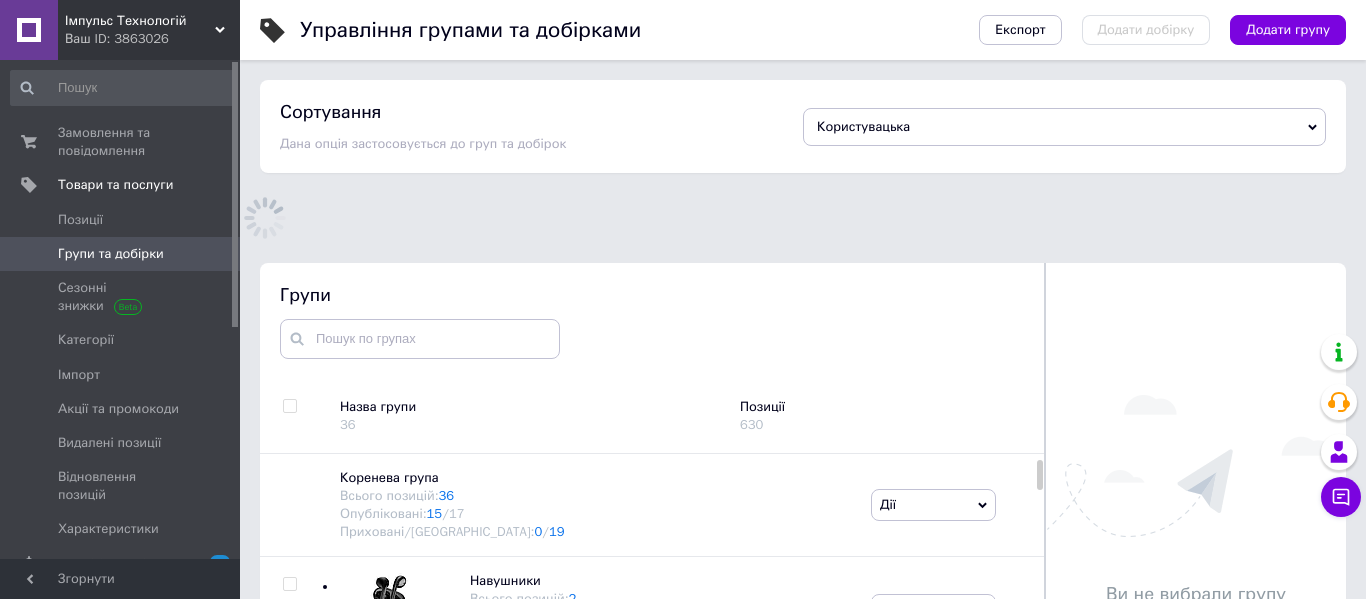 scroll, scrollTop: 120, scrollLeft: 0, axis: vertical 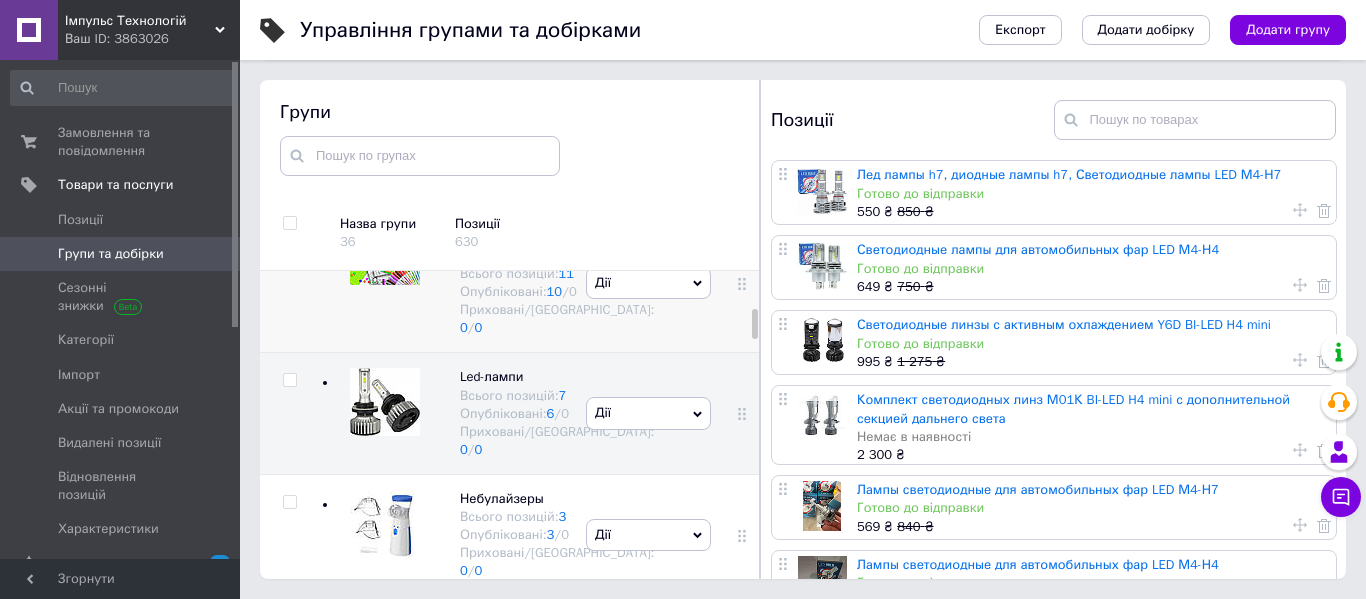 click on "[PERSON_NAME] групу Редагувати групу Додати підгрупу Додати товар Видалити групу" at bounding box center (648, 283) 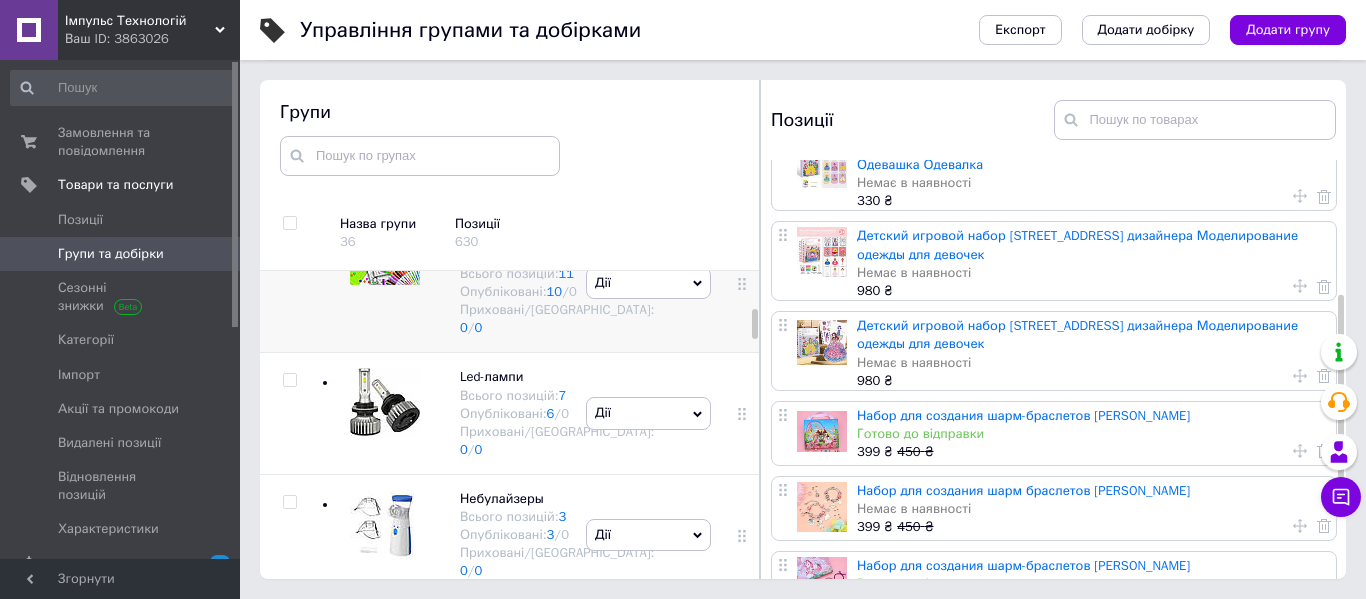 scroll, scrollTop: 327, scrollLeft: 0, axis: vertical 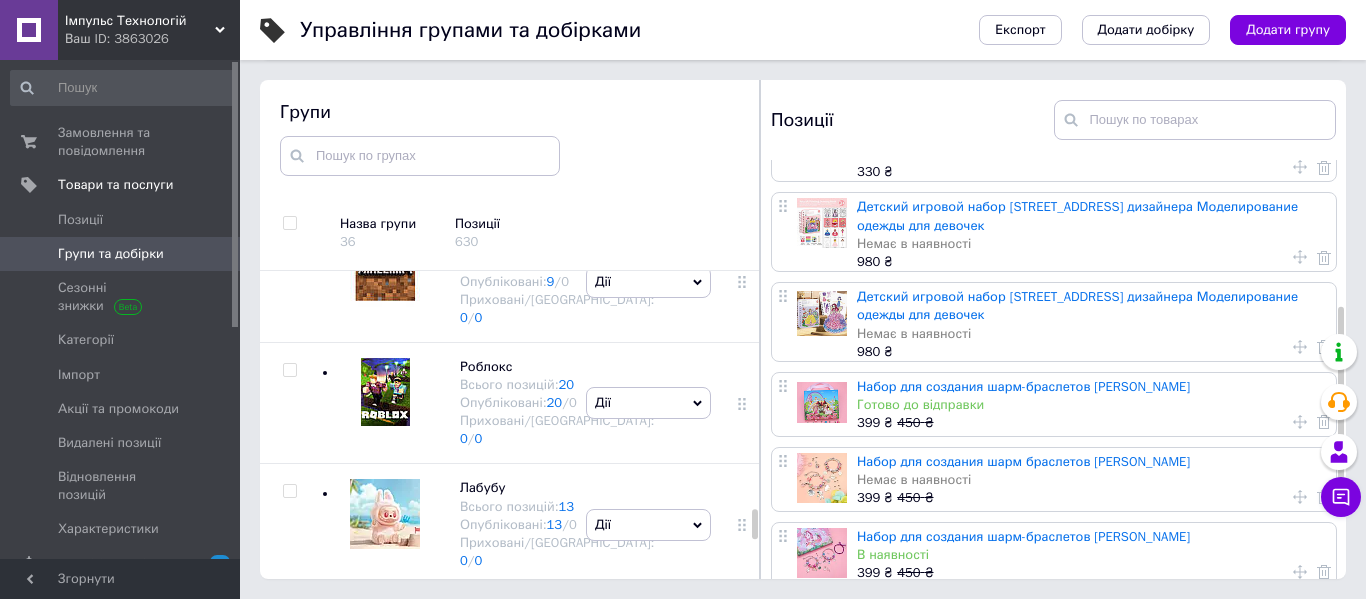 click on "[PERSON_NAME] групу Редагувати групу Додати підгрупу Додати товар Видалити групу" at bounding box center (648, -101) 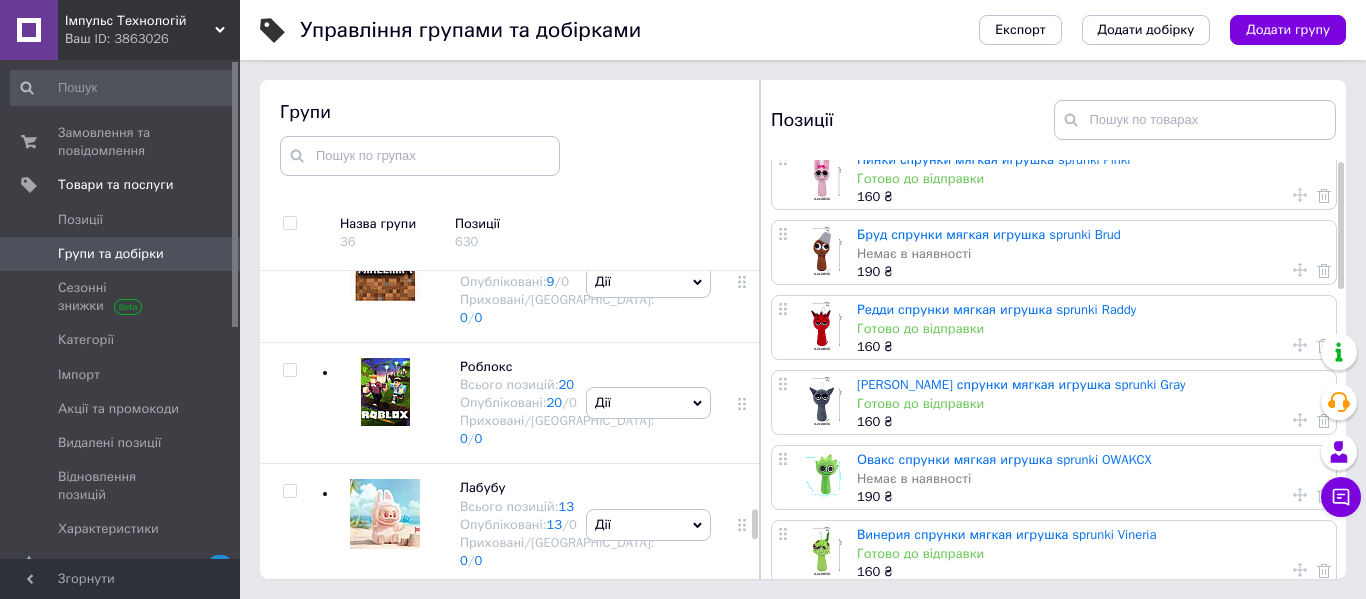 scroll, scrollTop: 0, scrollLeft: 0, axis: both 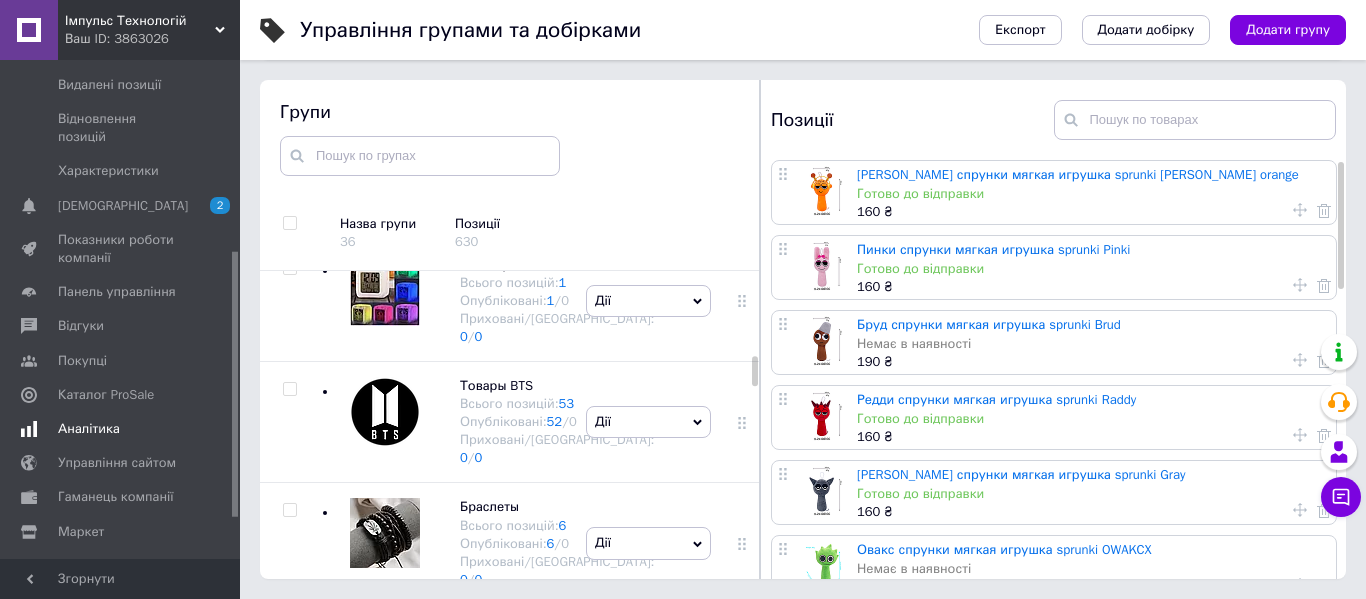 click on "Аналітика" at bounding box center (89, 429) 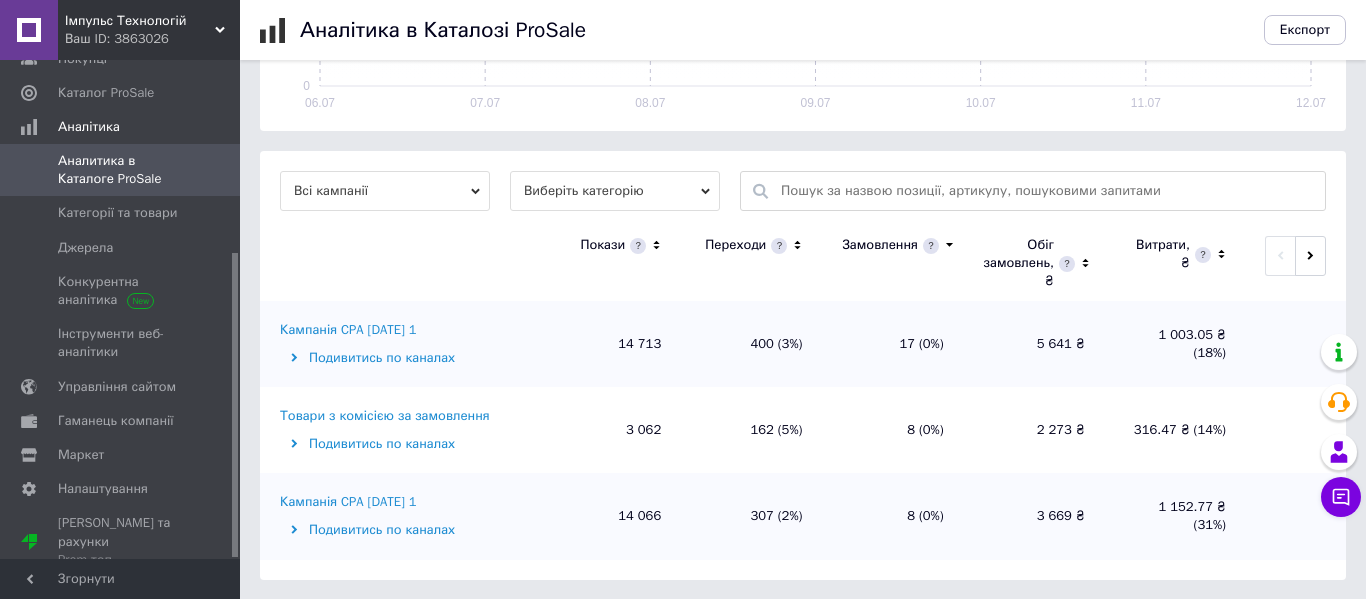 scroll, scrollTop: 576, scrollLeft: 0, axis: vertical 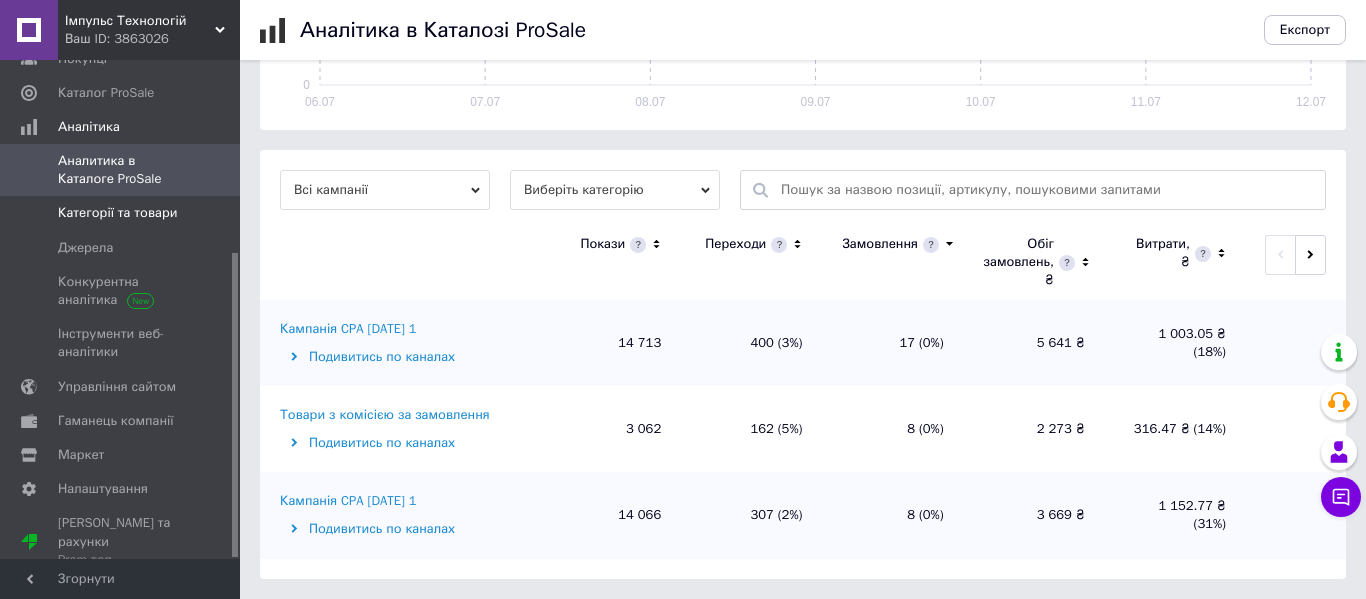 click on "Категорії та товари" at bounding box center (117, 213) 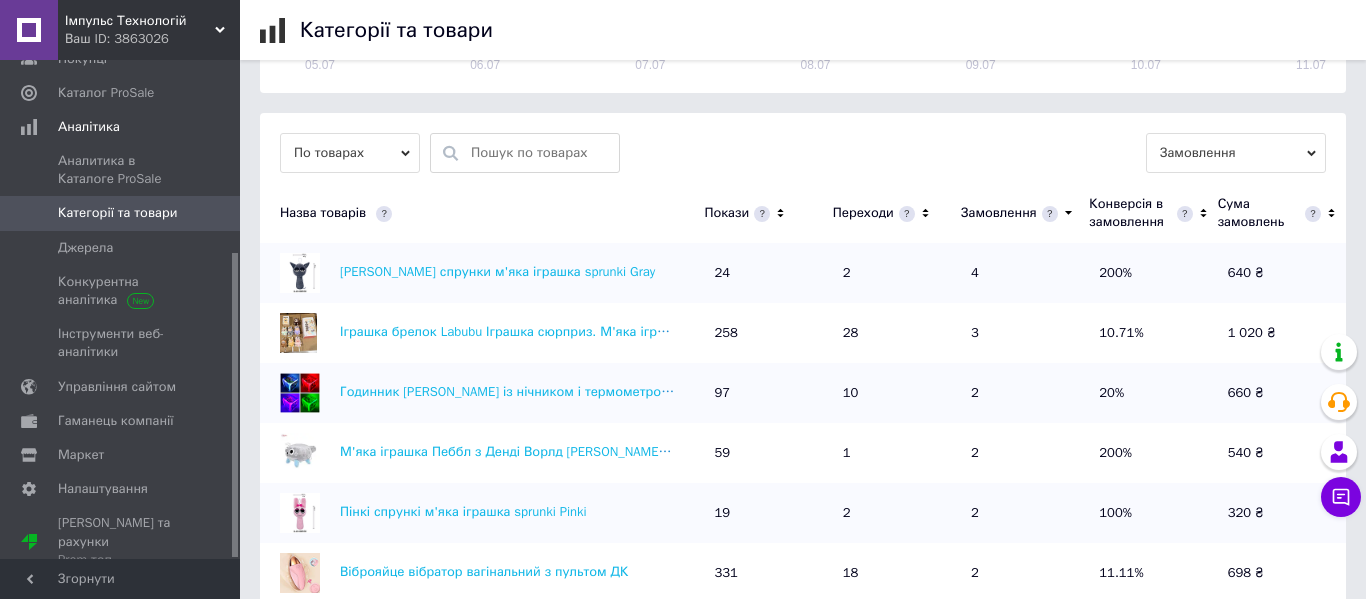 scroll, scrollTop: 531, scrollLeft: 0, axis: vertical 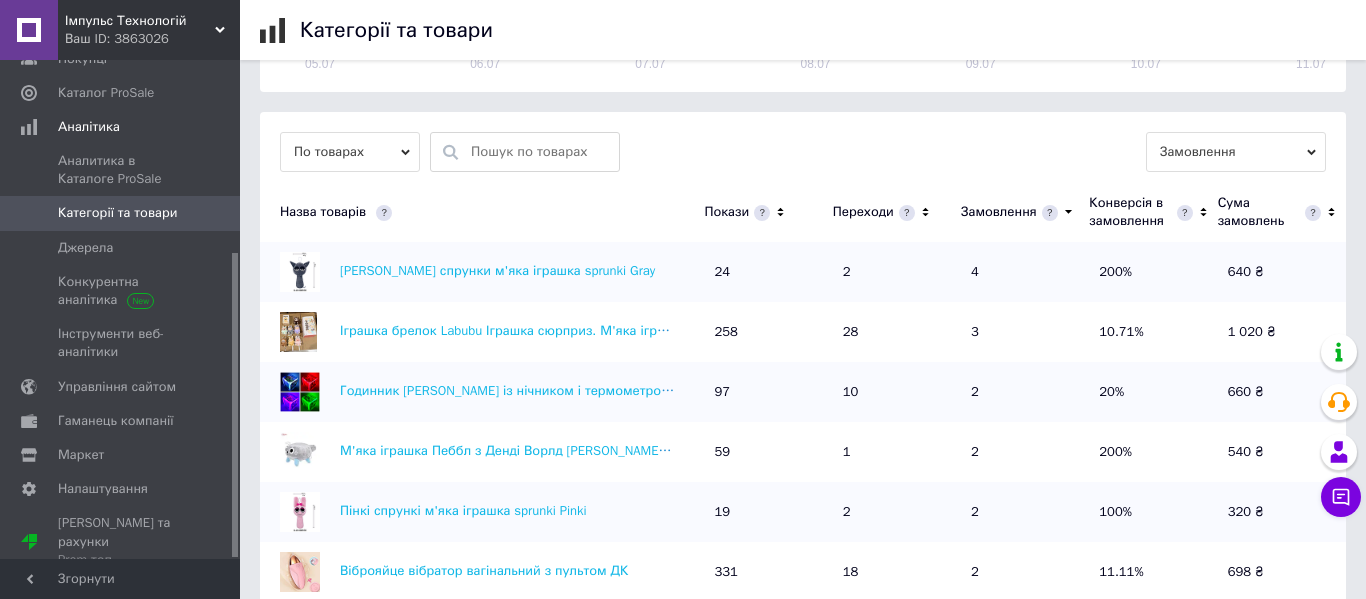 click 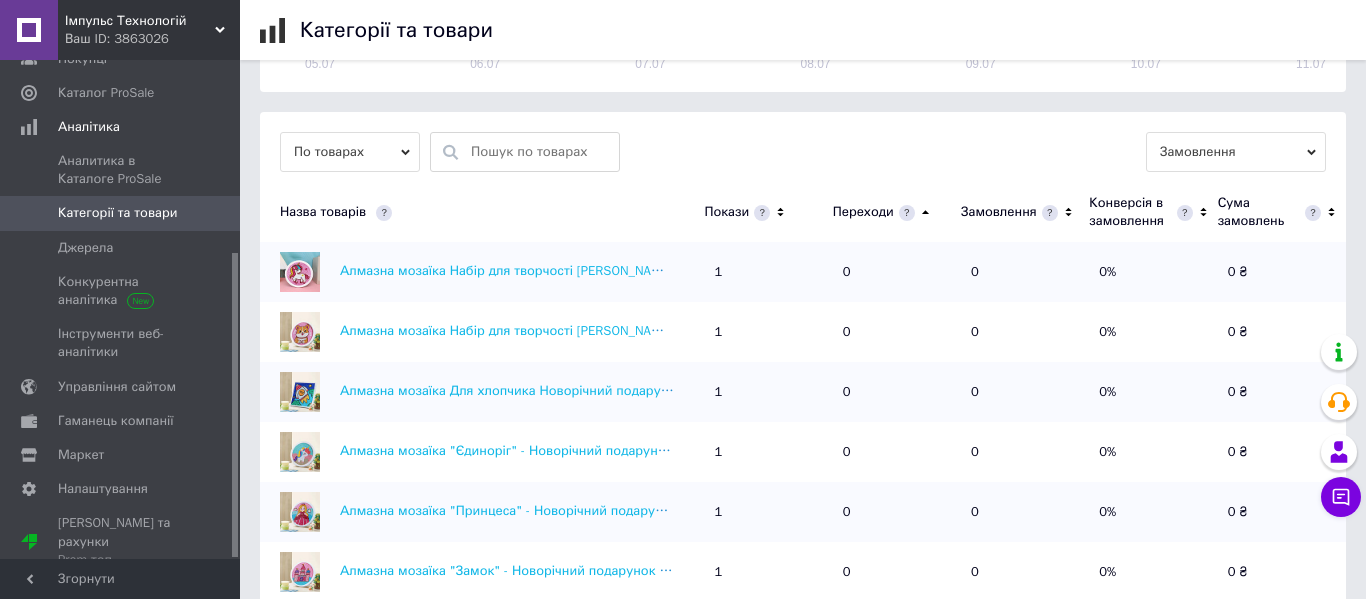click 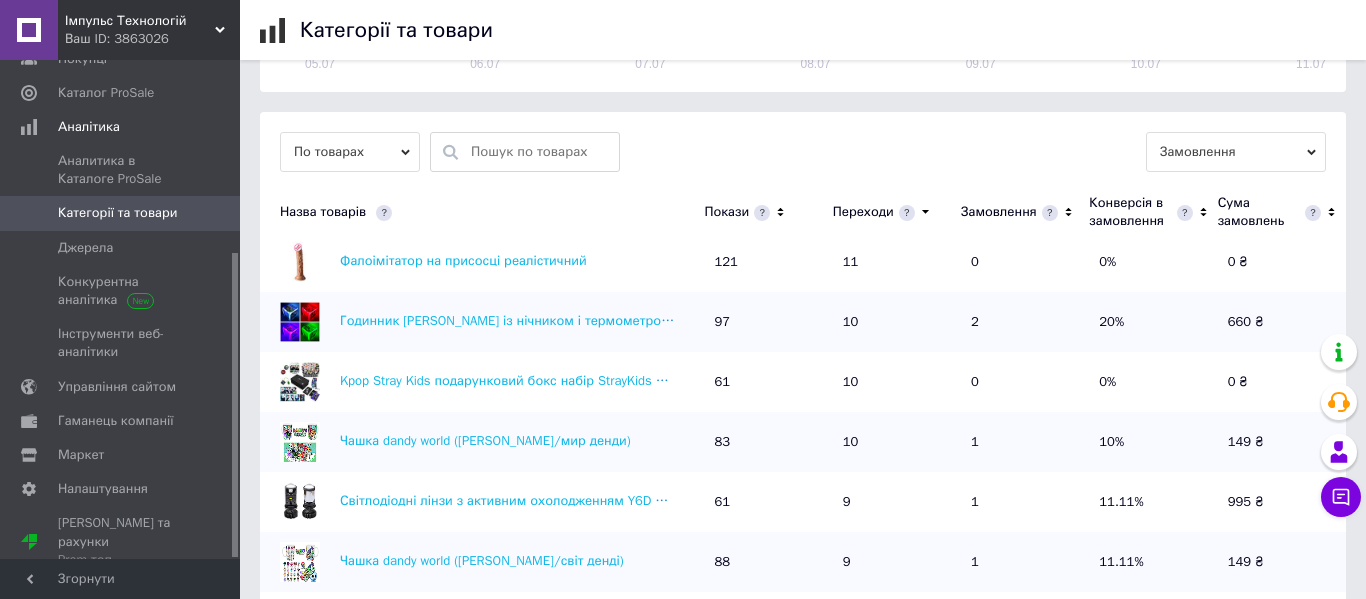 scroll, scrollTop: 791, scrollLeft: 0, axis: vertical 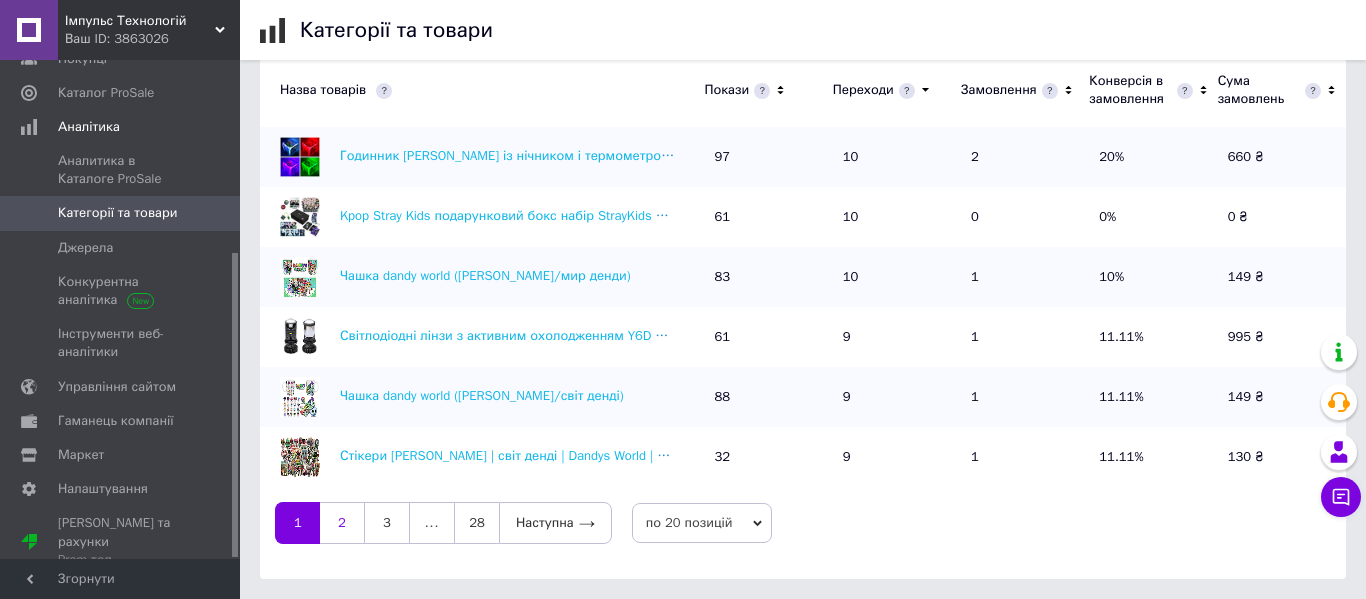 click on "2" at bounding box center [342, 523] 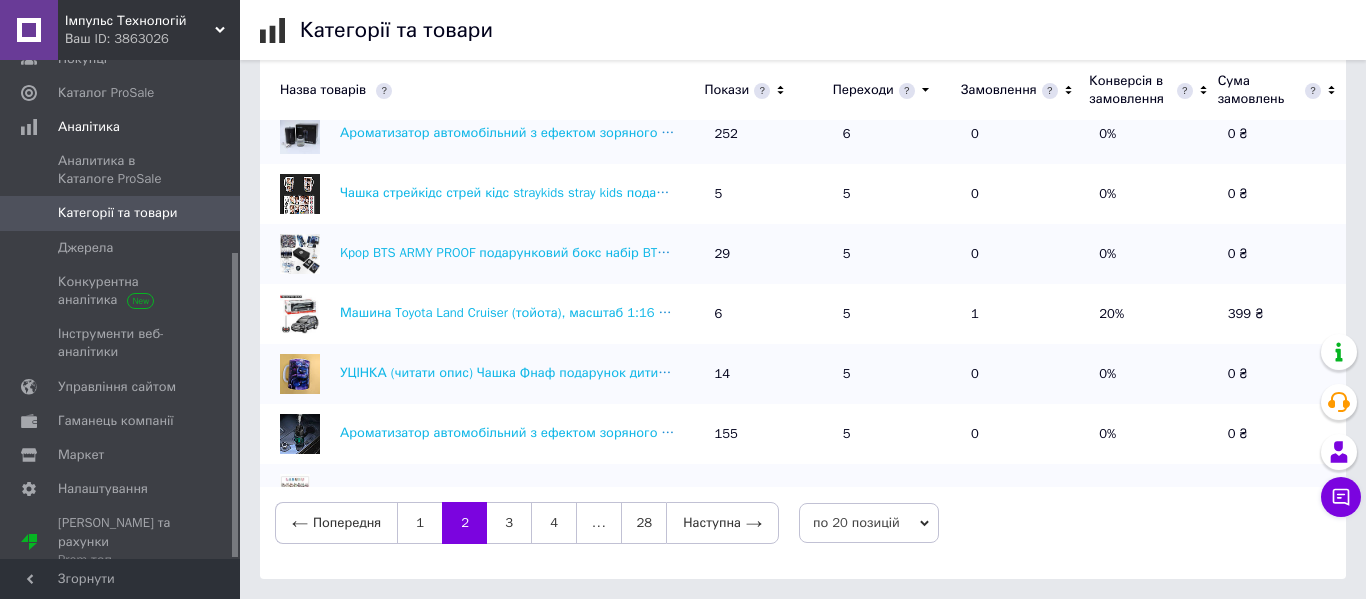 scroll, scrollTop: 0, scrollLeft: 0, axis: both 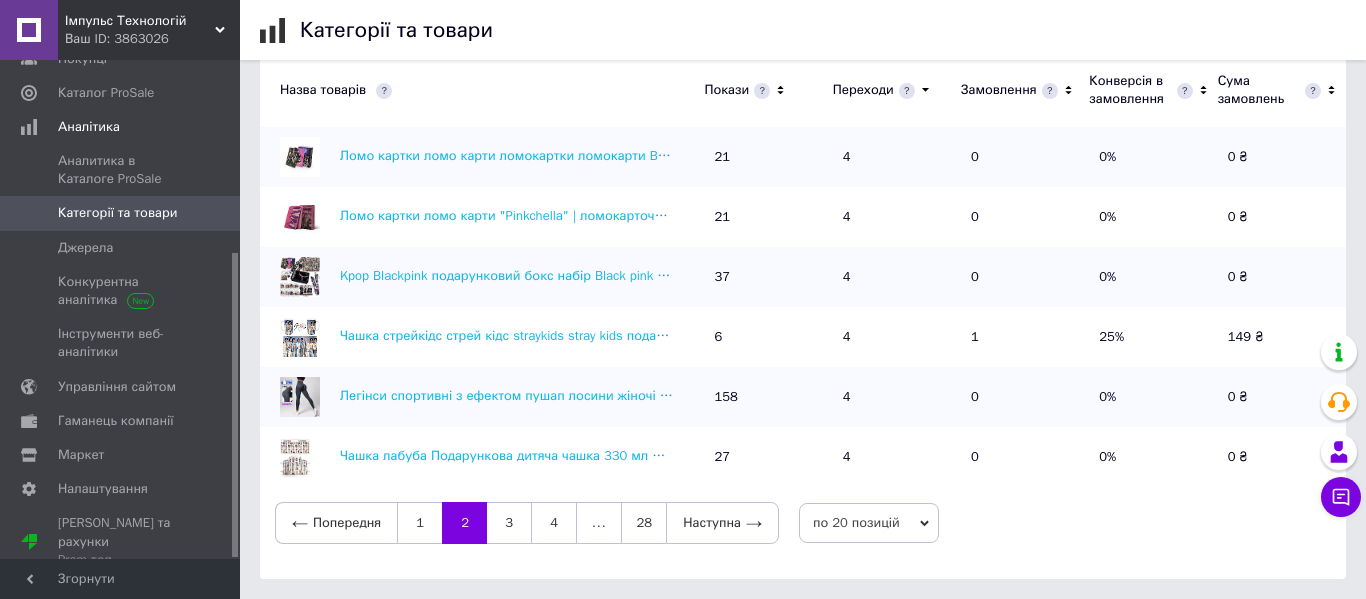 click on "Попередня 1 2 3 4 ... 28 Наступна по 20 позицій по 20 позицій по 50 позицій по 100 позицій" at bounding box center [803, 523] 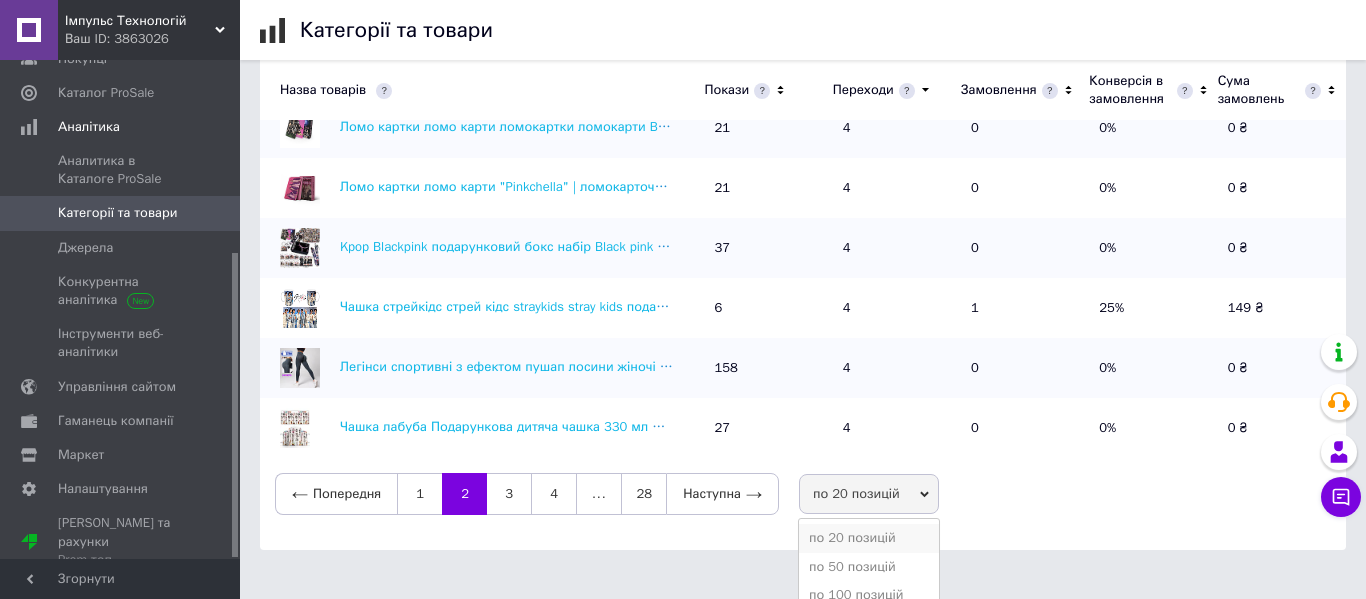 scroll, scrollTop: 740, scrollLeft: 0, axis: vertical 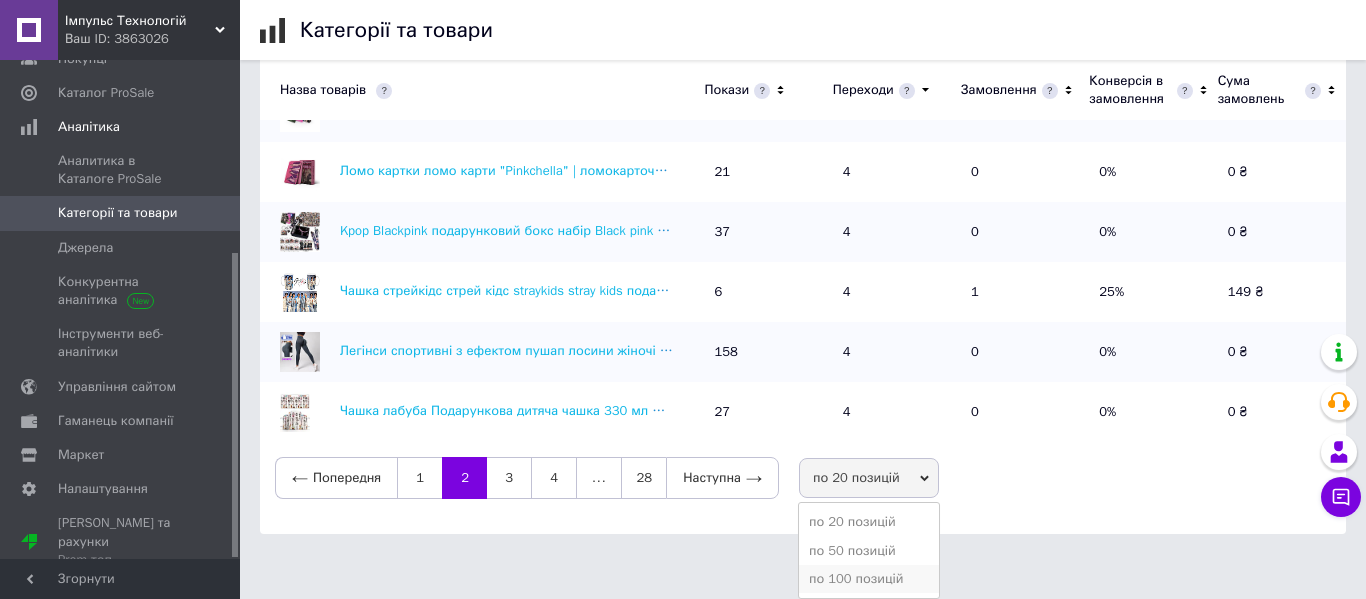 click on "по 100 позицій" at bounding box center (869, 579) 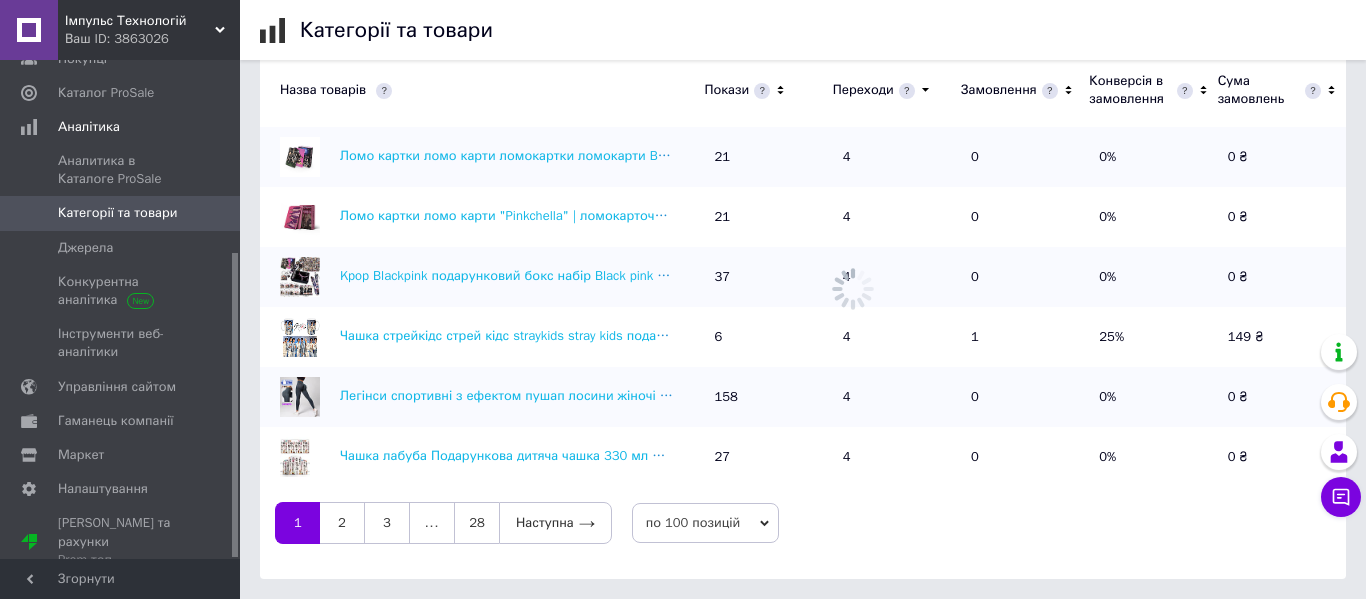 scroll, scrollTop: 695, scrollLeft: 0, axis: vertical 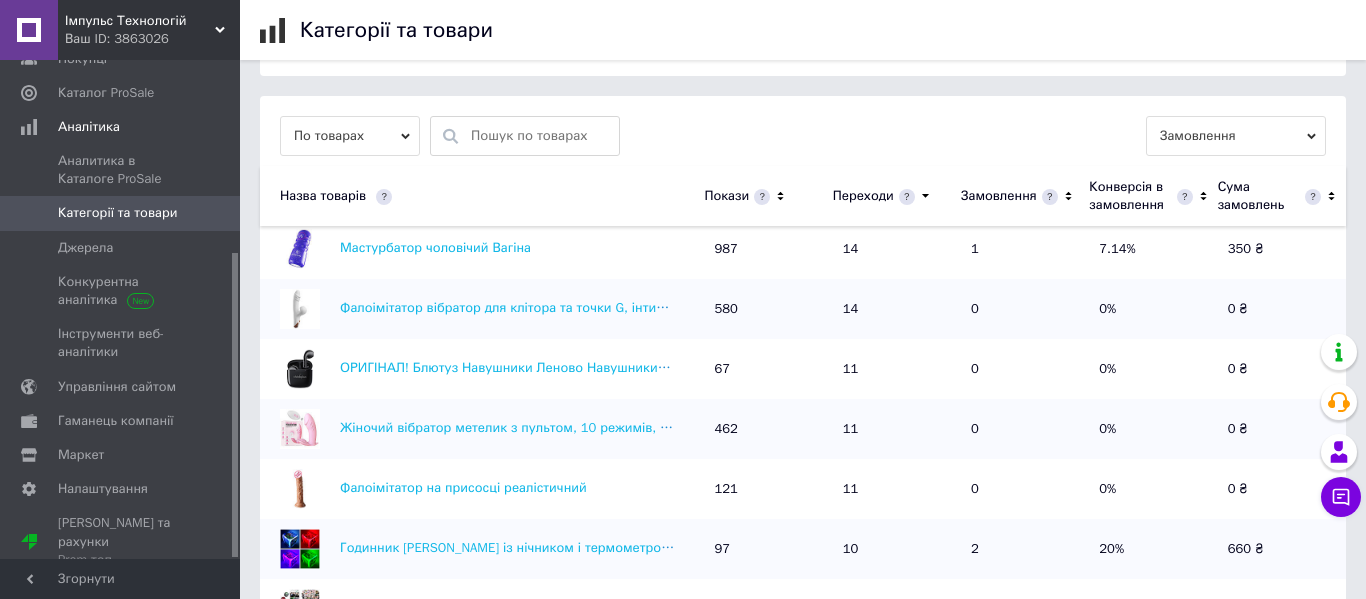 click 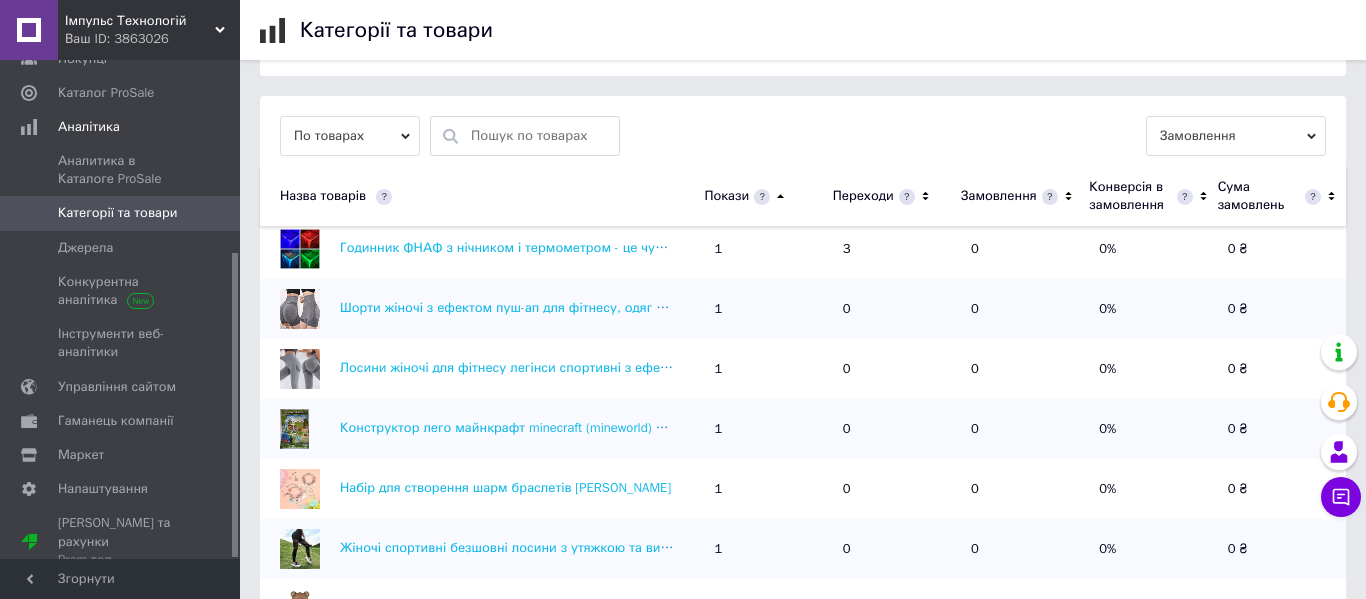 click 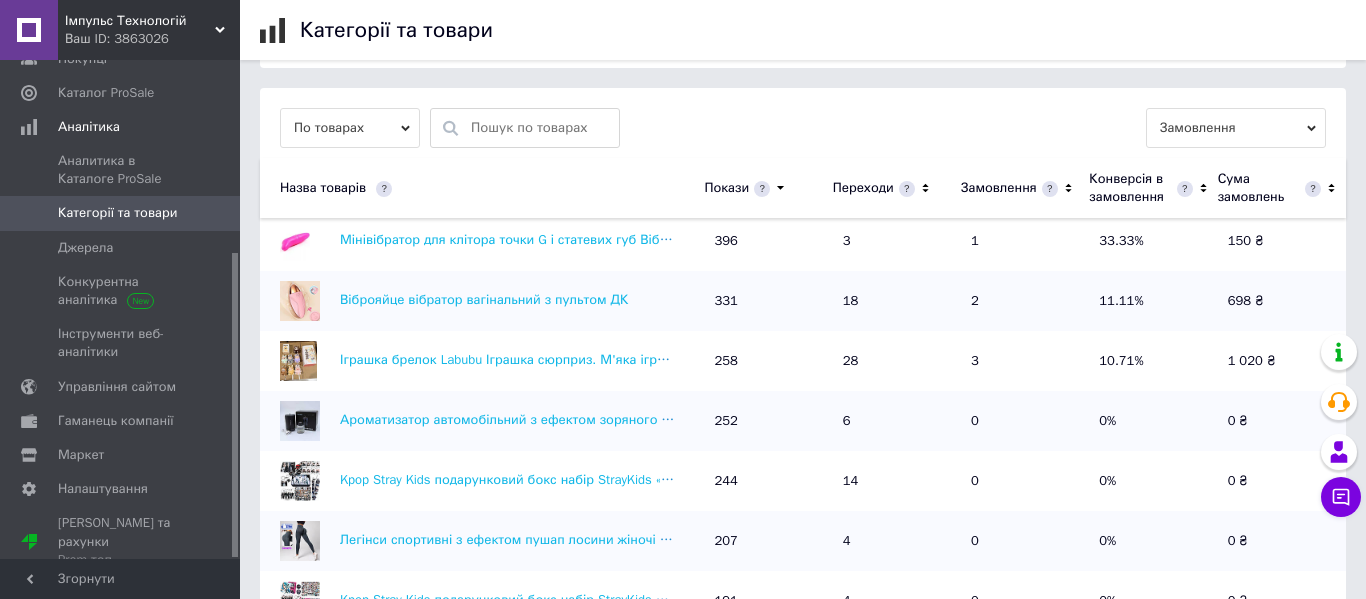 scroll, scrollTop: 557, scrollLeft: 0, axis: vertical 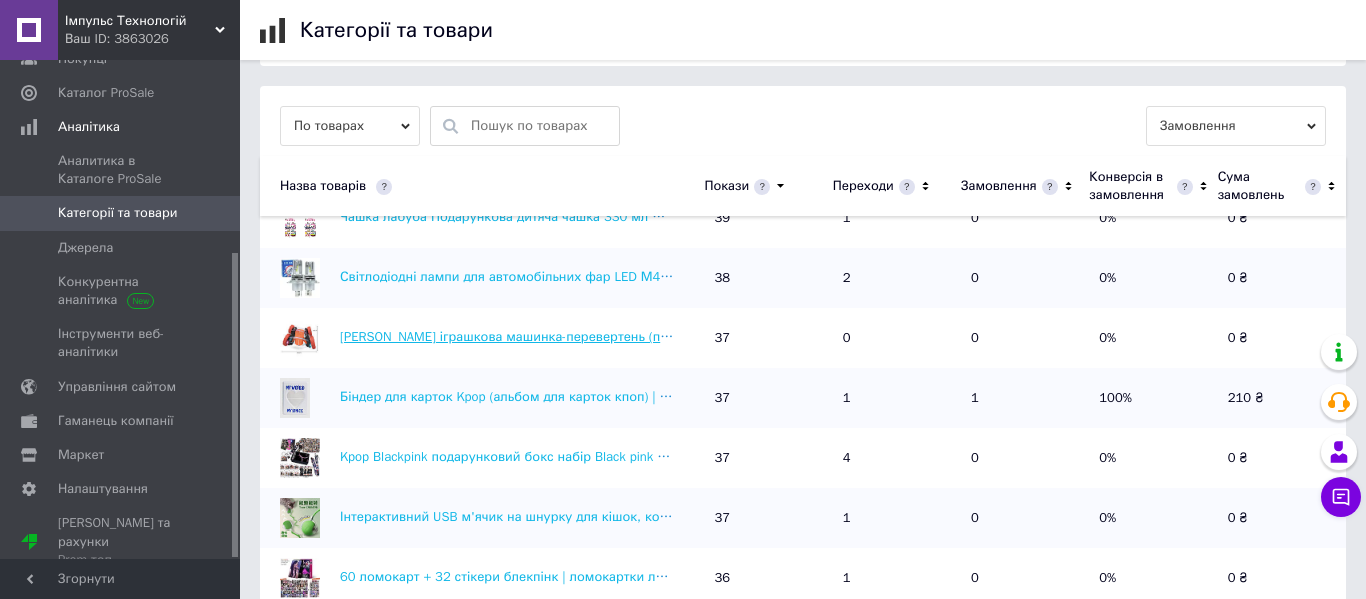click on "[PERSON_NAME] іграшкова машинка-перевертень (перевертиш) на радіокеруванні" at bounding box center [594, 336] 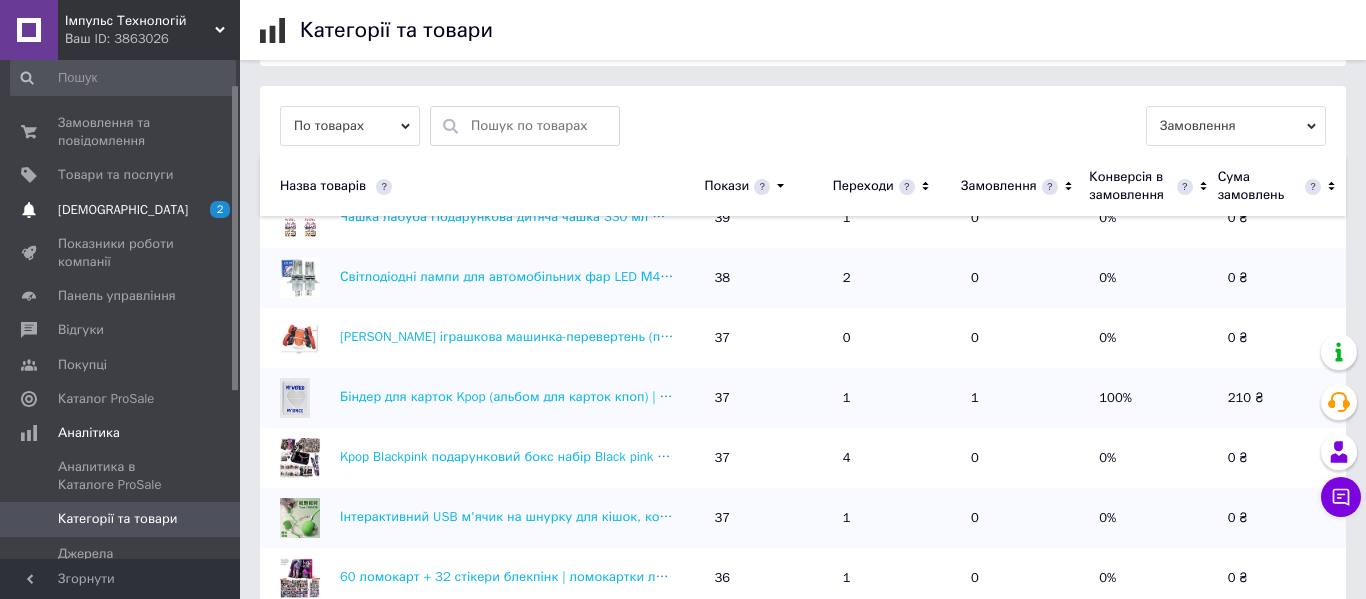 scroll, scrollTop: 2, scrollLeft: 0, axis: vertical 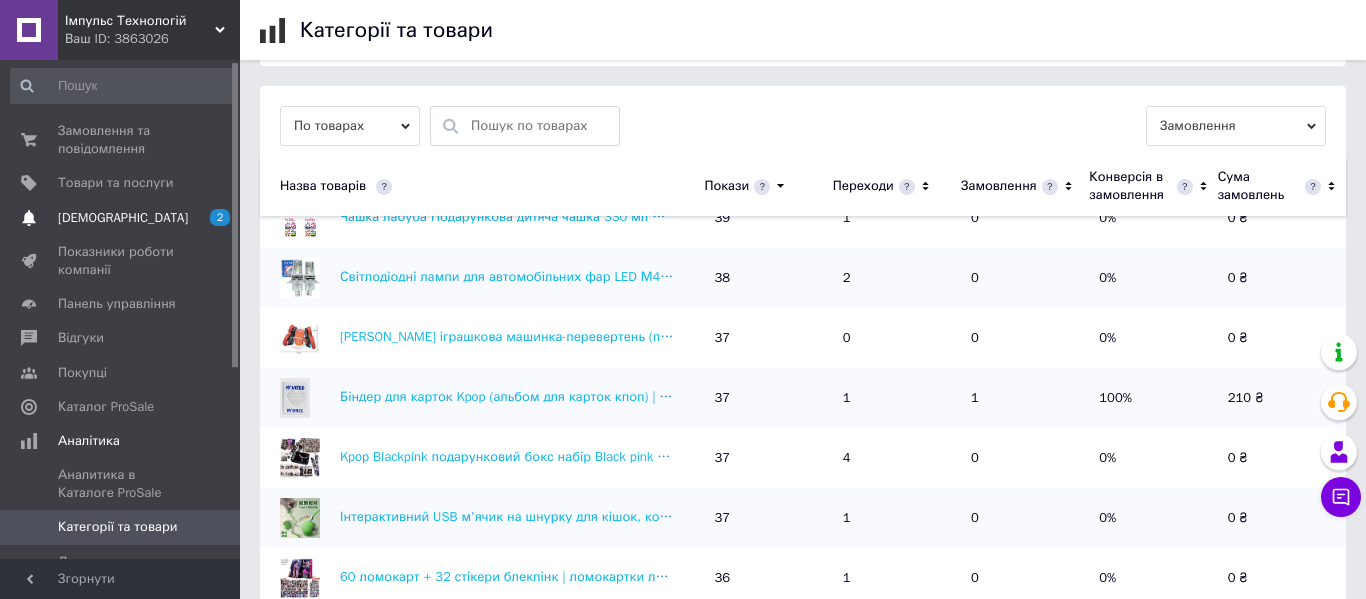 click on "[DEMOGRAPHIC_DATA]" at bounding box center (121, 218) 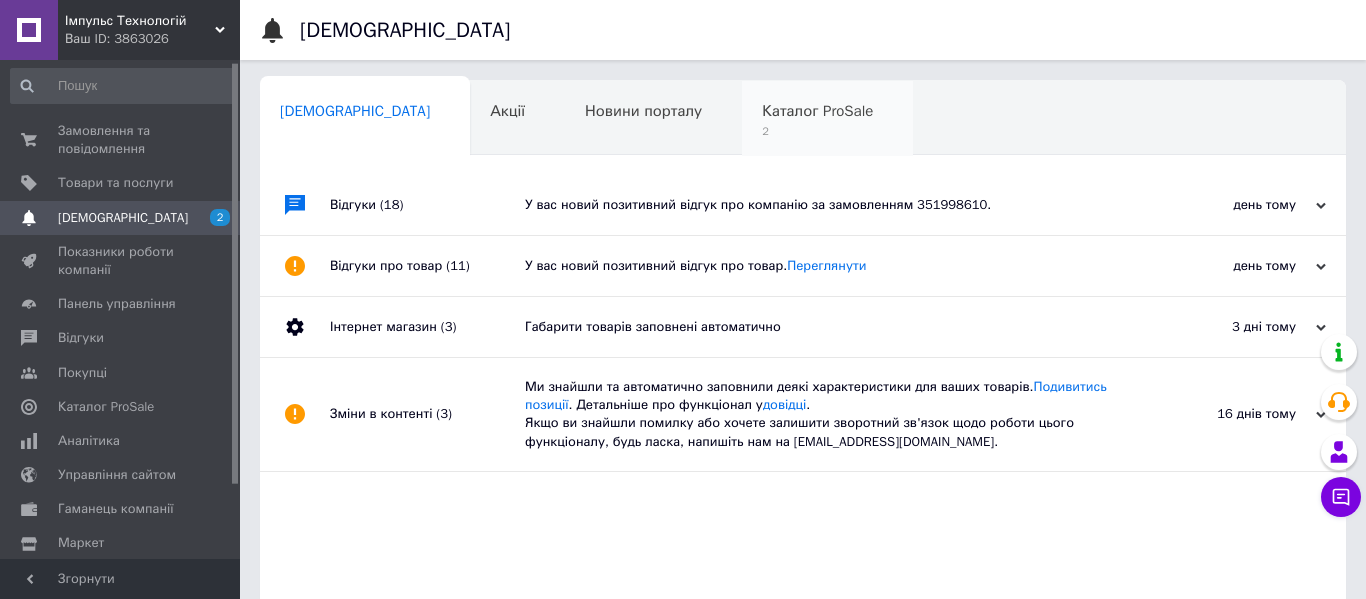 click on "Каталог ProSale 2" at bounding box center (827, 119) 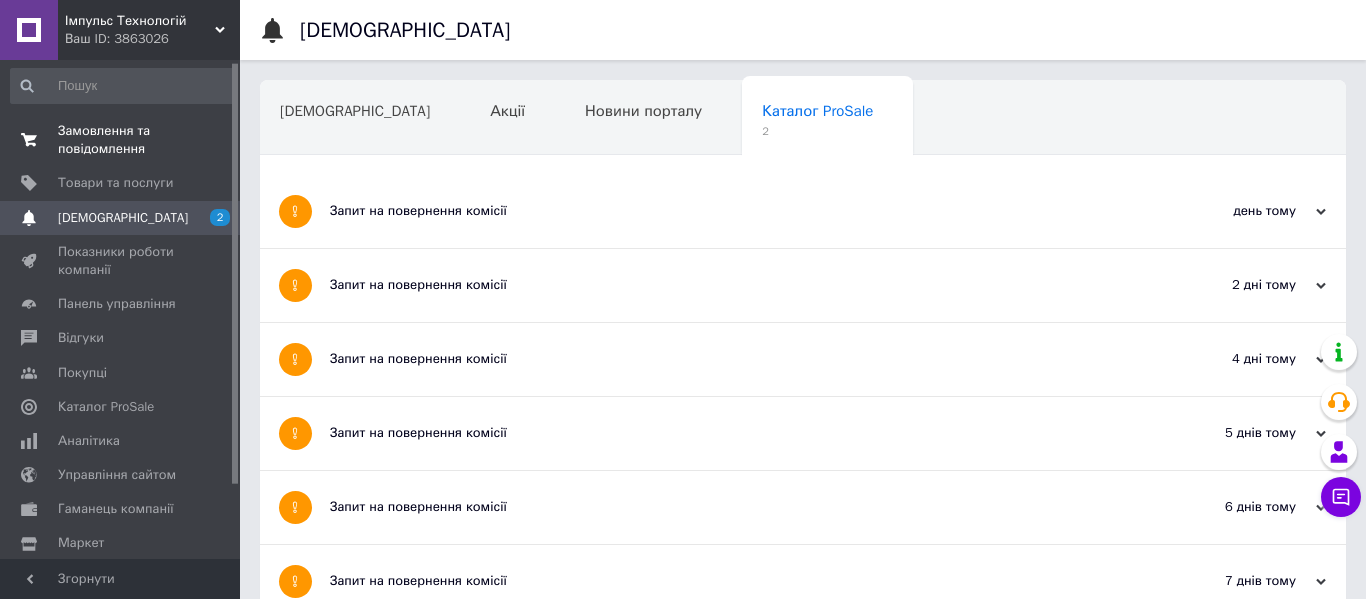 click on "Замовлення та повідомлення" at bounding box center (121, 140) 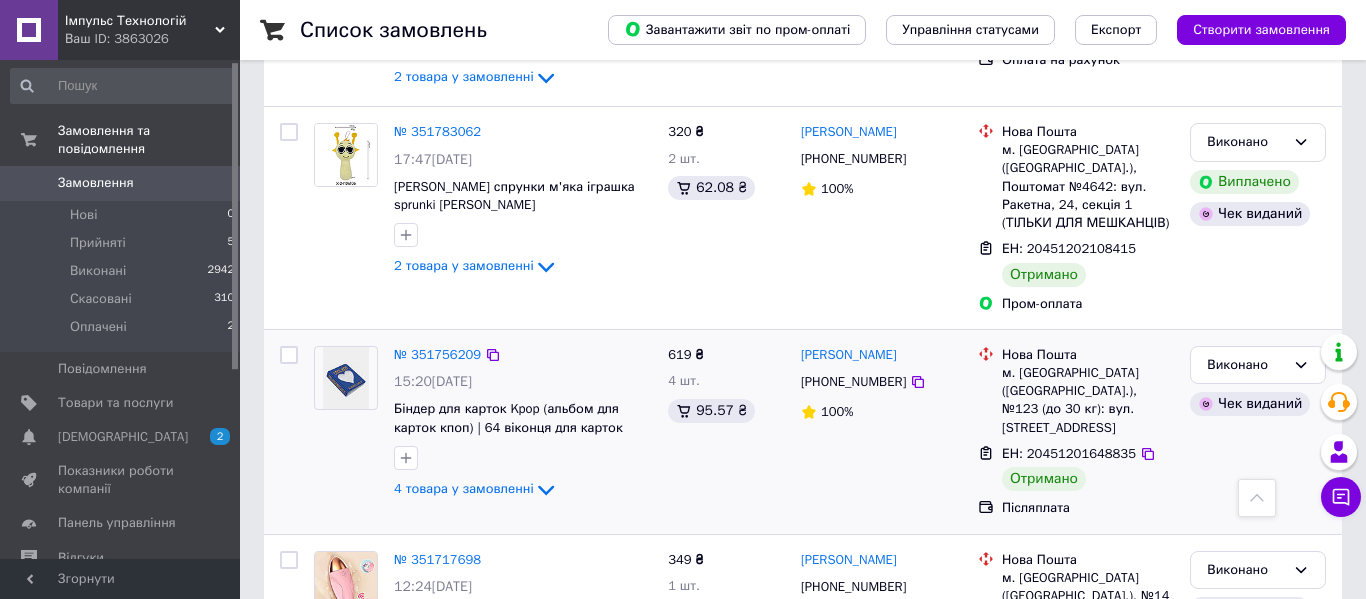scroll, scrollTop: 3575, scrollLeft: 0, axis: vertical 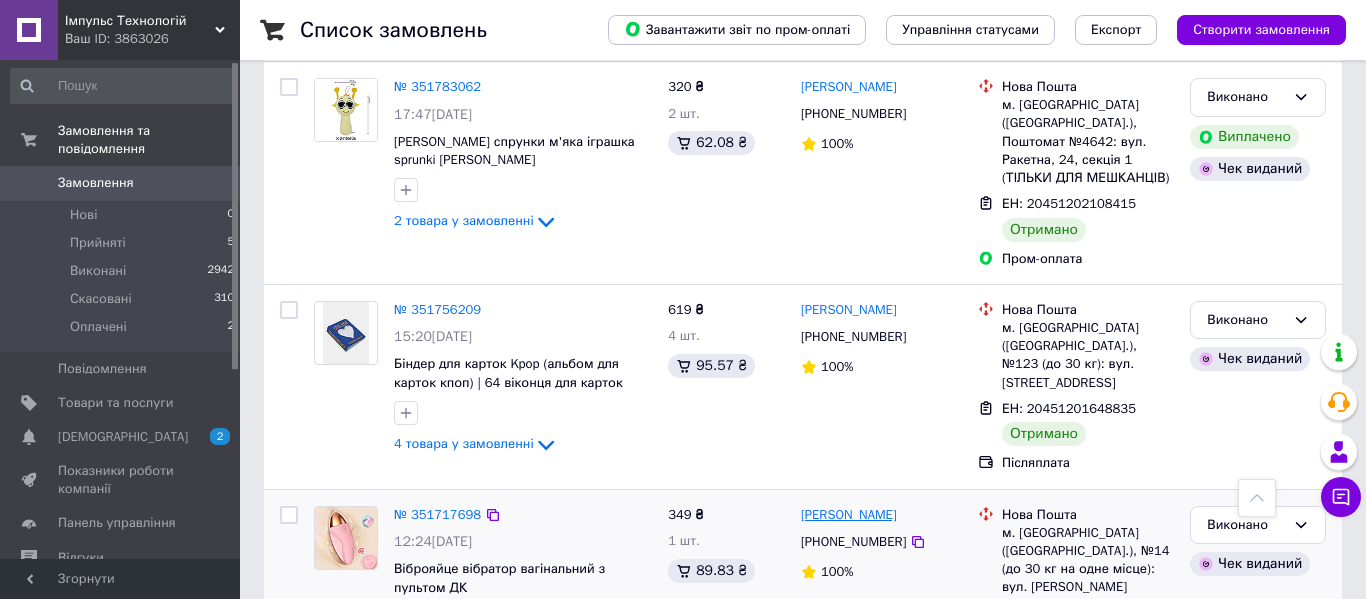 click on "[PERSON_NAME]" at bounding box center [849, 515] 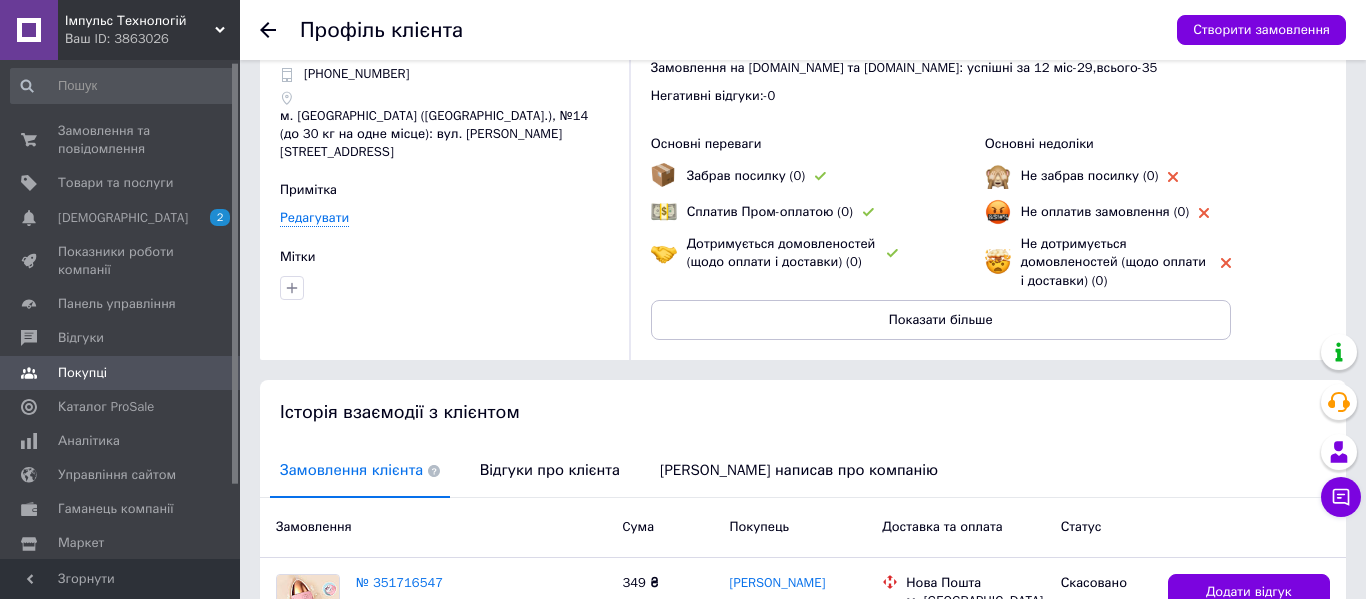 scroll, scrollTop: 123, scrollLeft: 0, axis: vertical 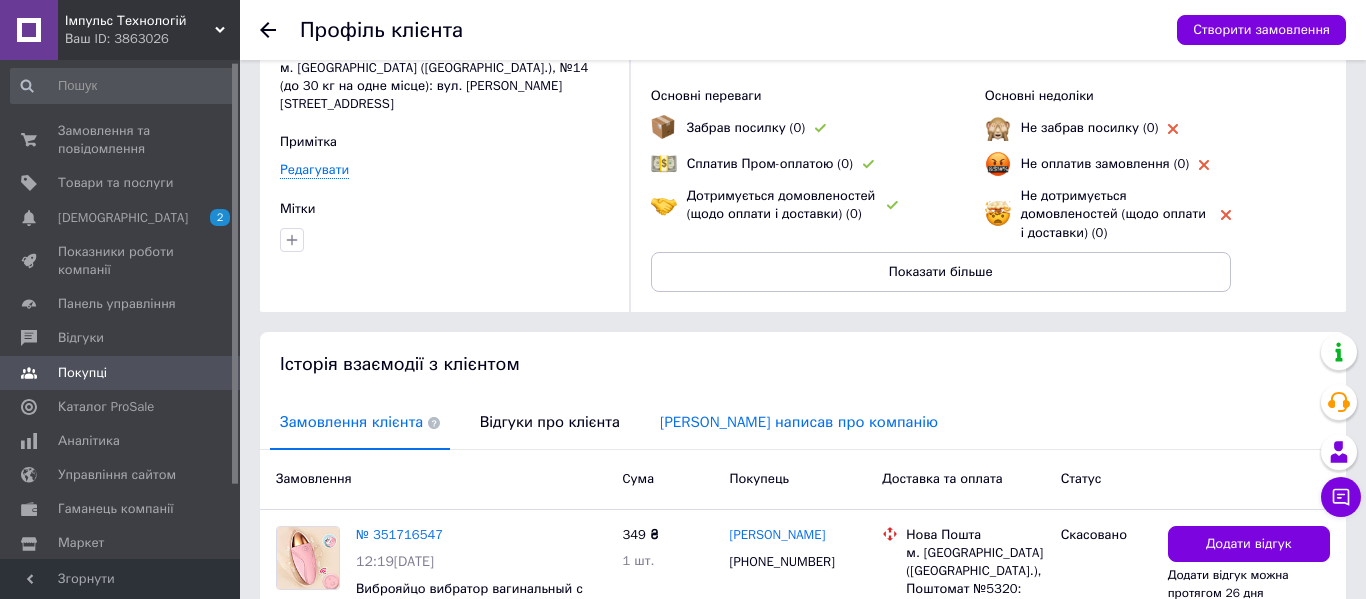 click on "[PERSON_NAME] написав про компанію" at bounding box center (799, 422) 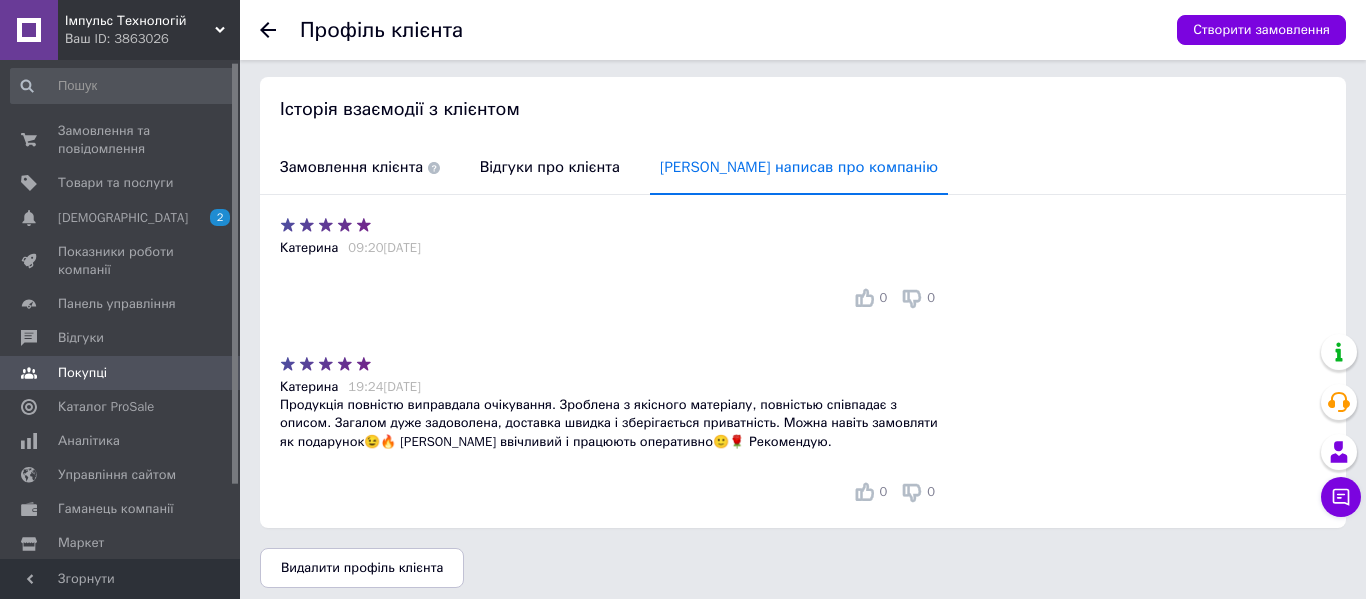 scroll, scrollTop: 367, scrollLeft: 0, axis: vertical 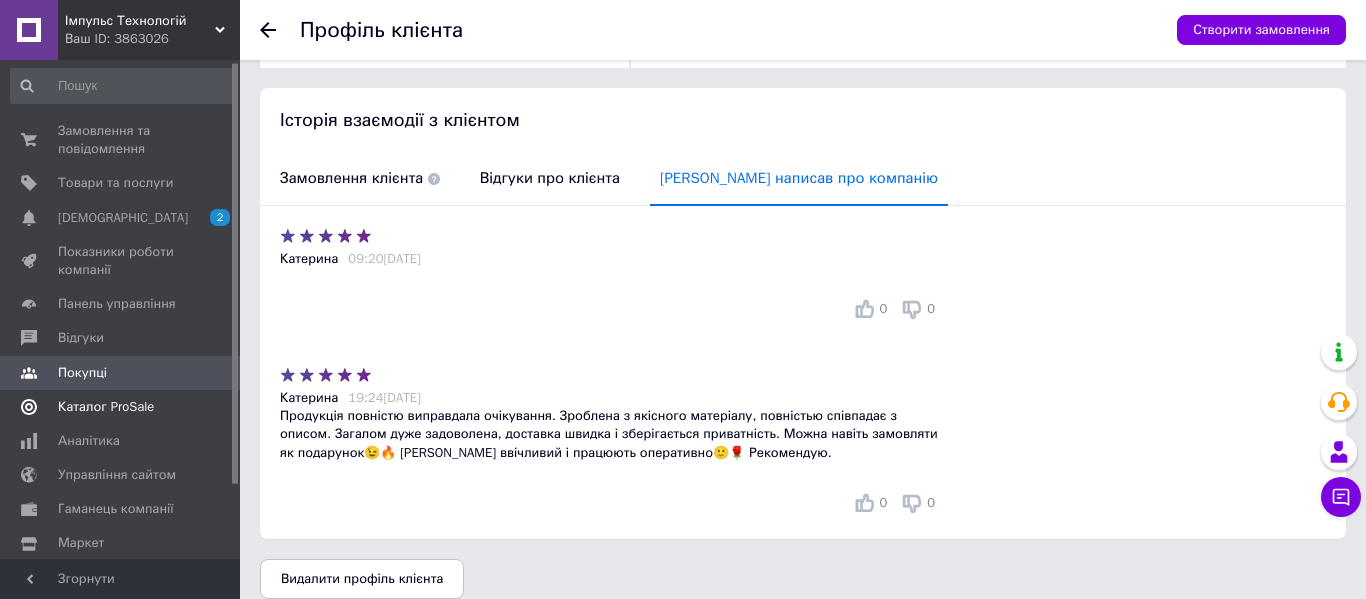 click on "Каталог ProSale" at bounding box center [106, 407] 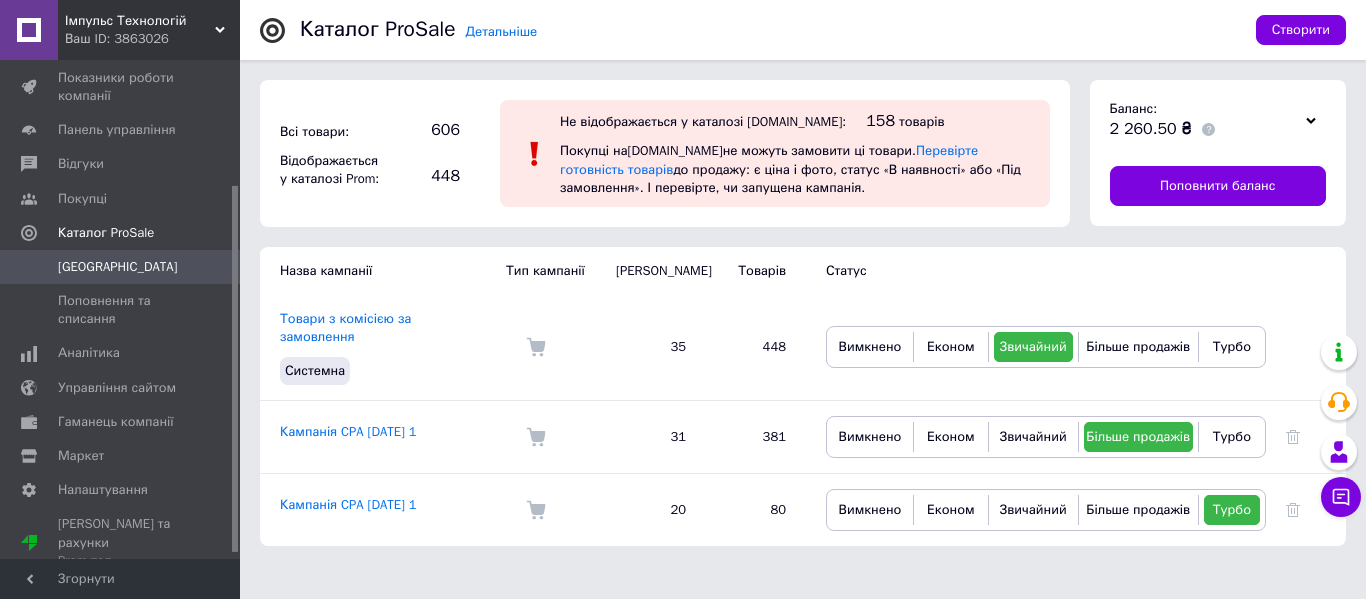 scroll, scrollTop: 177, scrollLeft: 0, axis: vertical 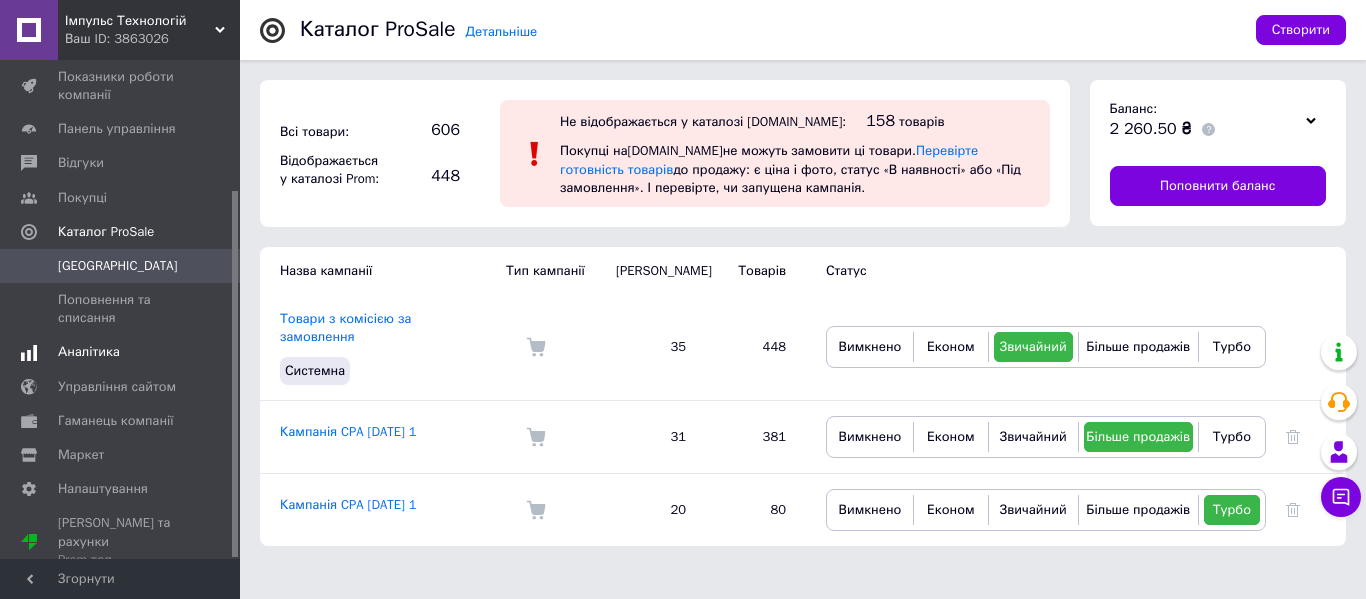 click on "Аналітика" at bounding box center (89, 352) 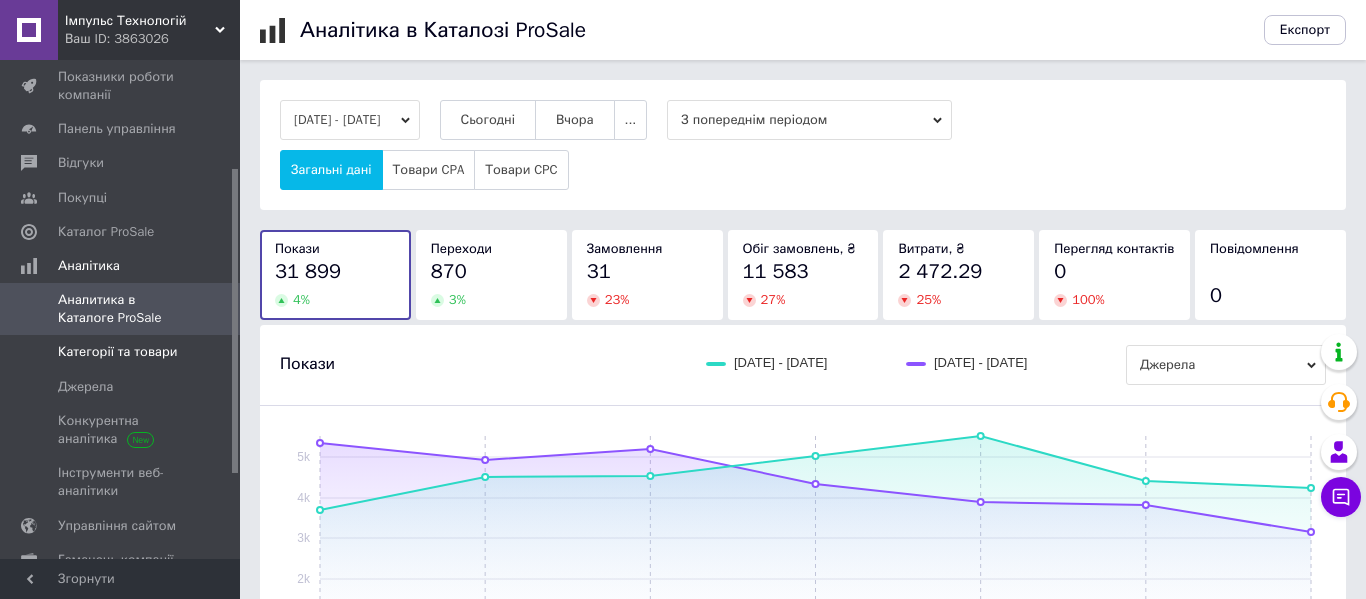 click on "Категорії та товари" at bounding box center (117, 352) 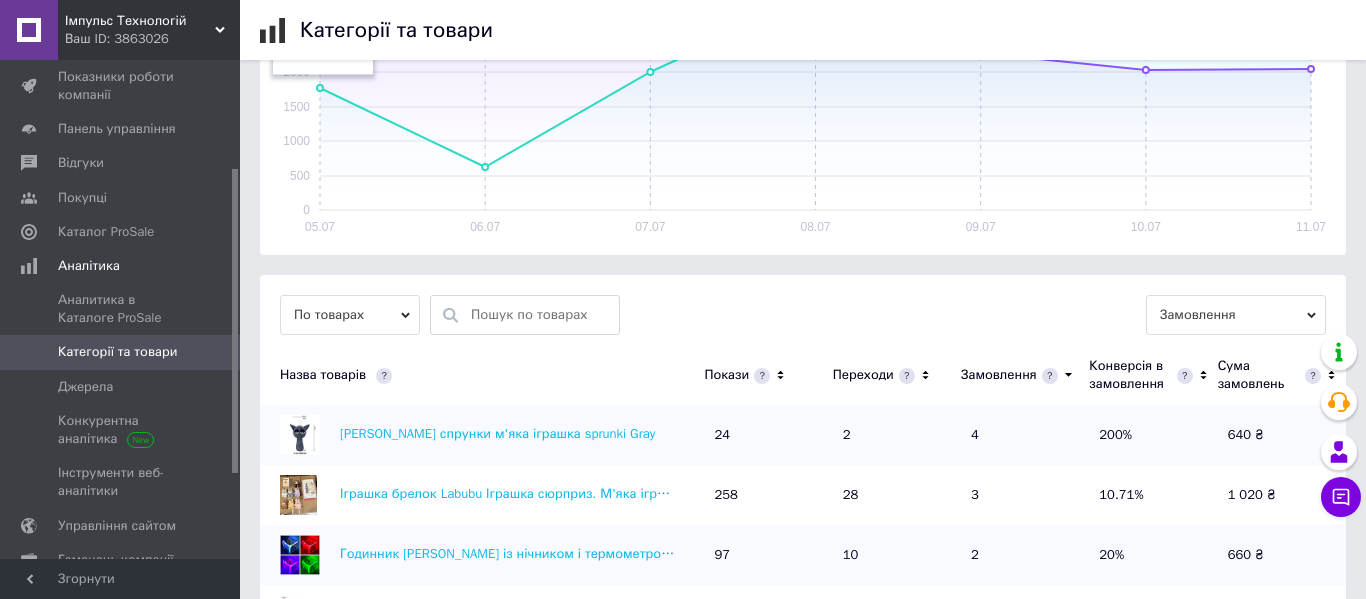 scroll, scrollTop: 398, scrollLeft: 0, axis: vertical 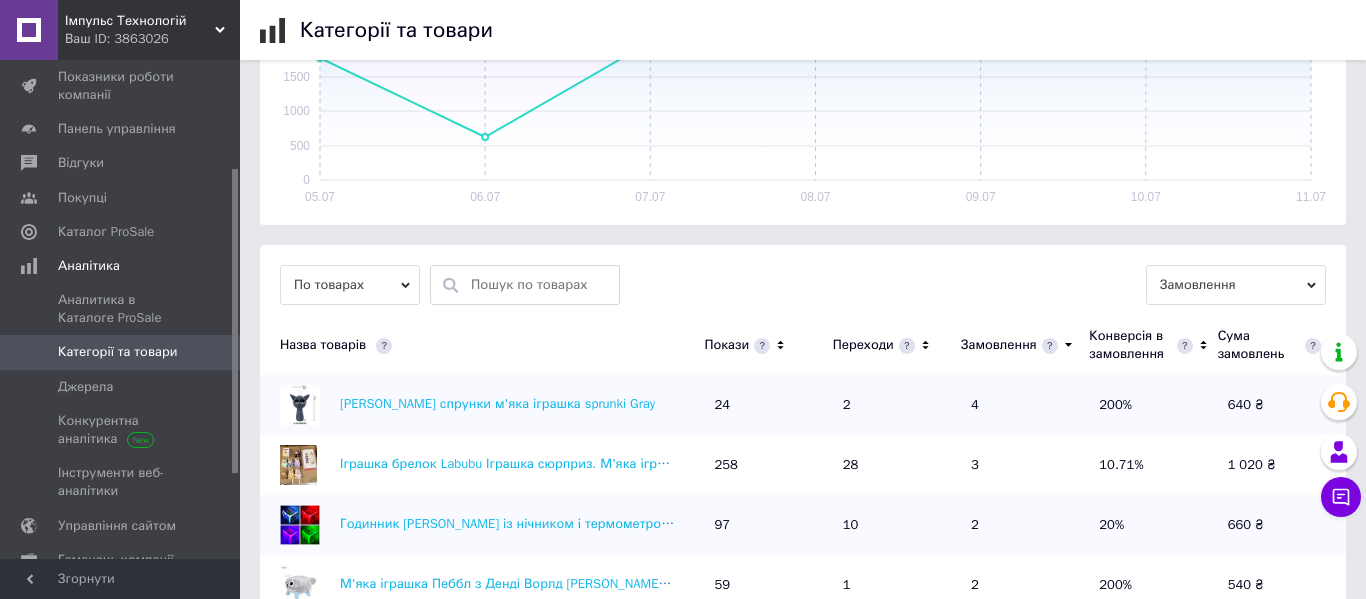 click at bounding box center (540, 285) 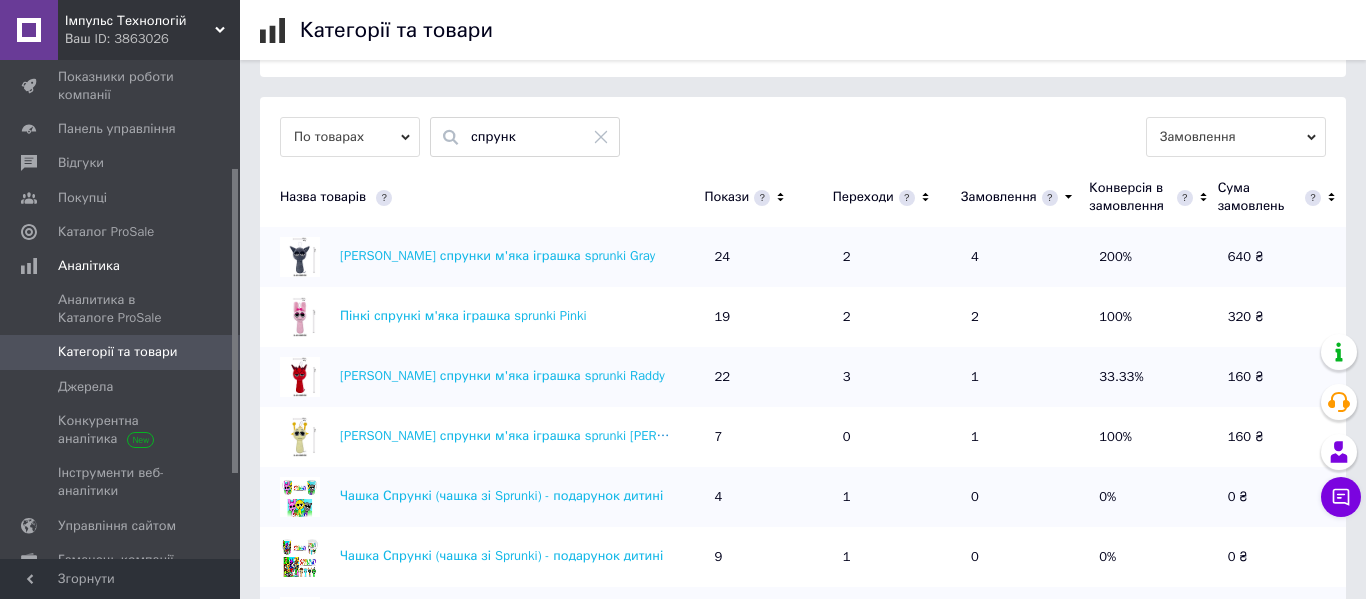 scroll, scrollTop: 601, scrollLeft: 0, axis: vertical 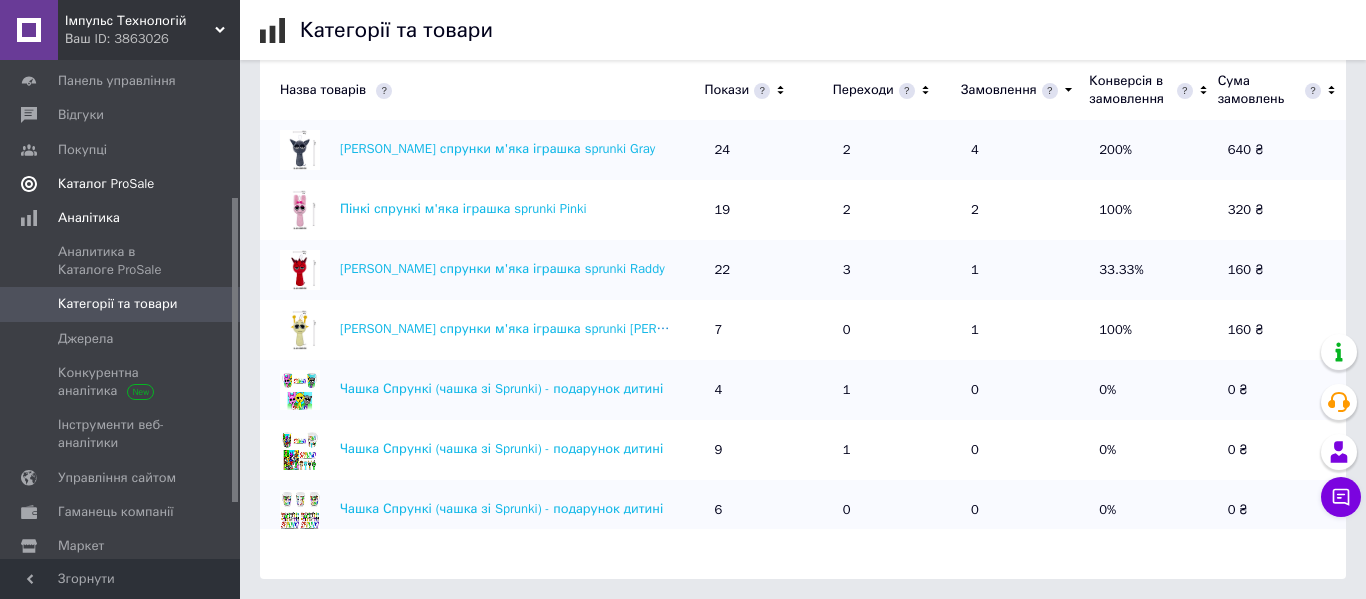 type on "спрунк" 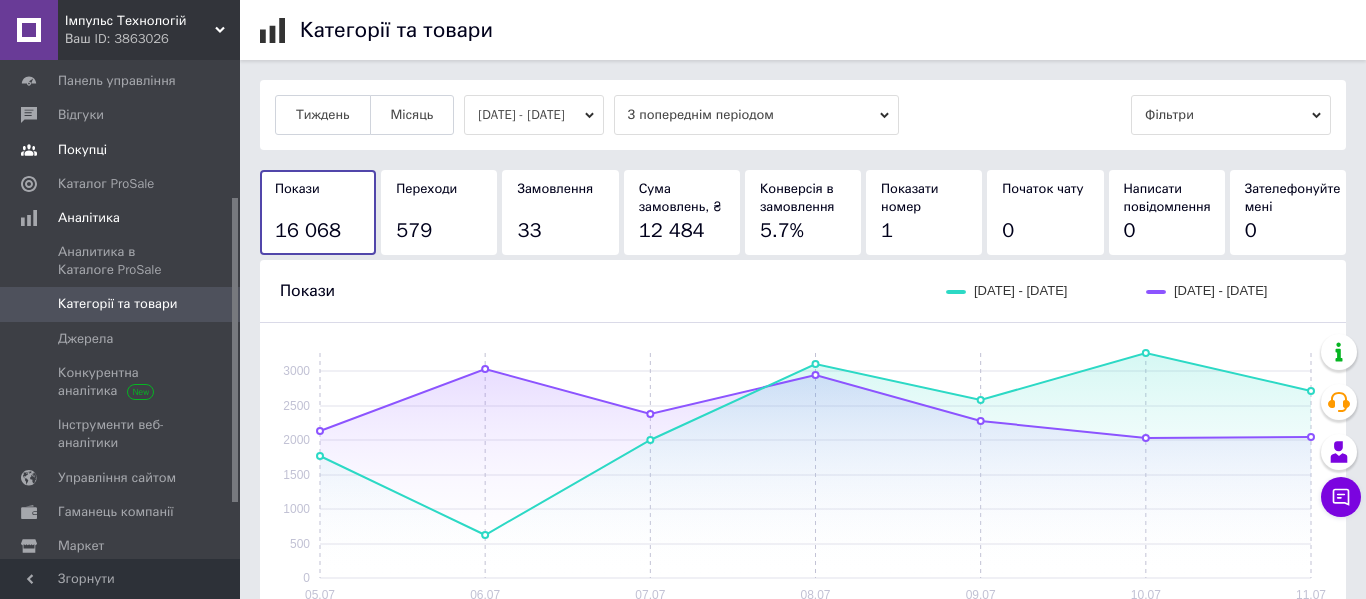 scroll, scrollTop: 177, scrollLeft: 0, axis: vertical 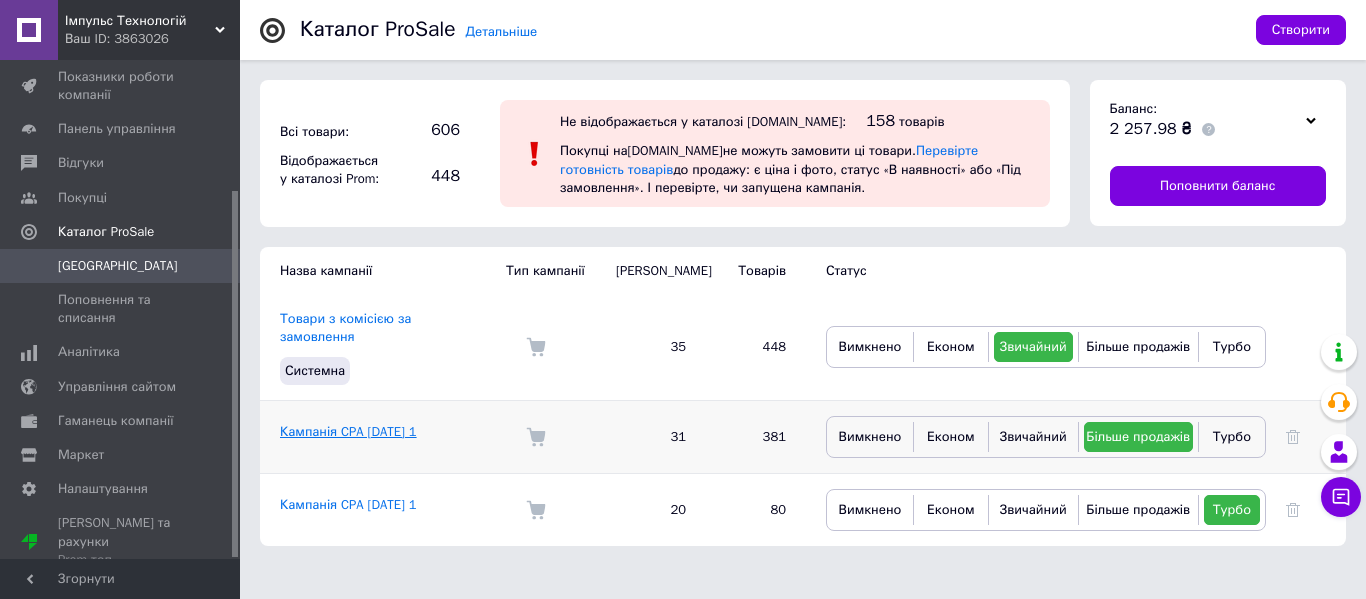 click on "Кампанія CPA [DATE] 1" at bounding box center (348, 431) 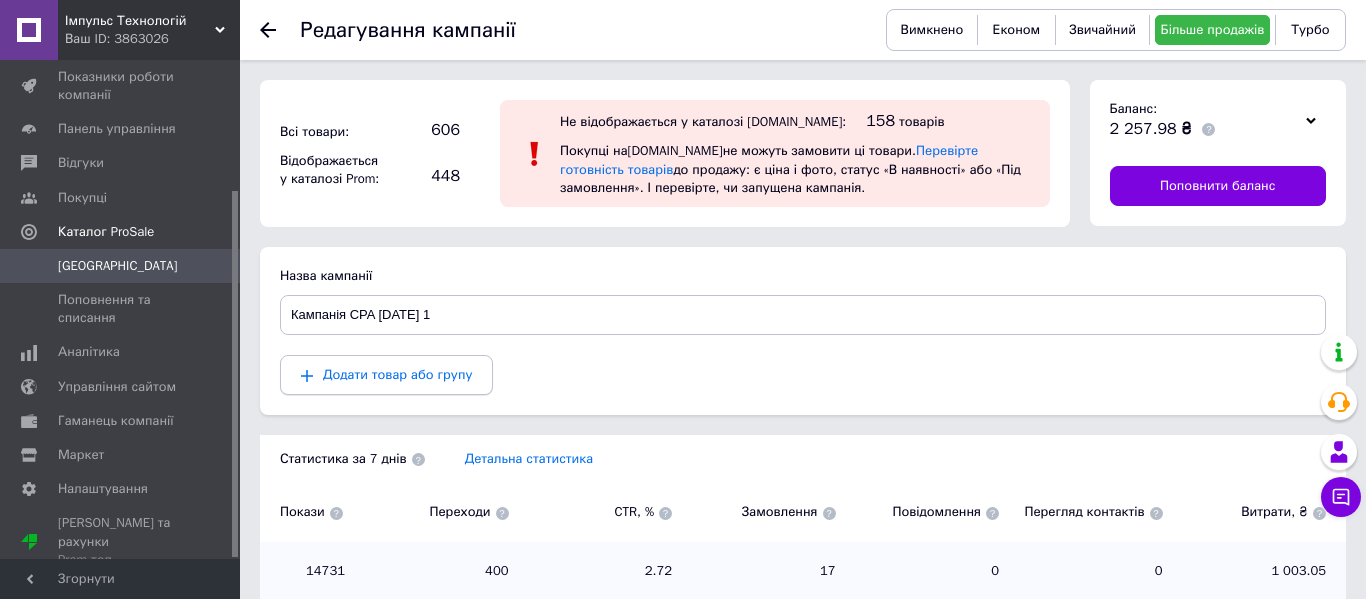 click on "Додати товар або групу" at bounding box center [397, 374] 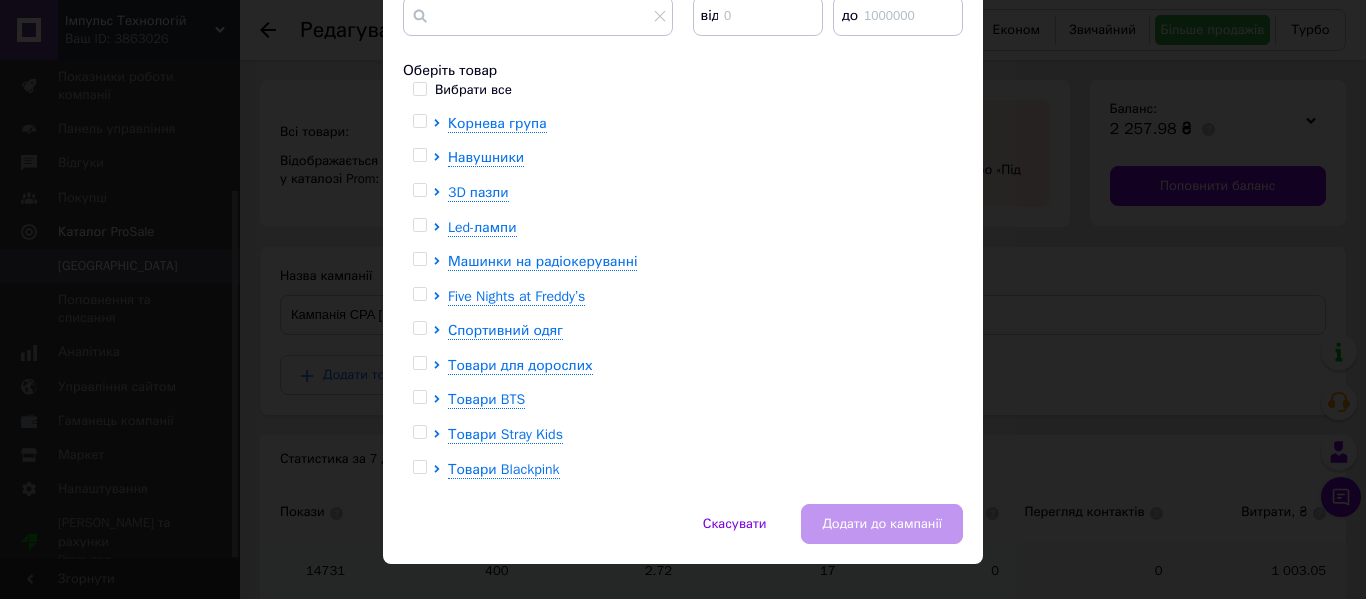 scroll, scrollTop: 333, scrollLeft: 0, axis: vertical 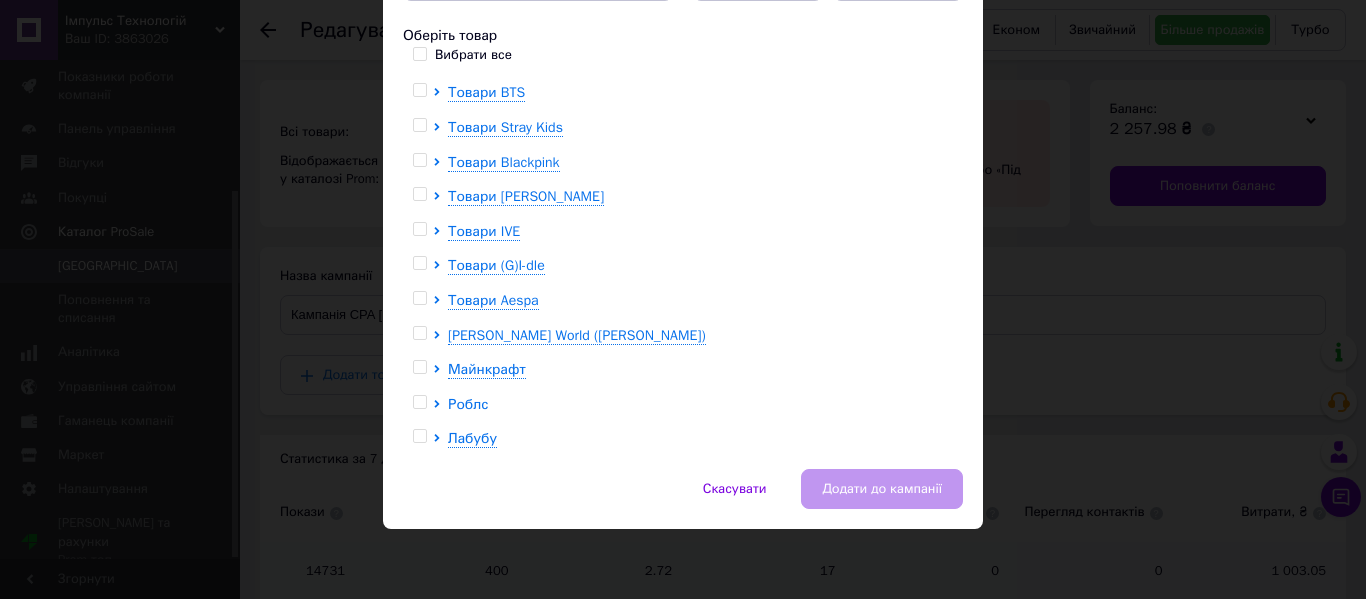 click on "Роблс" at bounding box center [468, 404] 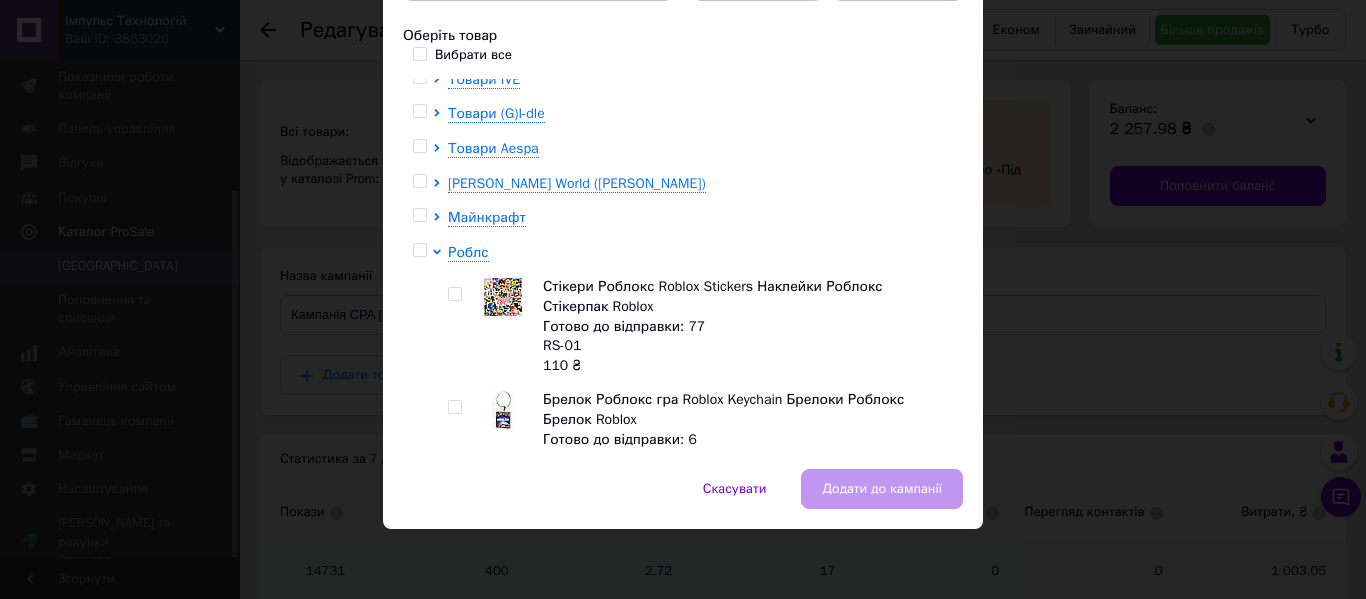 scroll, scrollTop: 493, scrollLeft: 0, axis: vertical 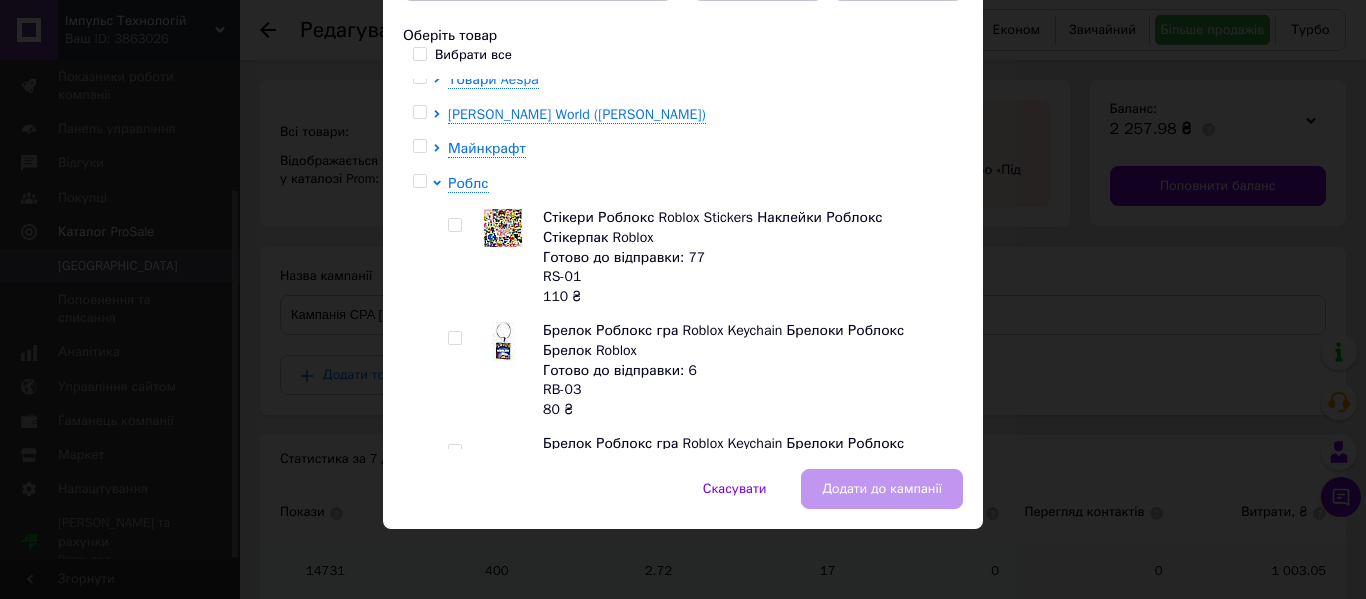 click at bounding box center (454, 225) 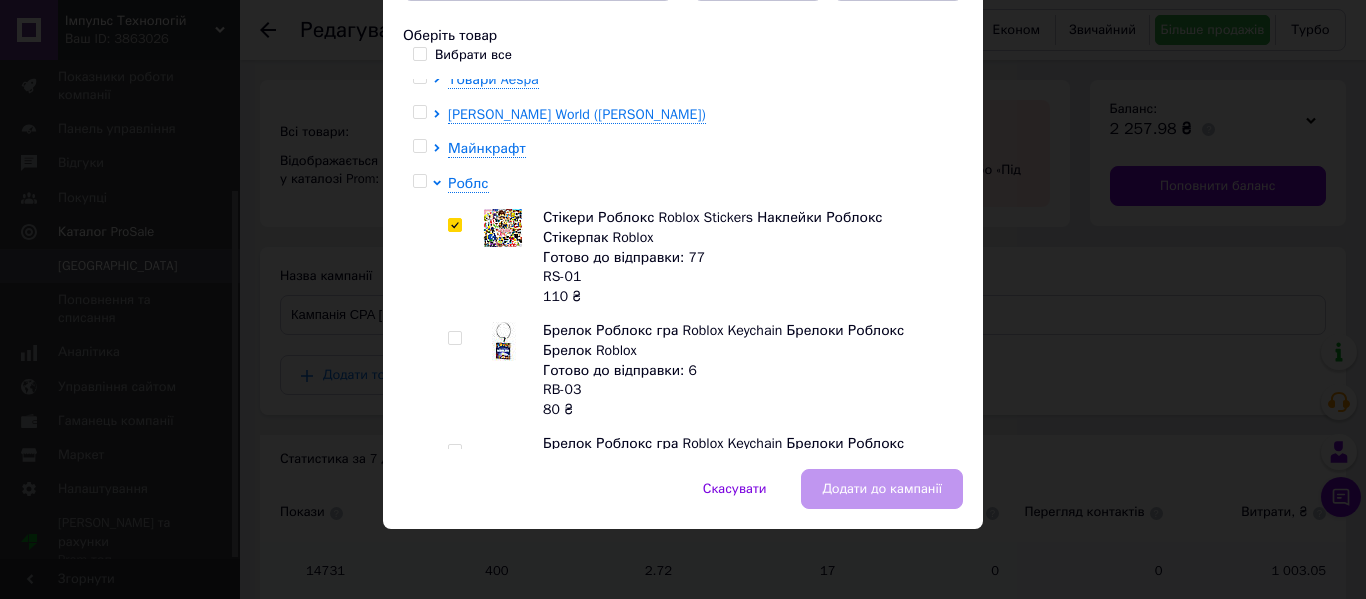 checkbox on "true" 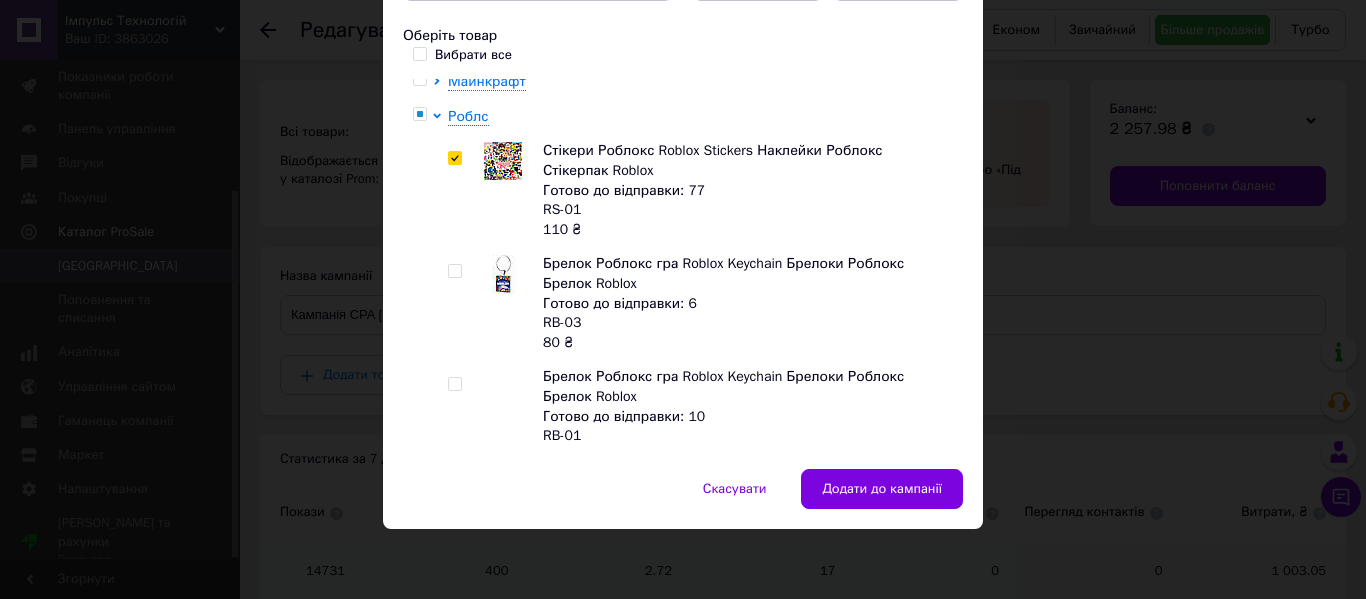 scroll, scrollTop: 579, scrollLeft: 0, axis: vertical 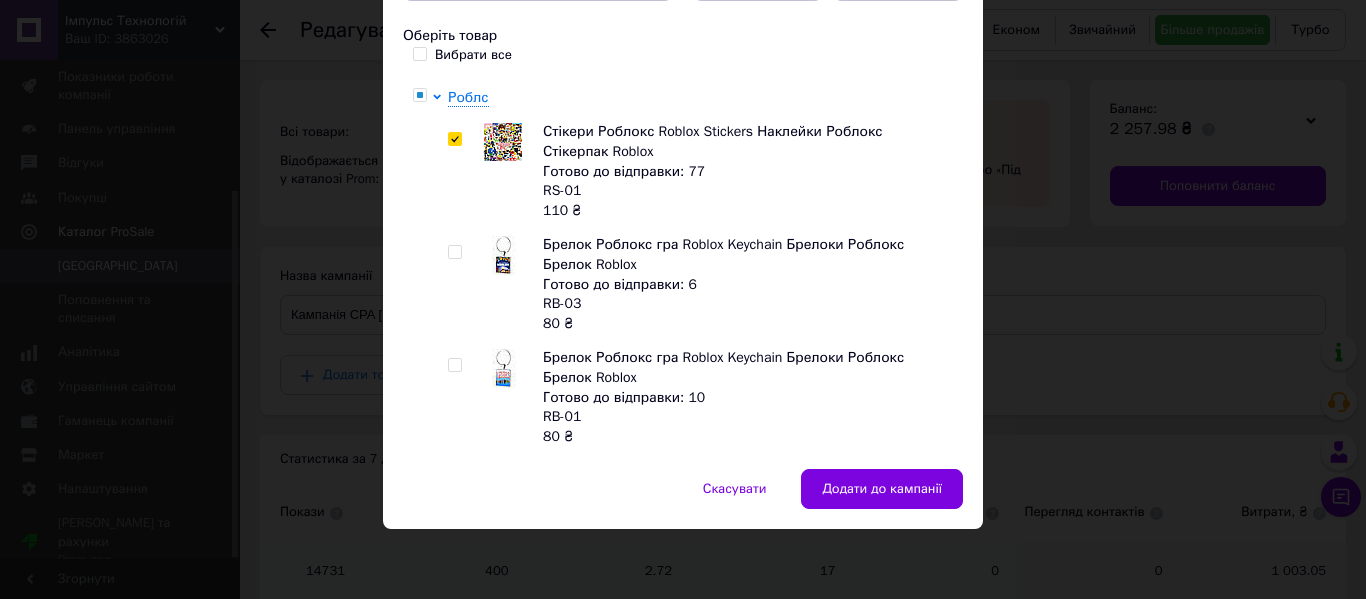 click at bounding box center (454, 252) 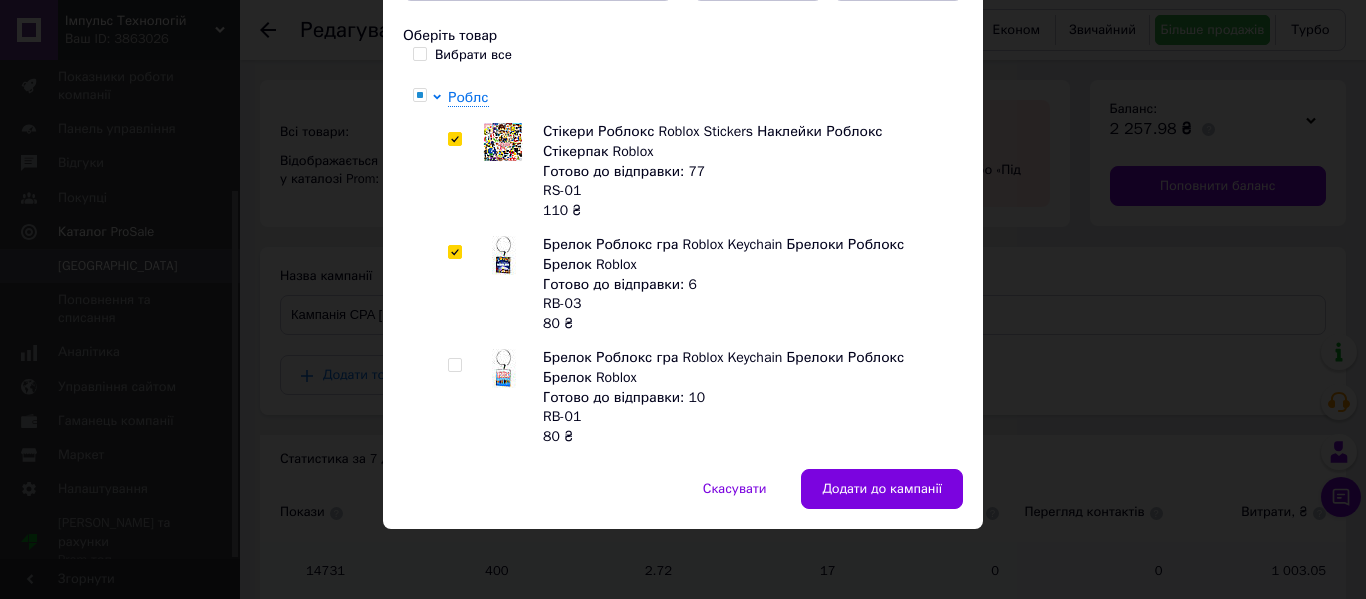 checkbox on "true" 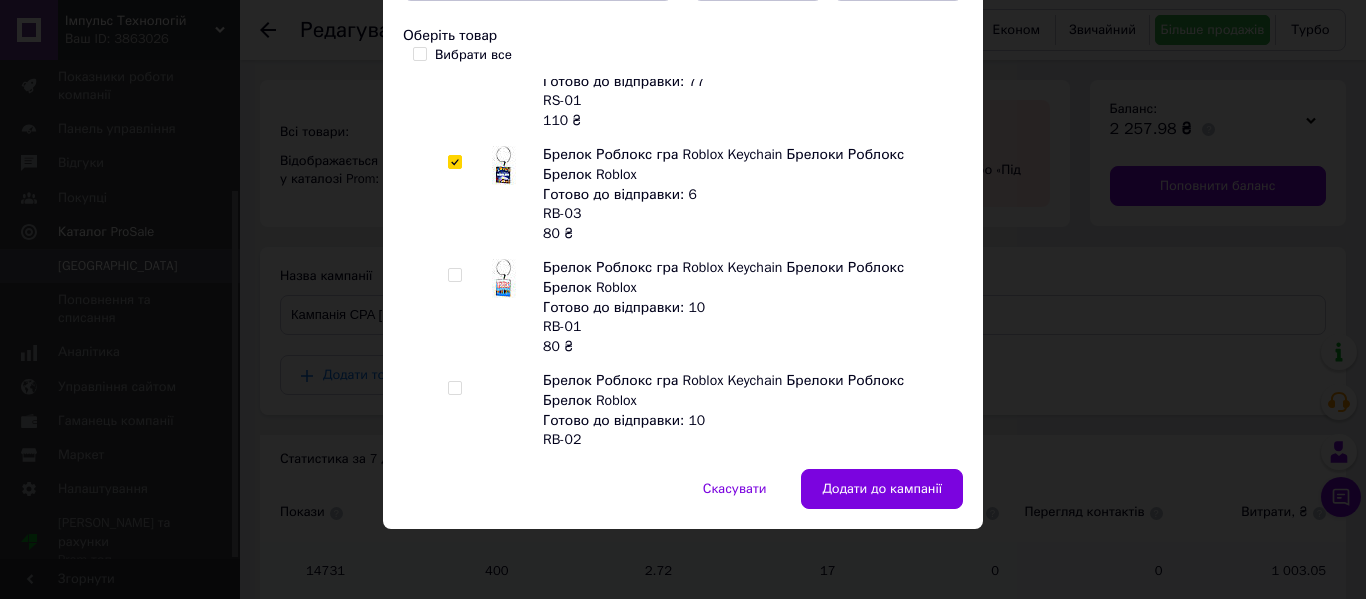 scroll, scrollTop: 672, scrollLeft: 0, axis: vertical 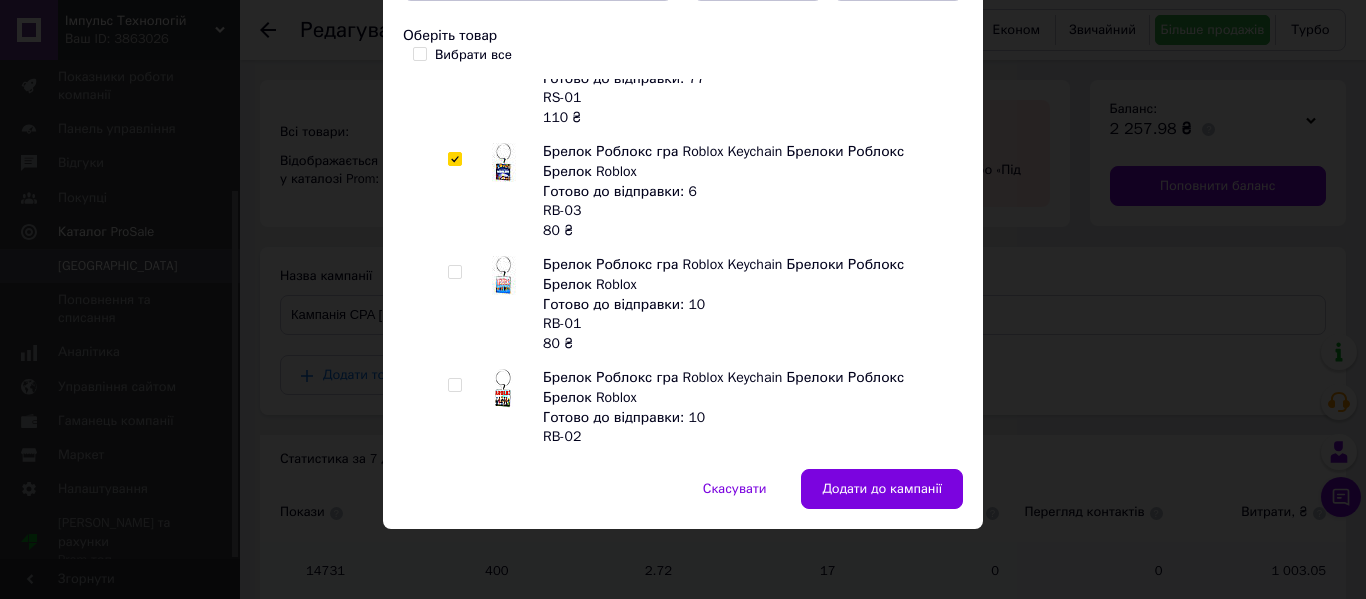 click at bounding box center [454, 272] 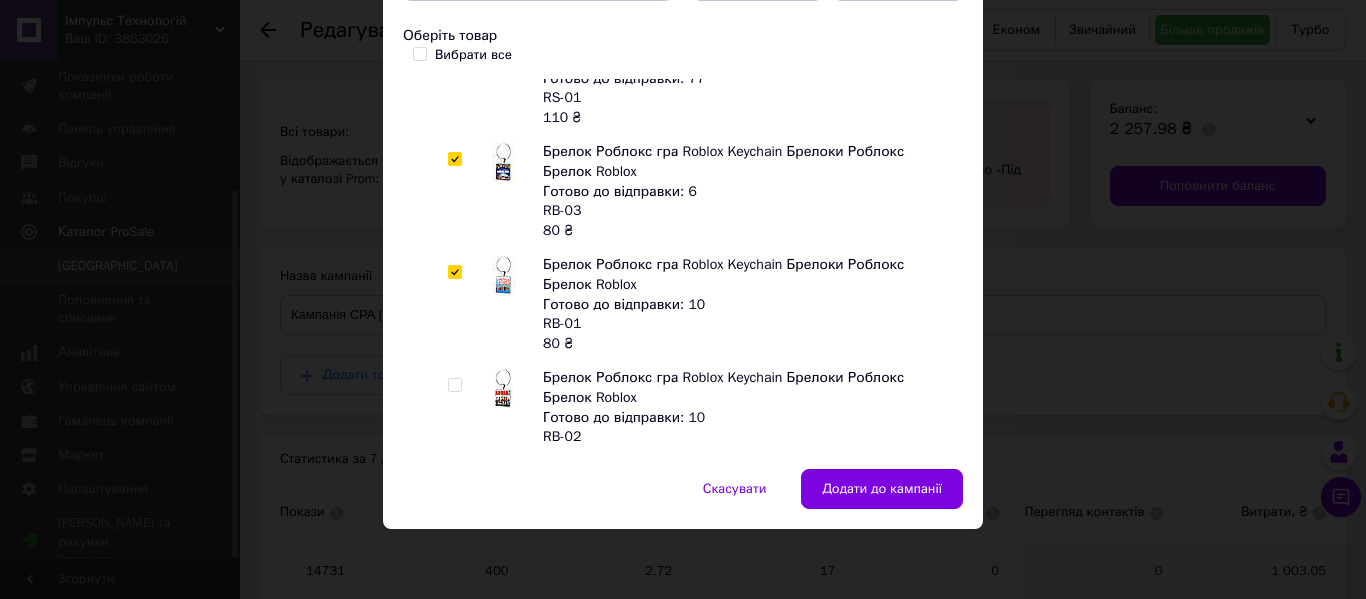 checkbox on "true" 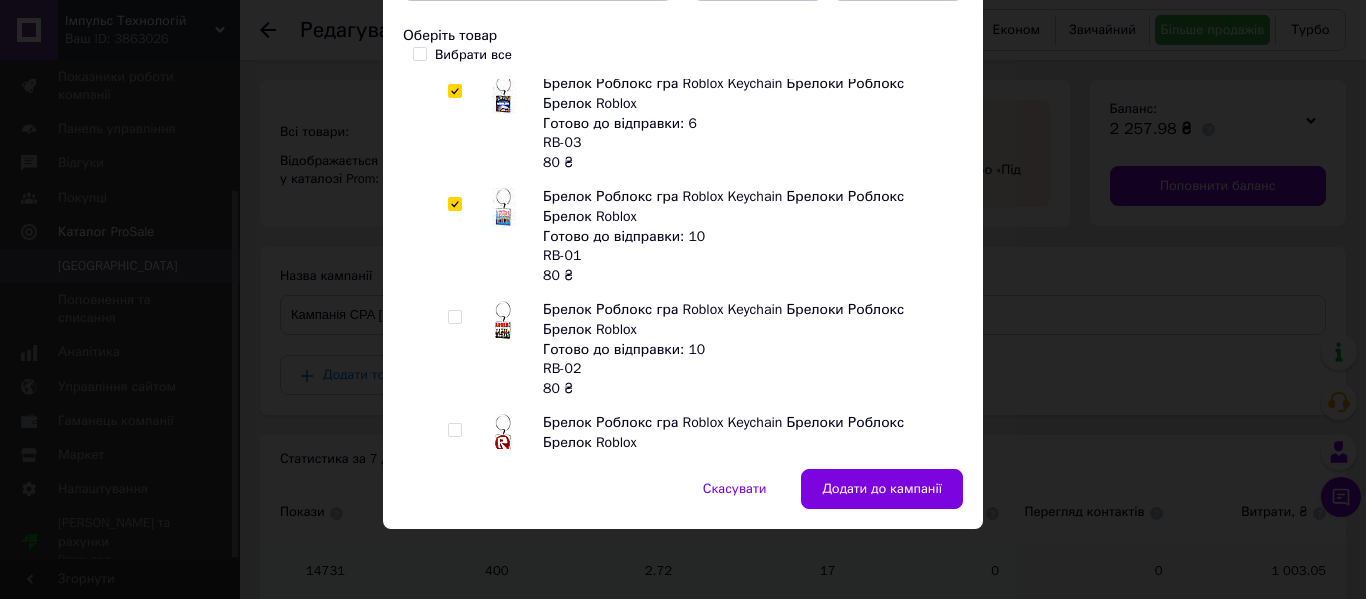 scroll, scrollTop: 785, scrollLeft: 0, axis: vertical 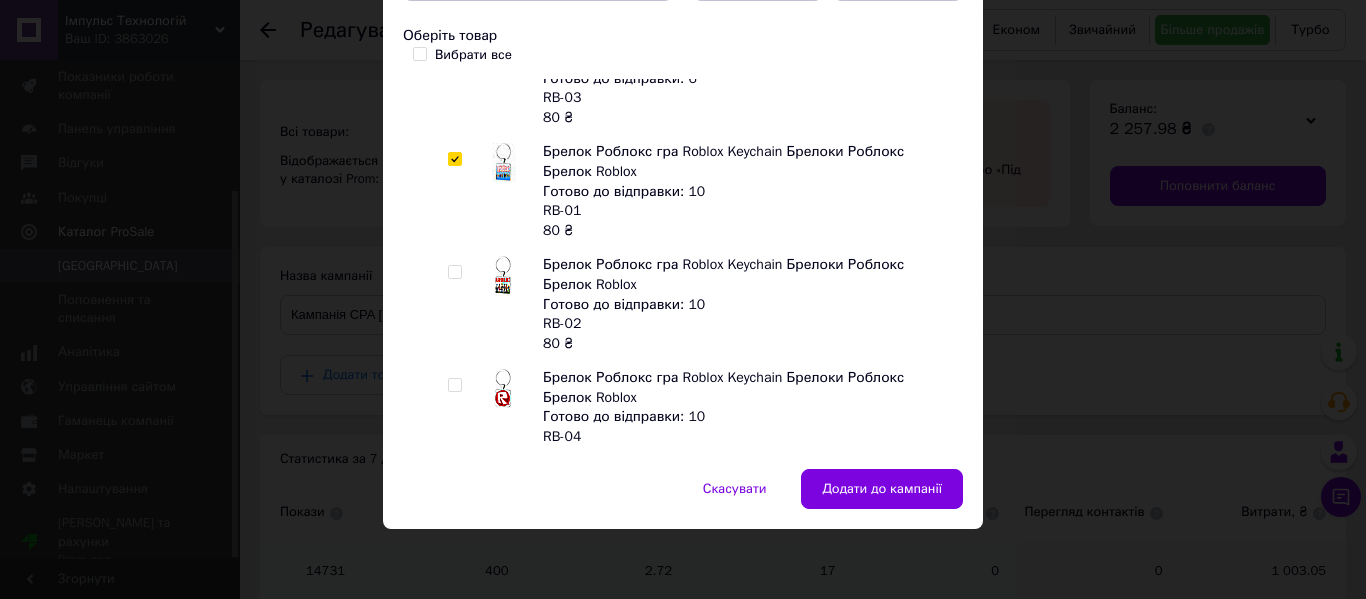 click at bounding box center [454, 272] 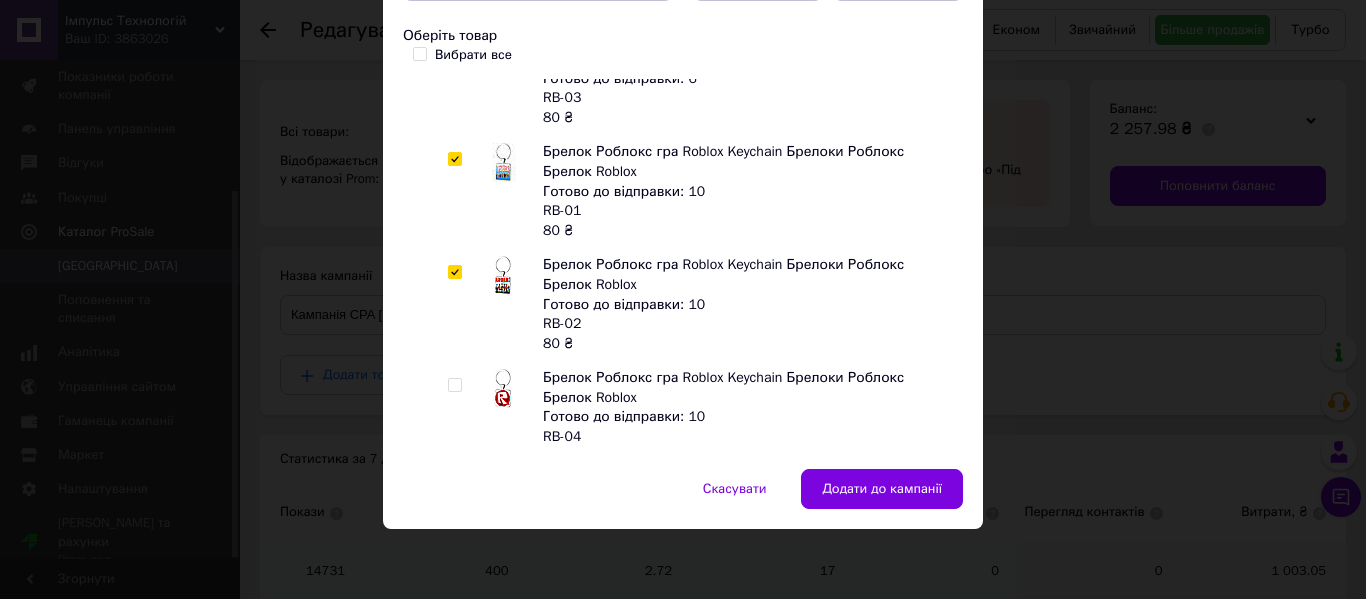 checkbox on "true" 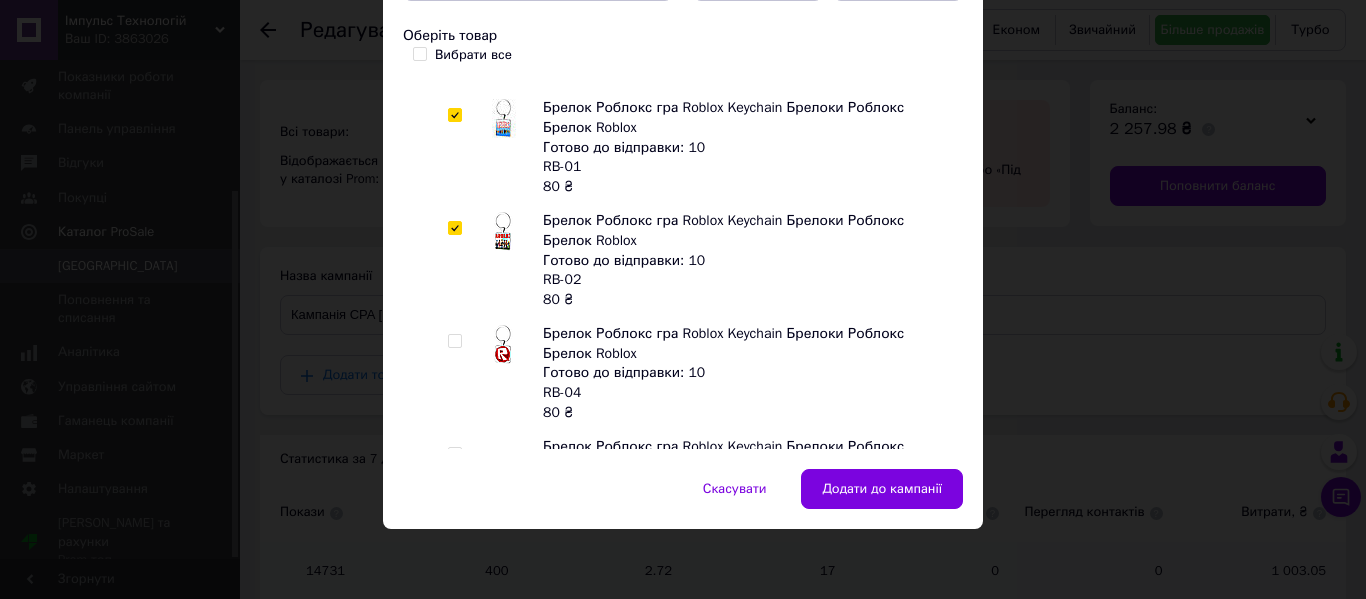 scroll, scrollTop: 879, scrollLeft: 0, axis: vertical 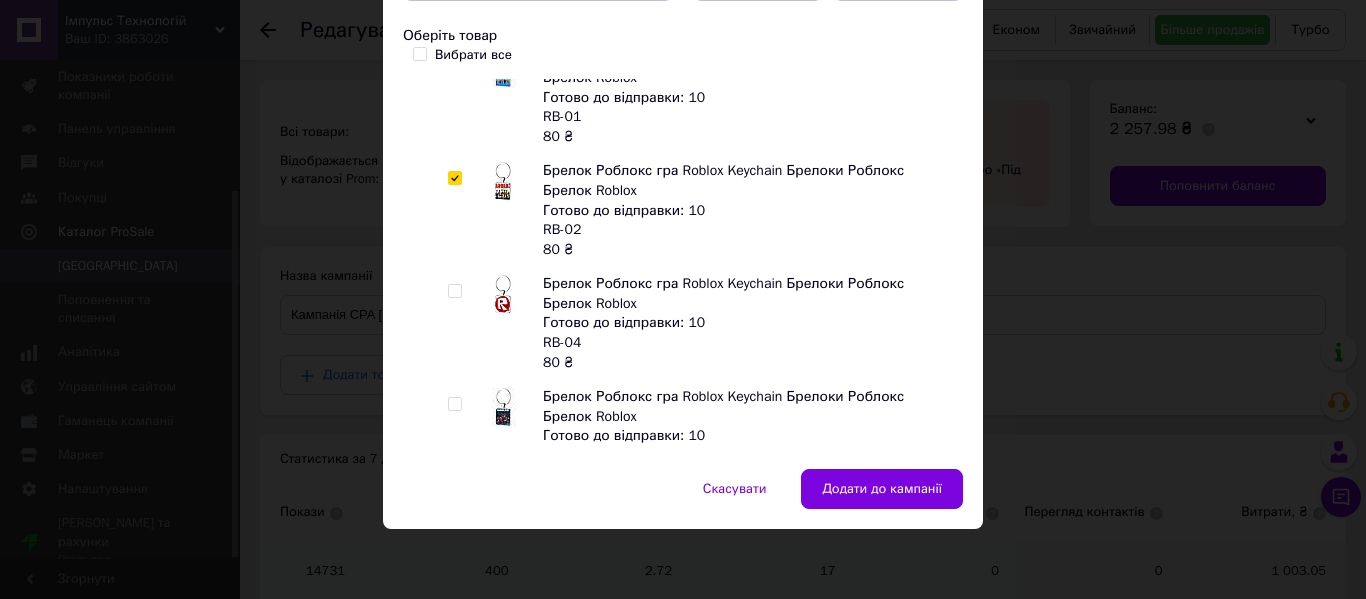 click at bounding box center [454, 291] 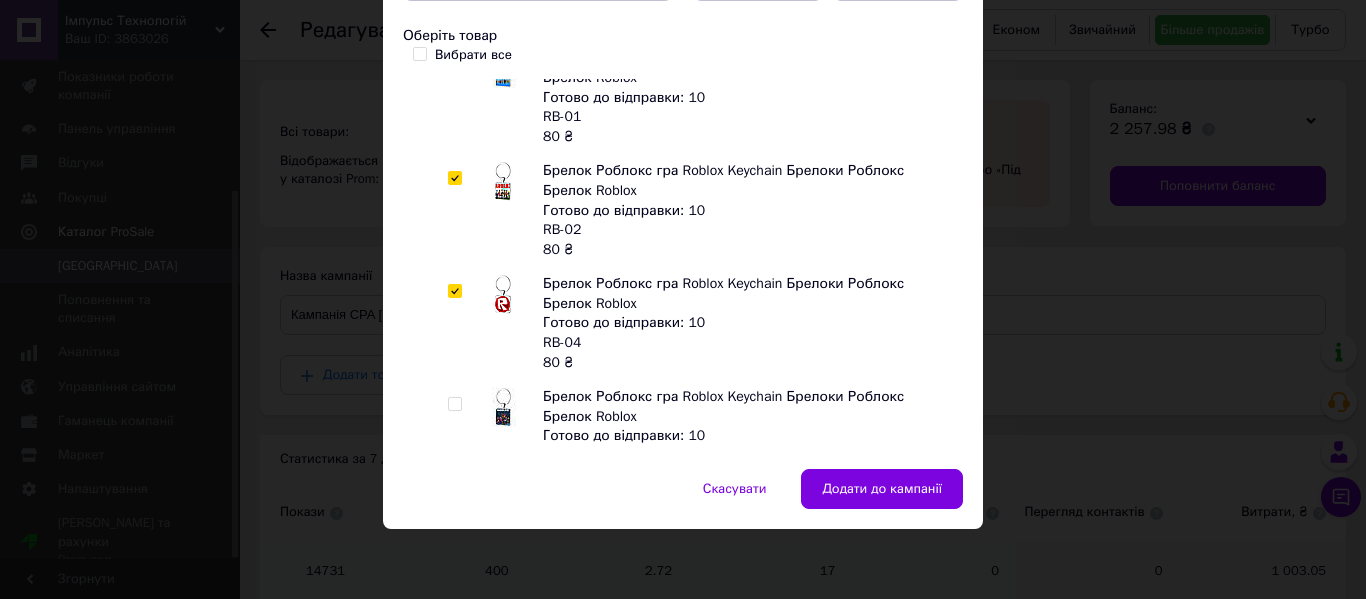 checkbox on "true" 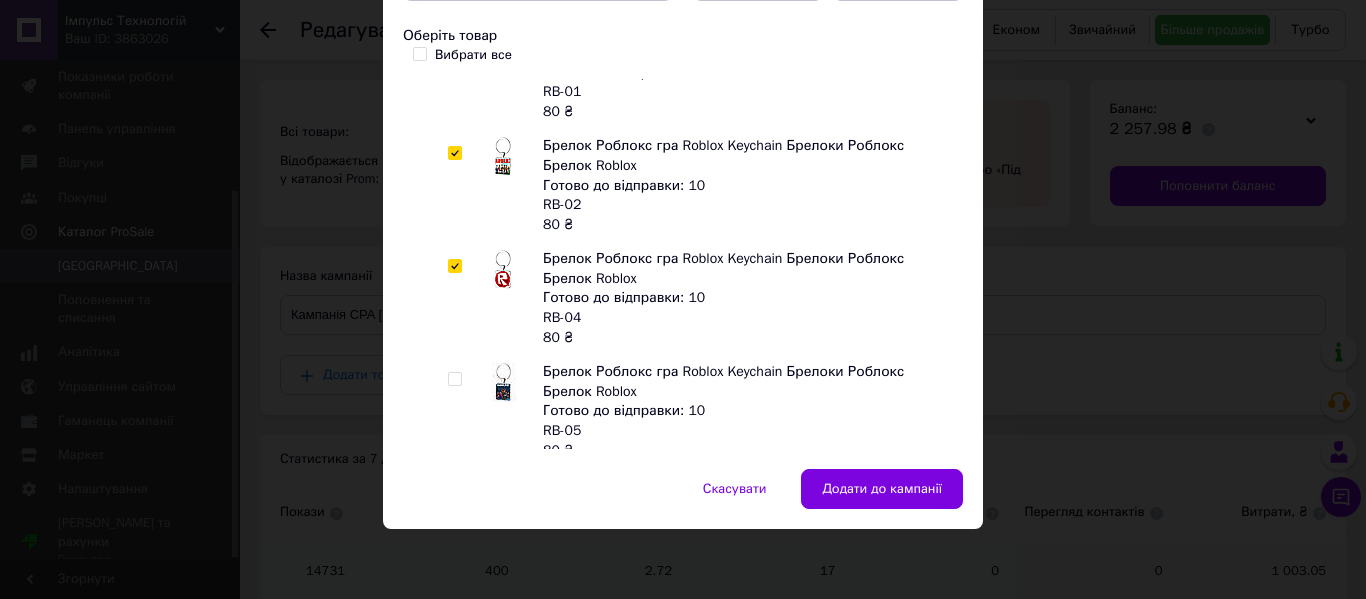 scroll, scrollTop: 1018, scrollLeft: 0, axis: vertical 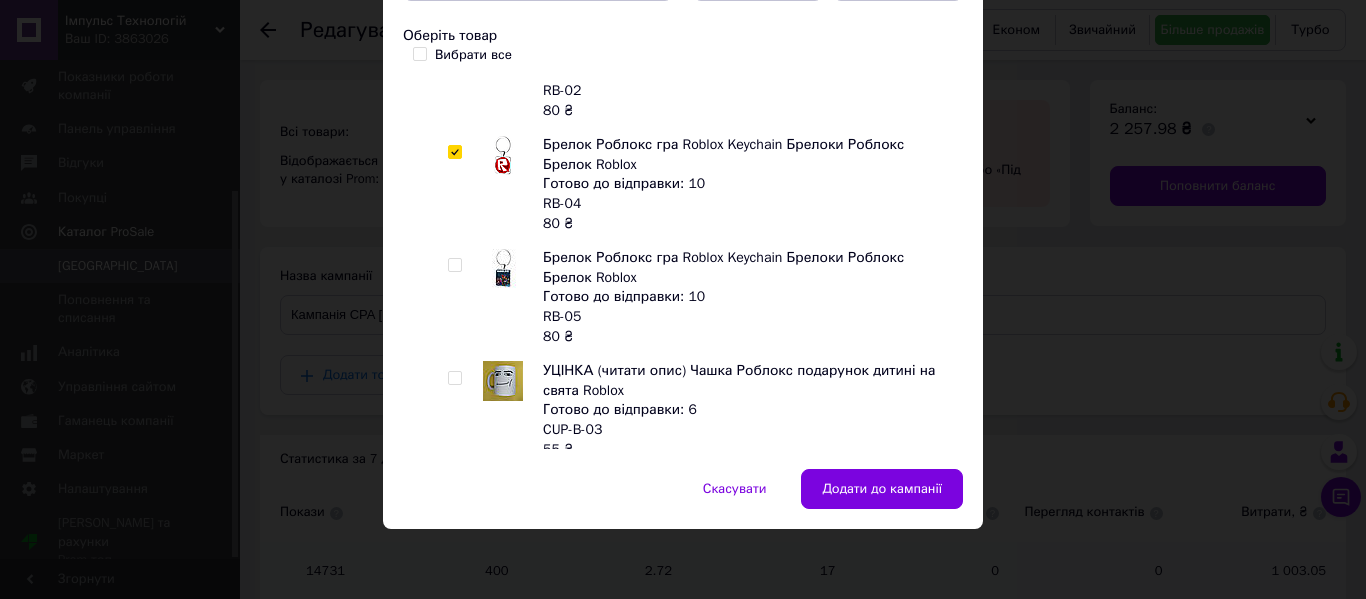 click at bounding box center [454, 265] 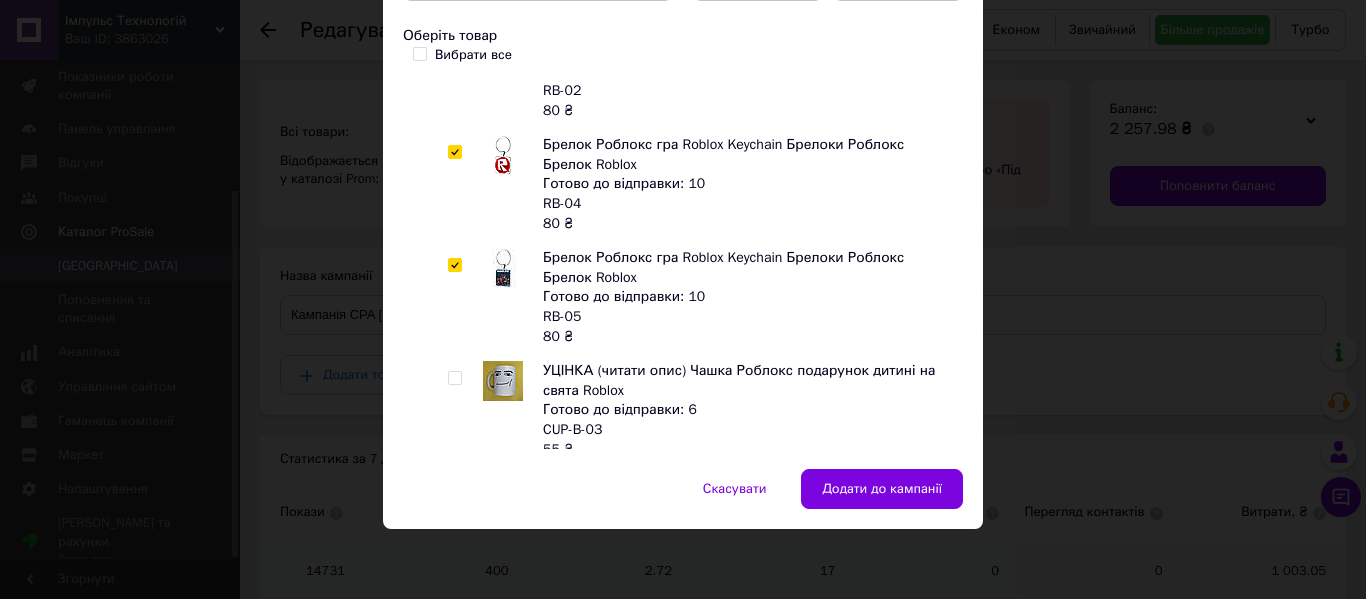 checkbox on "true" 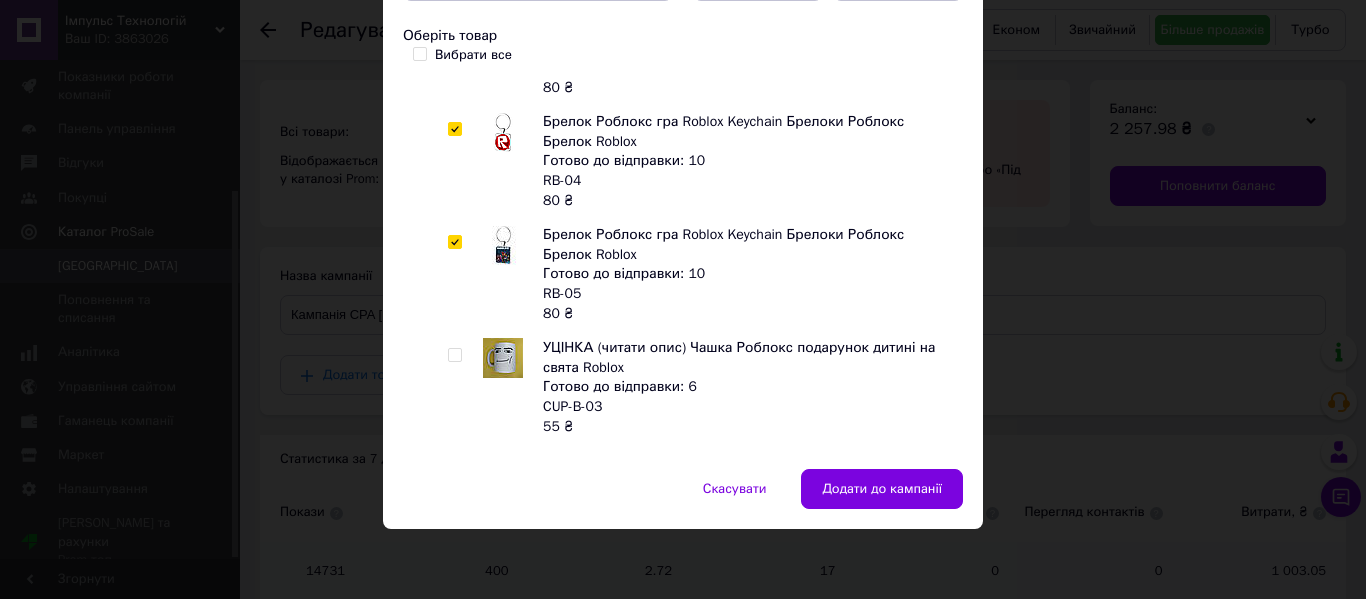 scroll, scrollTop: 1063, scrollLeft: 0, axis: vertical 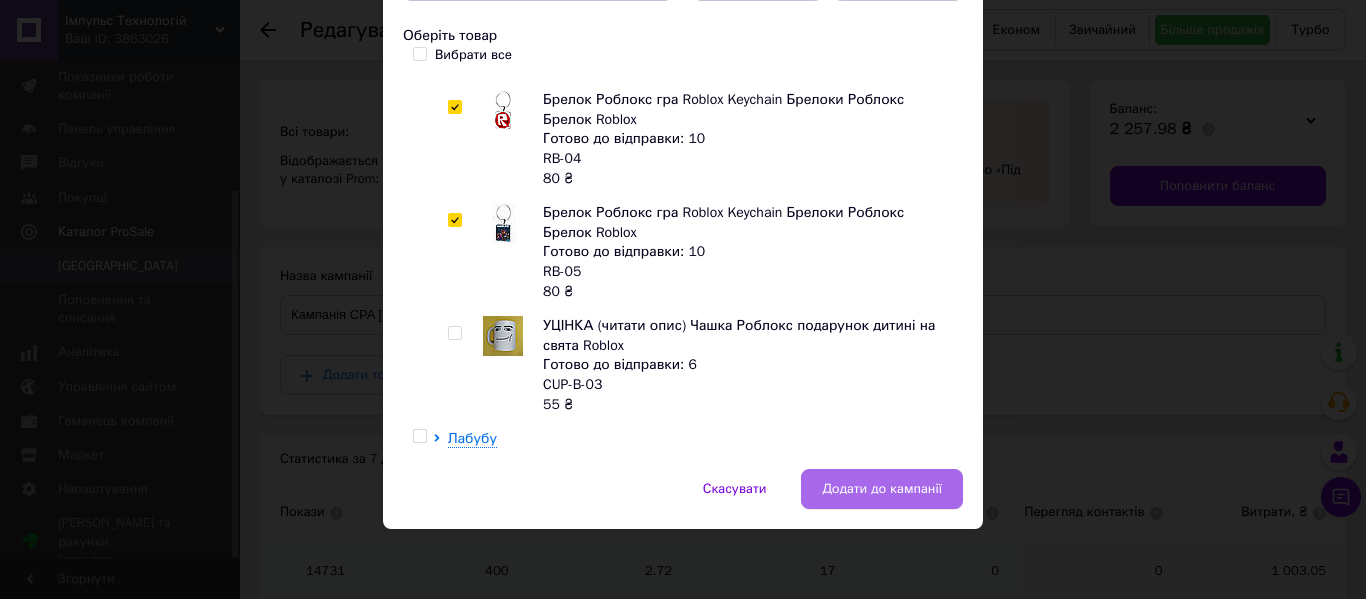 click on "Додати до кампанії" at bounding box center (882, 489) 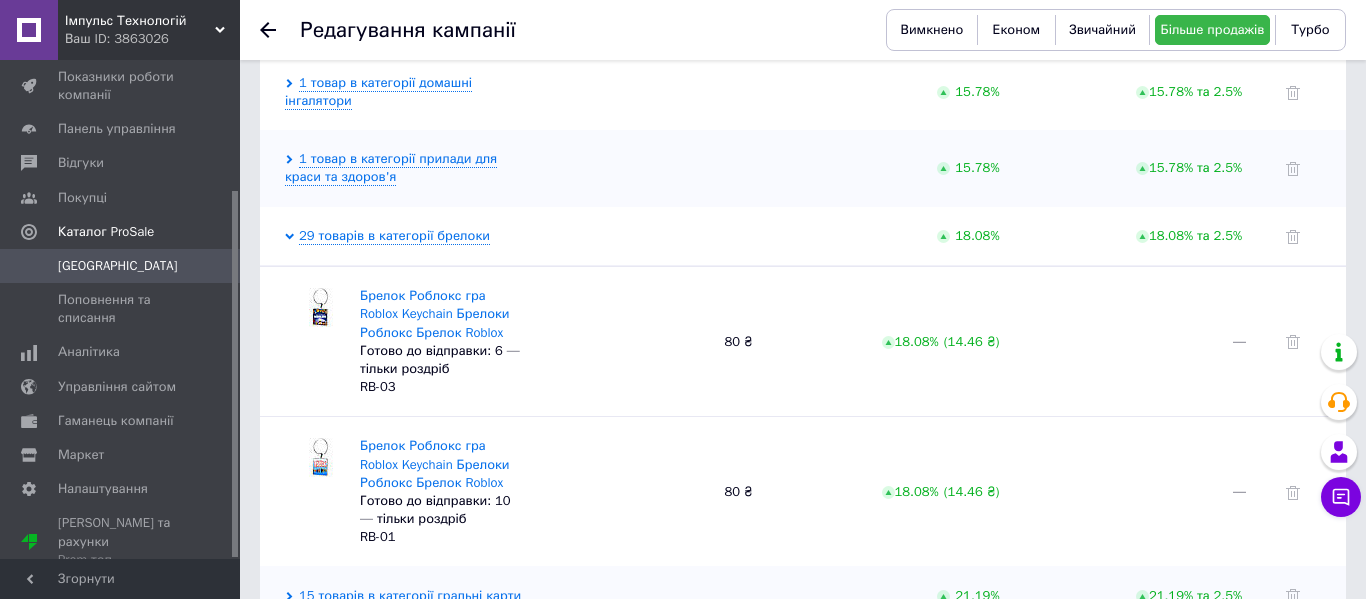 scroll, scrollTop: 1899, scrollLeft: 0, axis: vertical 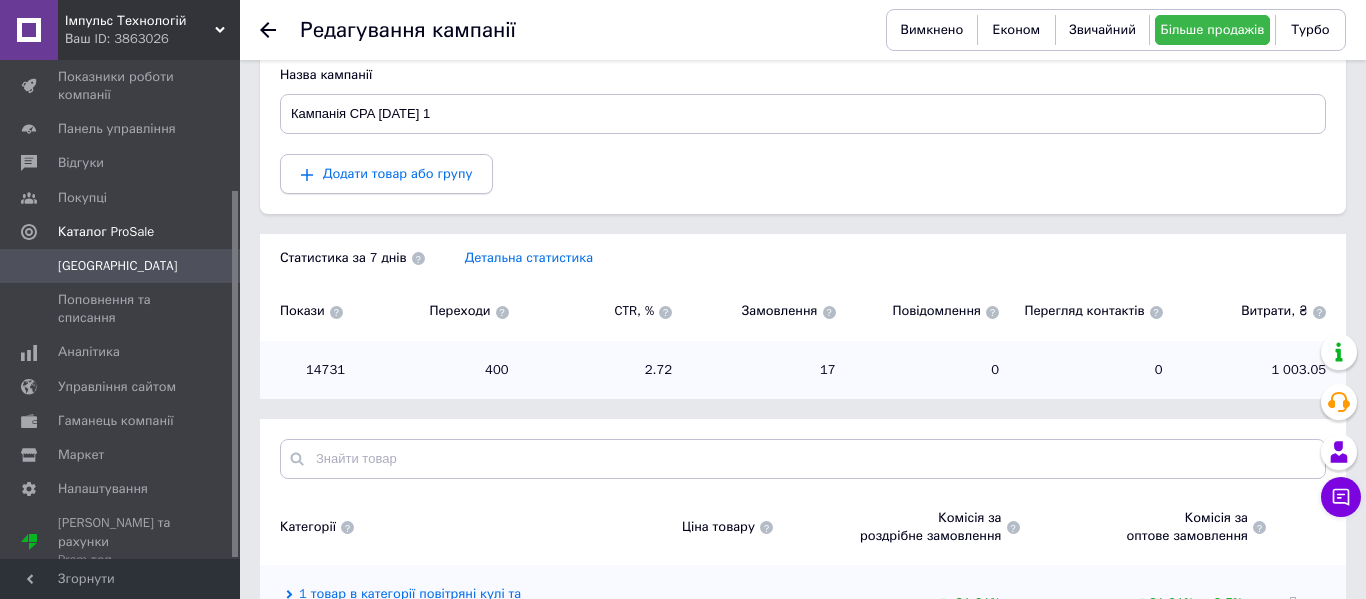 click on "Додати товар або групу" at bounding box center [386, 174] 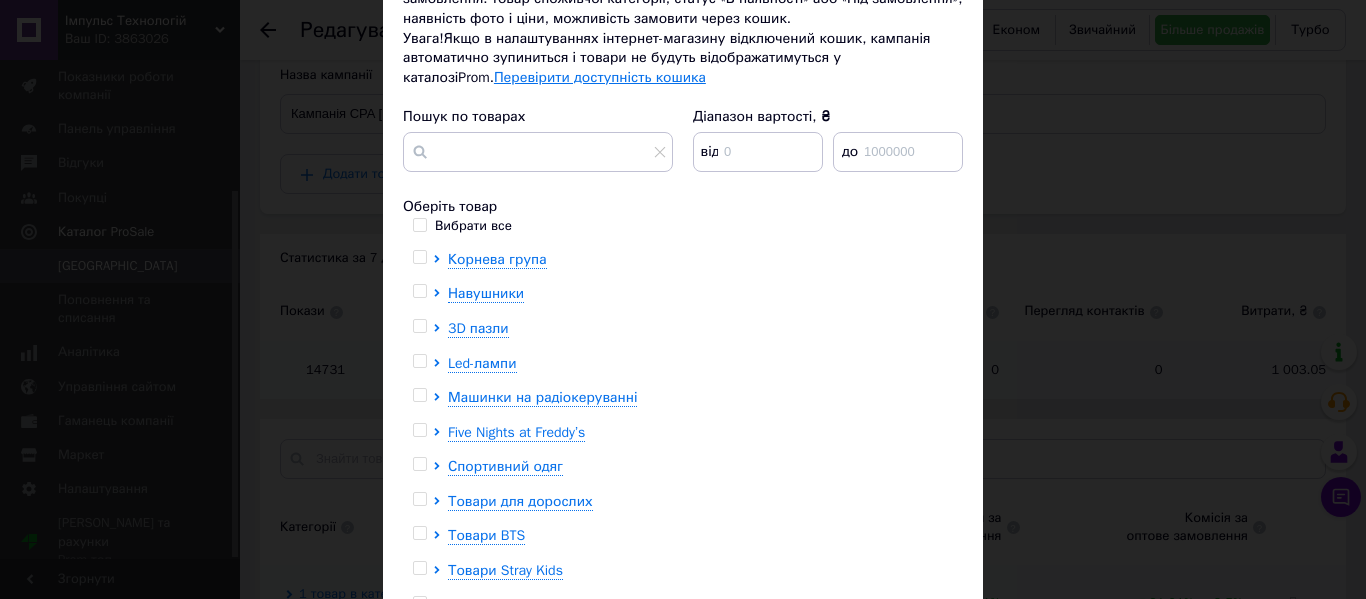 scroll, scrollTop: 200, scrollLeft: 0, axis: vertical 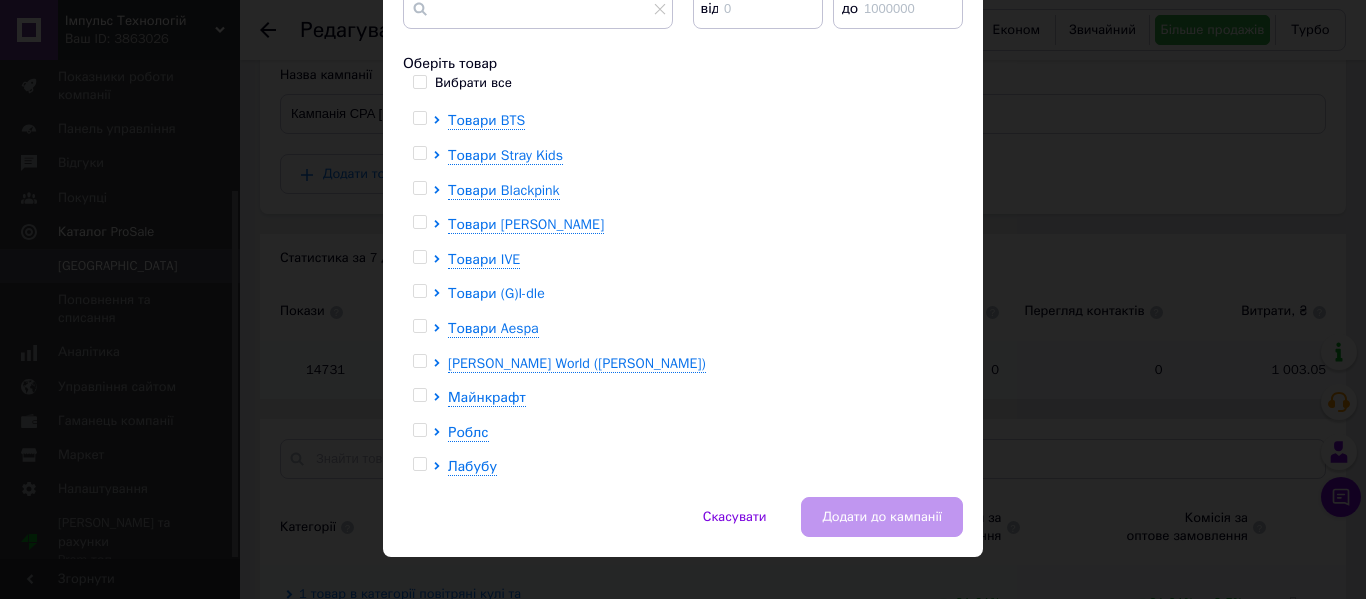 click on "Товари (G)I-dle" at bounding box center [496, 293] 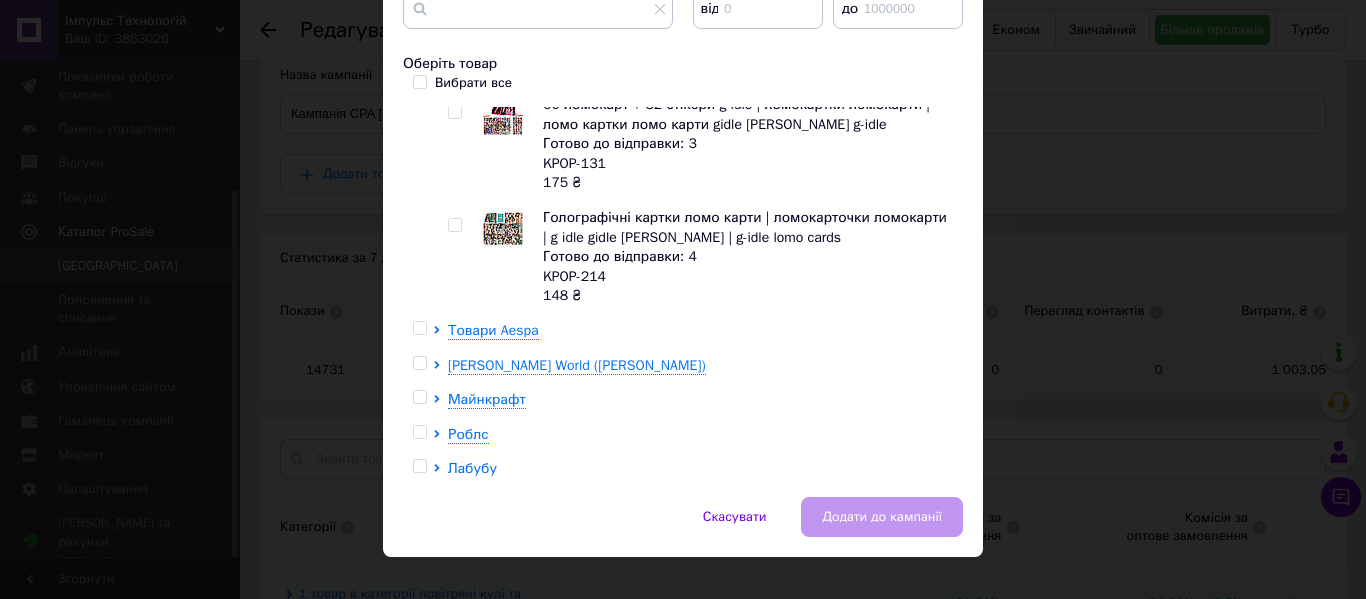 scroll, scrollTop: 498, scrollLeft: 0, axis: vertical 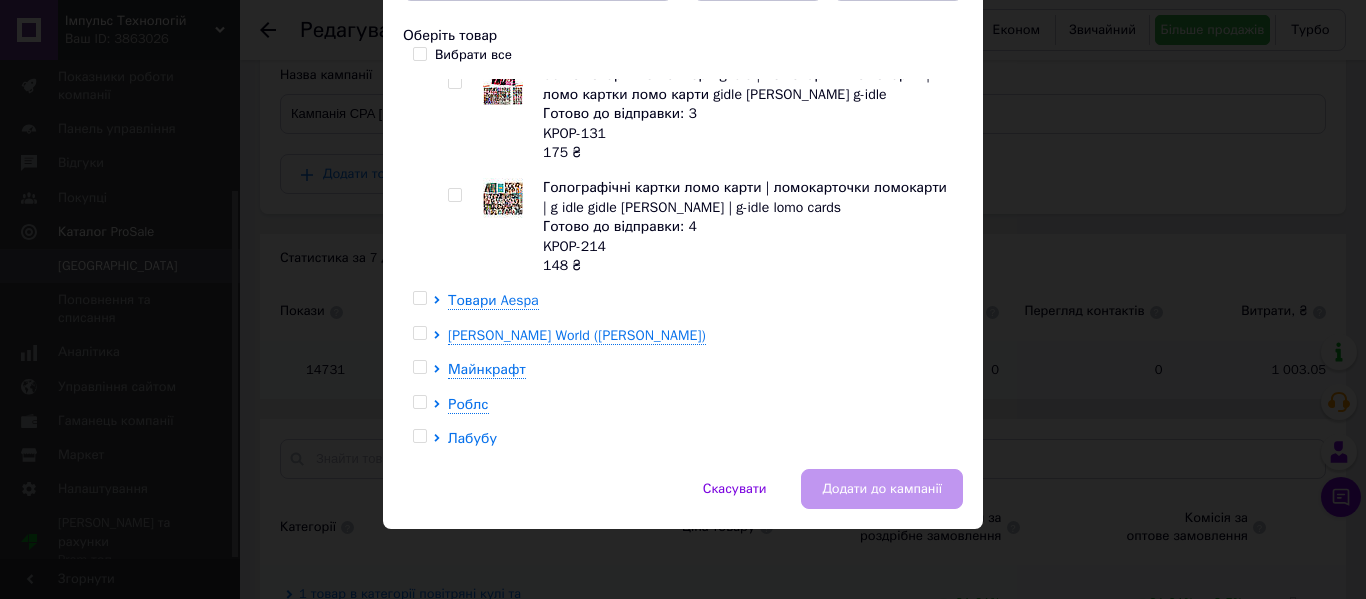 click on "Лабубу" at bounding box center [472, 438] 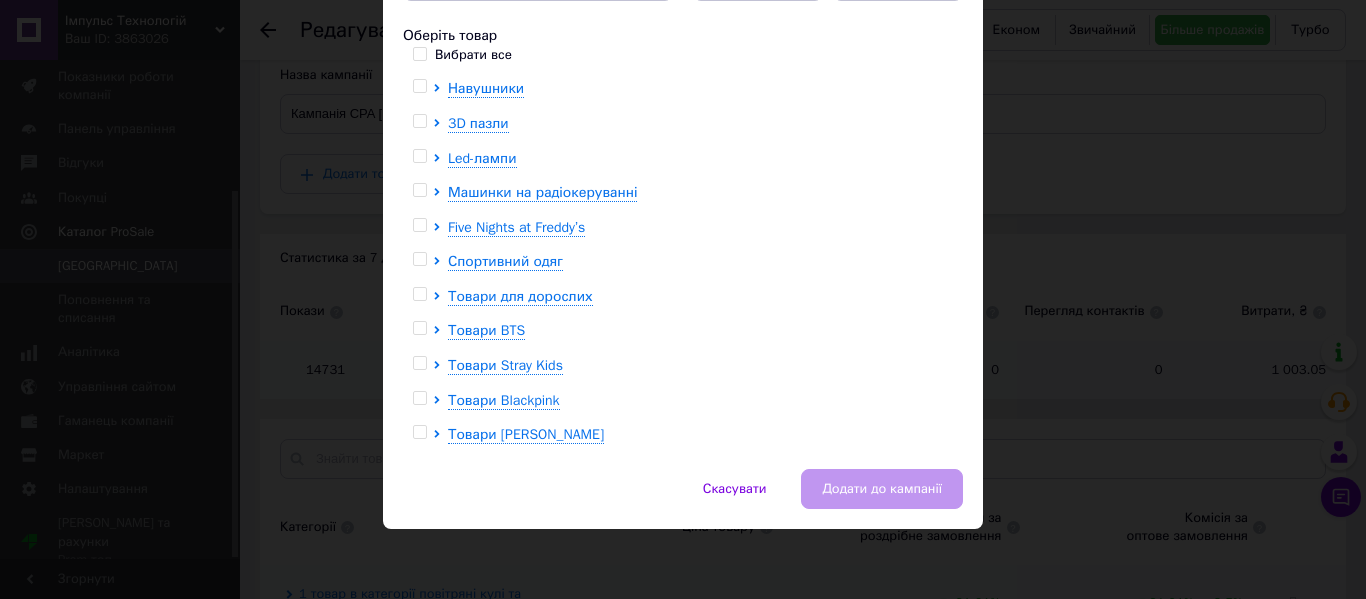 scroll, scrollTop: 0, scrollLeft: 0, axis: both 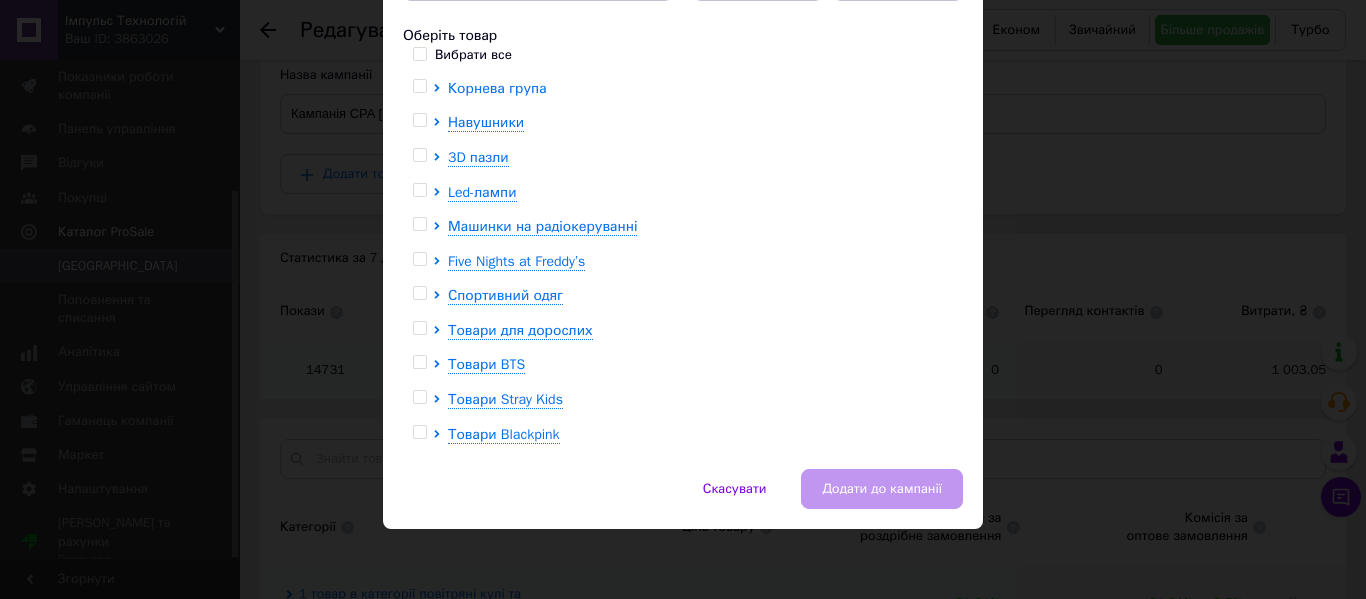 click on "Корнева група" at bounding box center (497, 88) 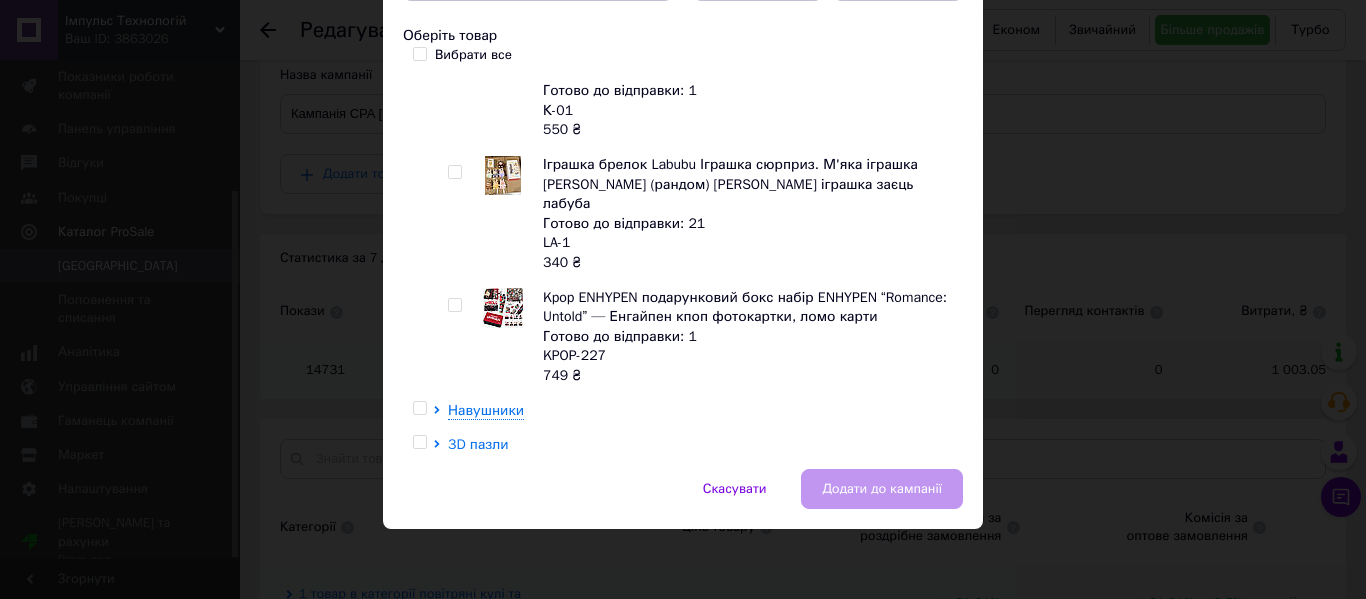 scroll, scrollTop: 373, scrollLeft: 0, axis: vertical 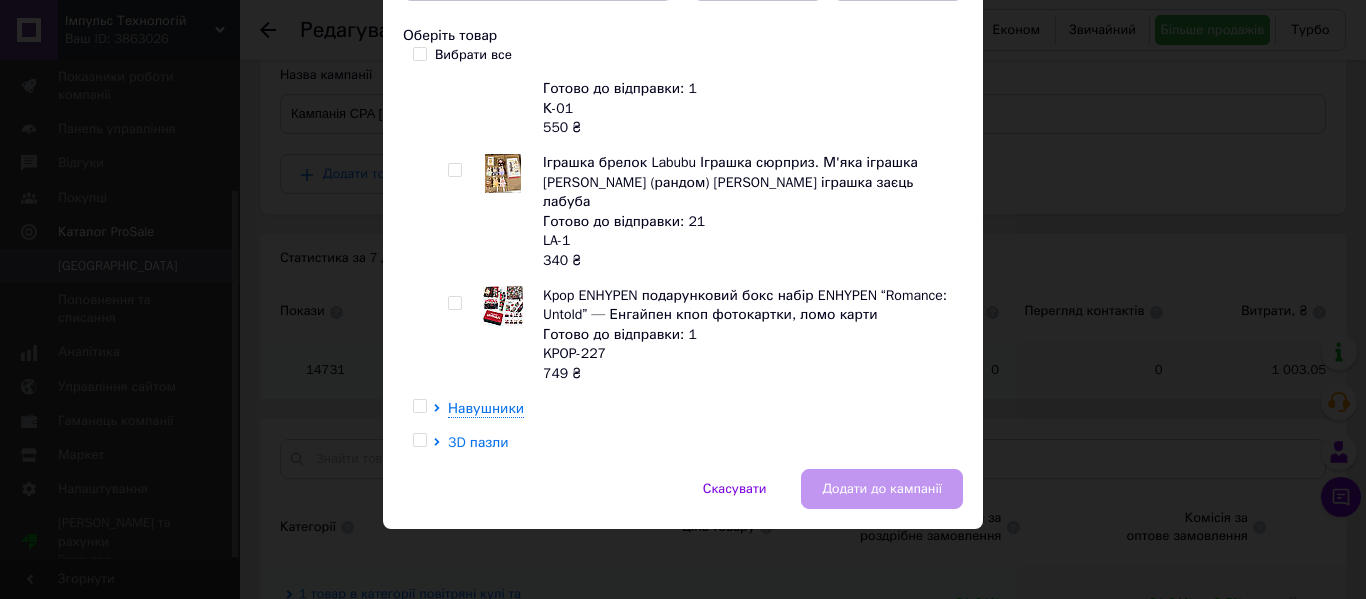 click at bounding box center (454, 170) 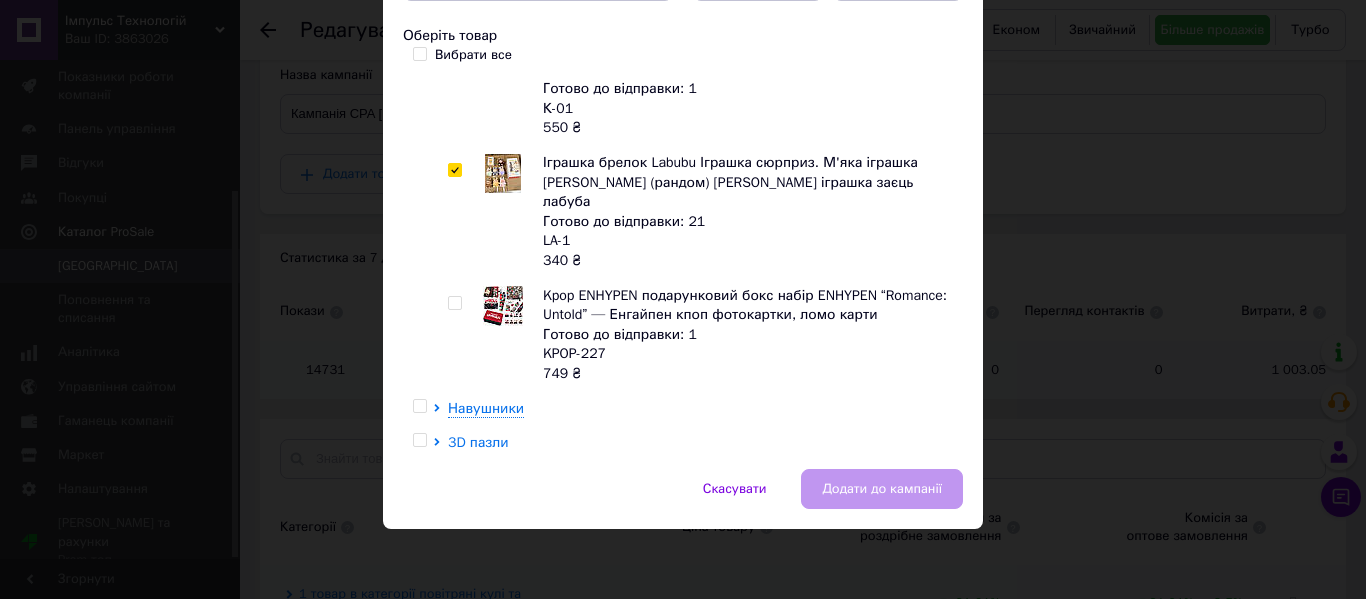 checkbox on "true" 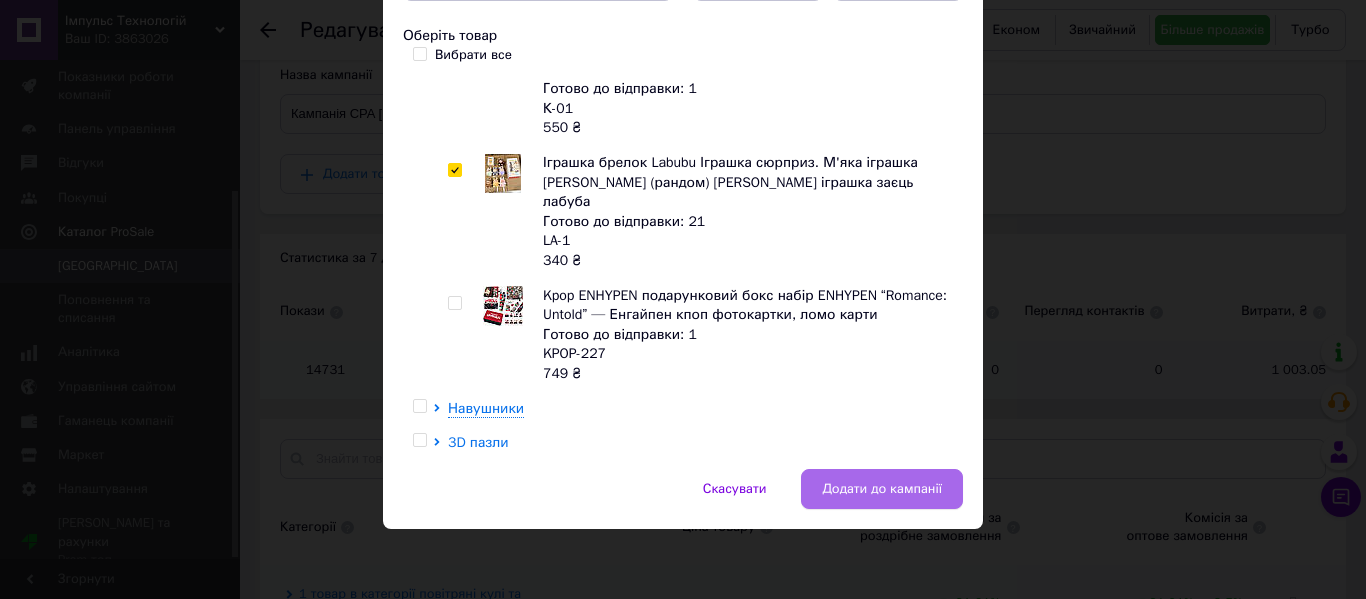 click on "Додати до кампанії" at bounding box center [882, 489] 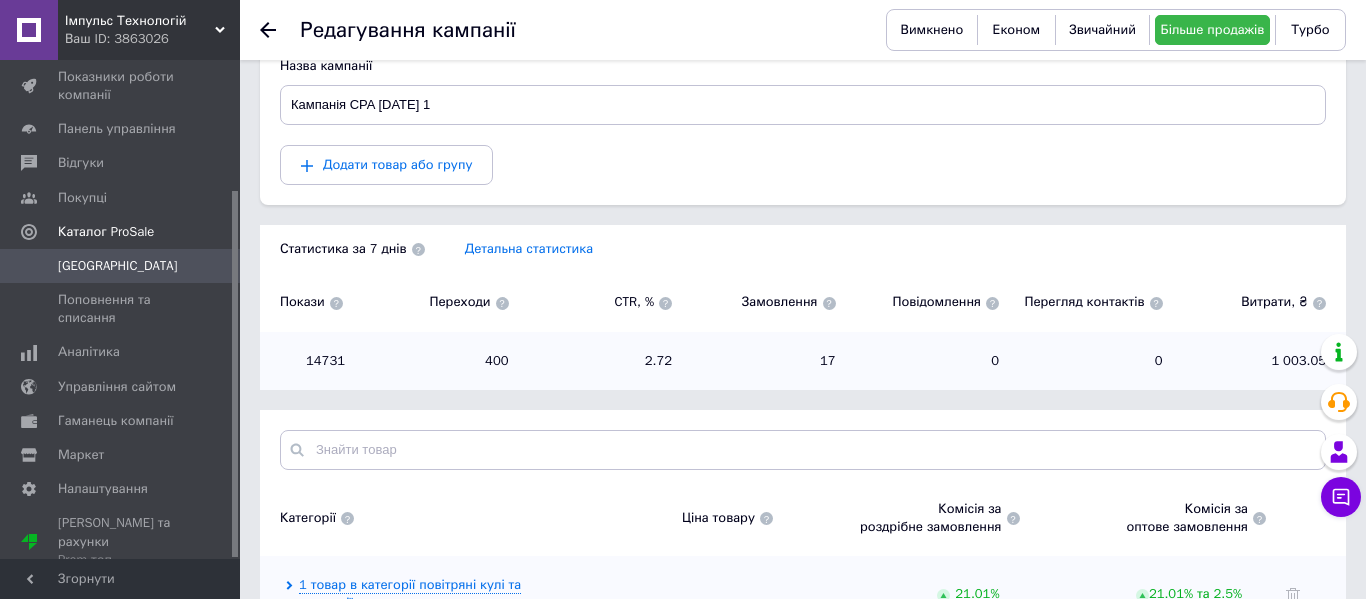 scroll, scrollTop: 212, scrollLeft: 0, axis: vertical 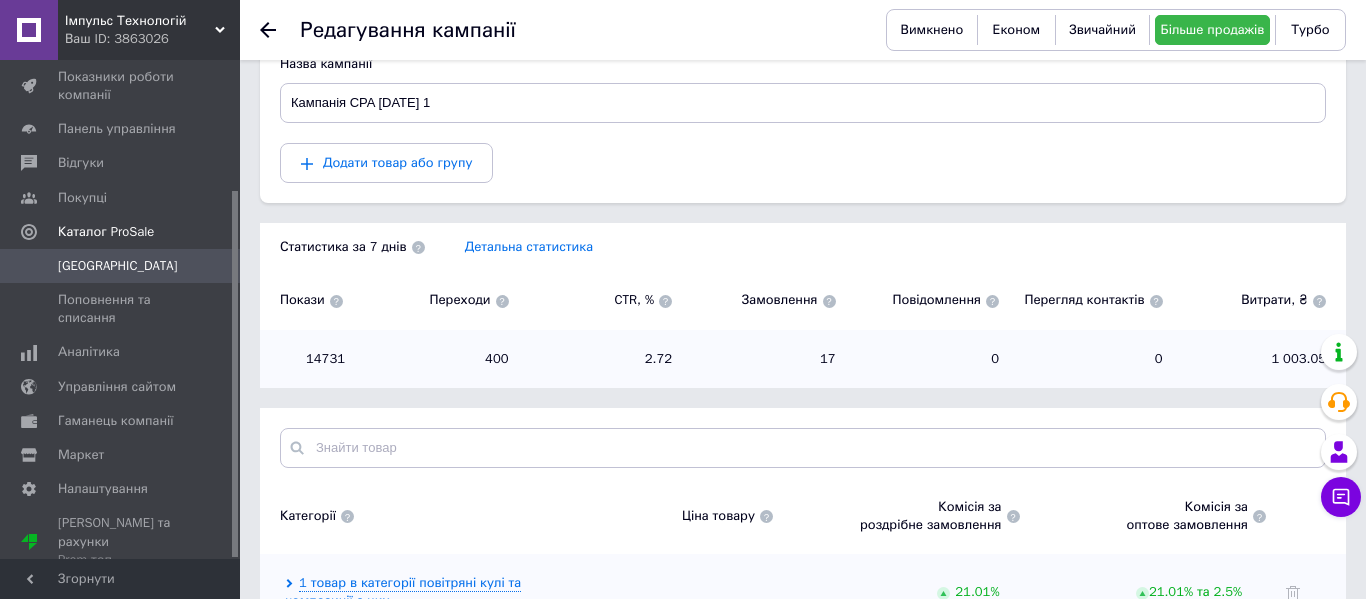 click on "[GEOGRAPHIC_DATA]" at bounding box center (121, 266) 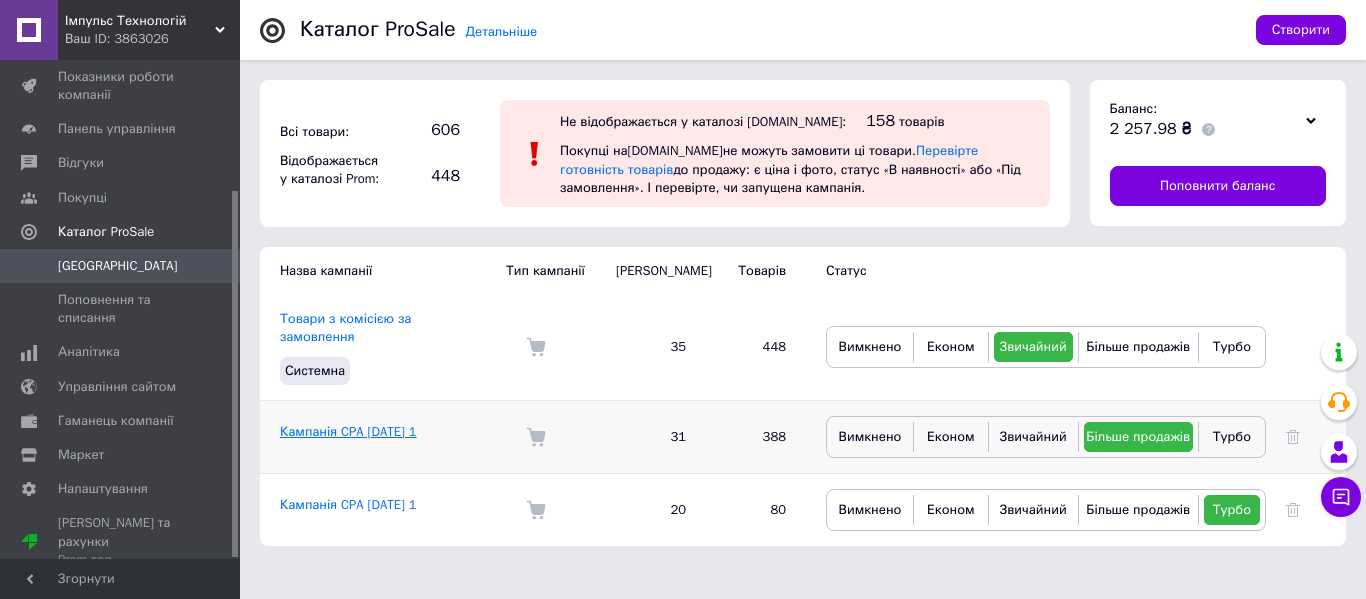 click on "Кампанія CPA [DATE] 1" at bounding box center (348, 431) 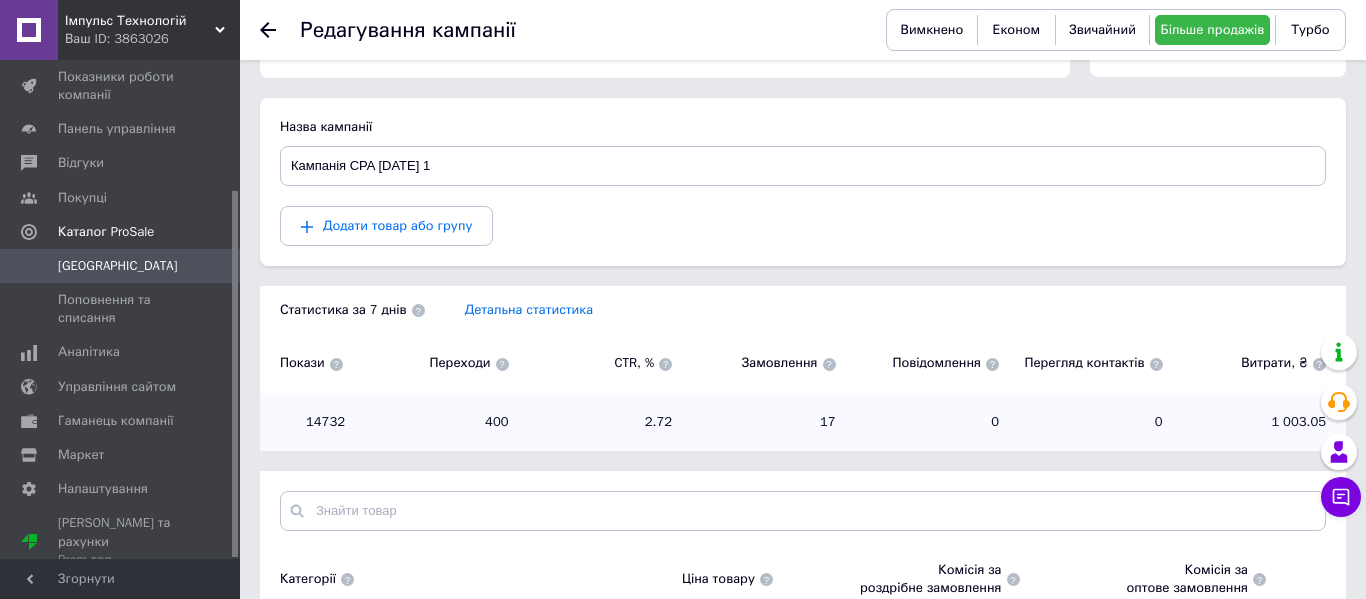 scroll, scrollTop: 155, scrollLeft: 0, axis: vertical 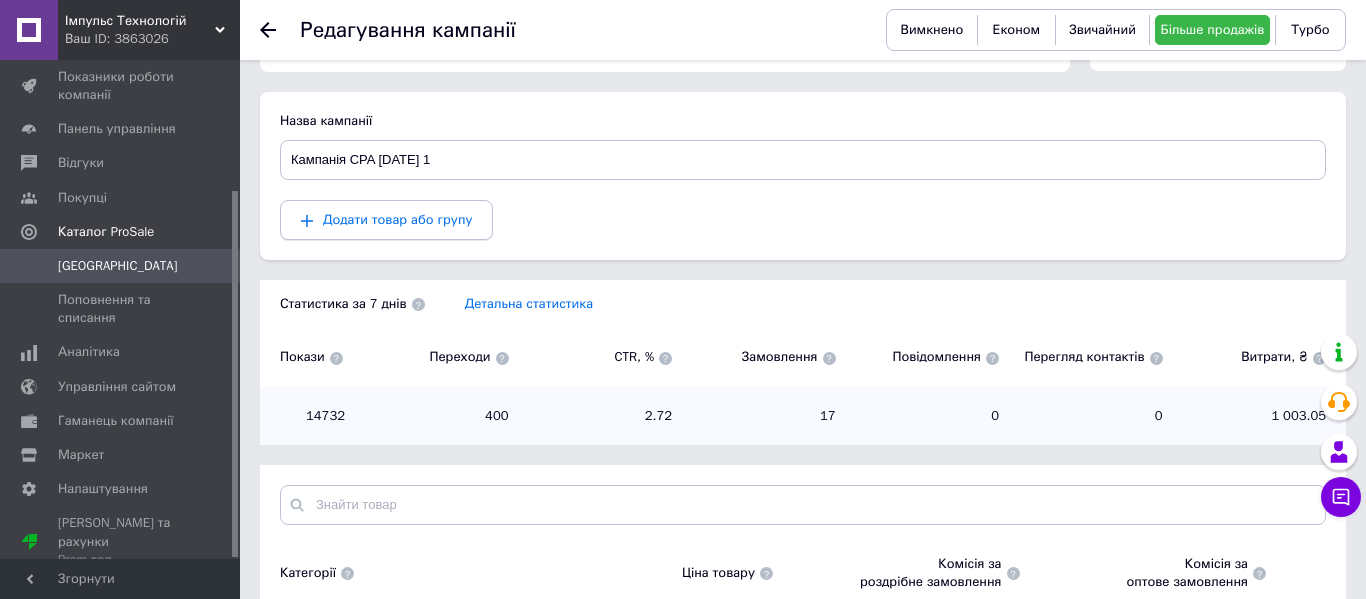 click on "Додати товар або групу" at bounding box center [386, 220] 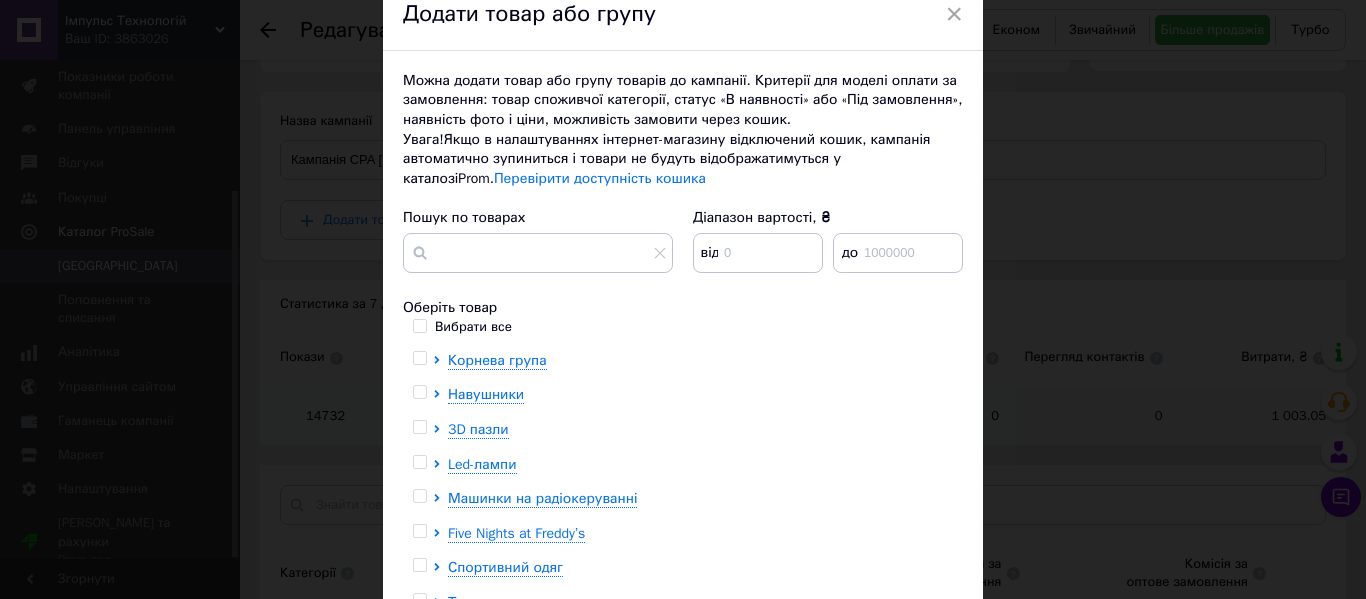 scroll, scrollTop: 132, scrollLeft: 0, axis: vertical 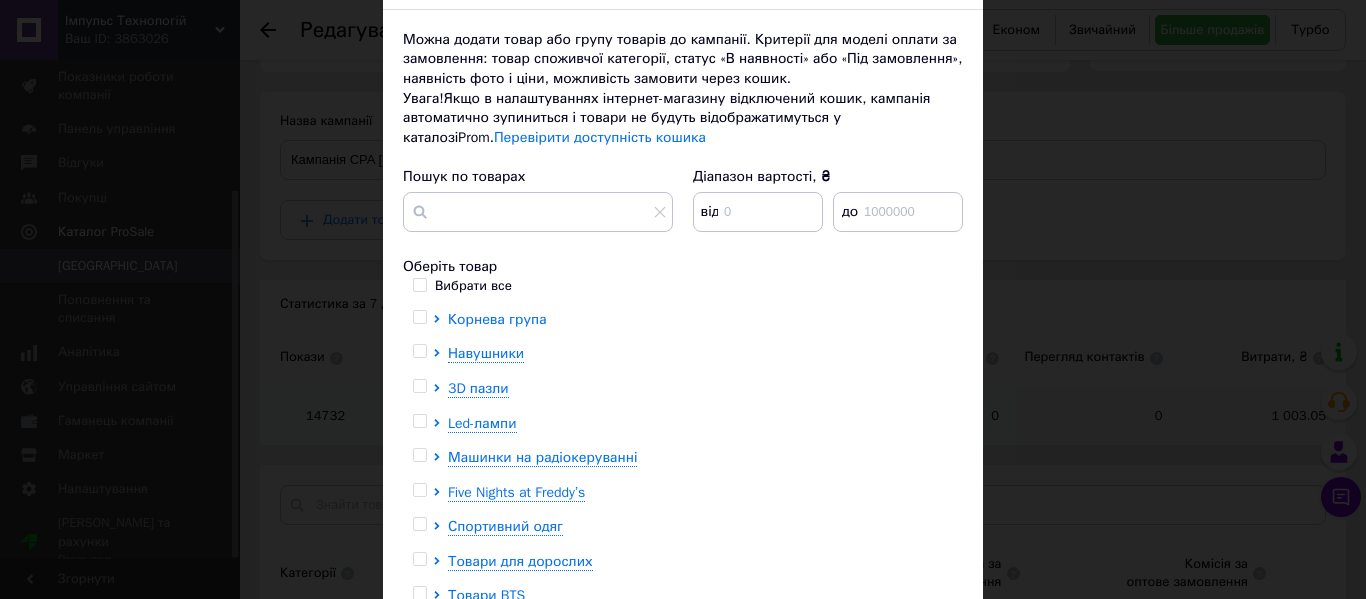 click on "Корнева група" at bounding box center [497, 319] 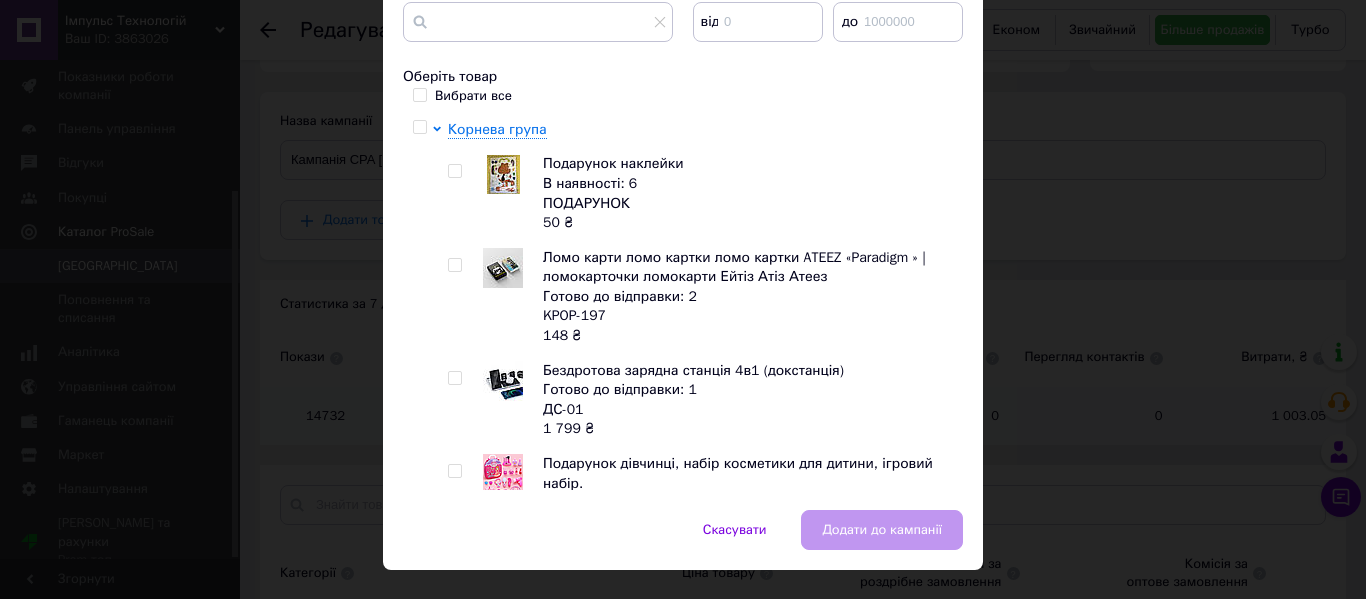 scroll, scrollTop: 359, scrollLeft: 0, axis: vertical 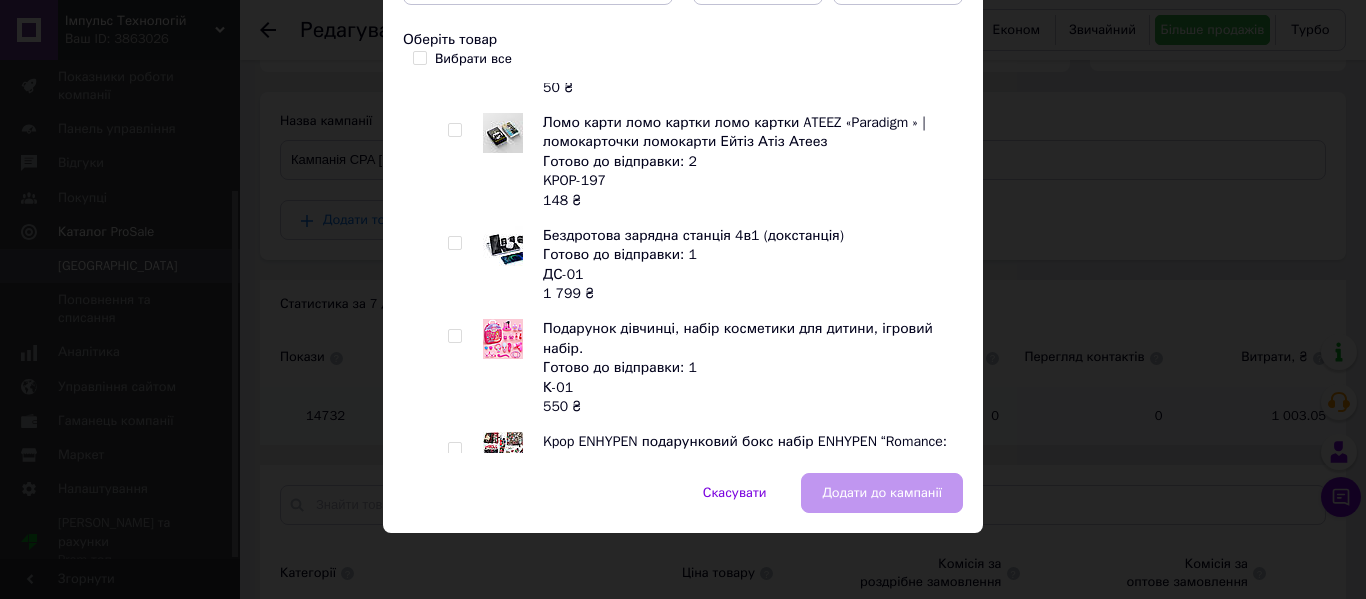 click on "× Додати товар або групу Можна додати товар або групу товарів до кампанії. Критерії для моделі оплати за замовлення:
товар споживчої категорії, статус «В наявності» або «Під замовлення», наявність фото і ціни,
можливість замовити через кошик. Увага!  Якщо в налаштуваннях інтернет-магазину відключений кошик, кампанія
автоматично зупиниться і товари не будуть відображатимуться у каталозі  Prom .
Перевірити доступність кошика [PERSON_NAME] по товарах [PERSON_NAME] вартості, ₴ від до Оберіть товар Вибрати все [PERSON_NAME] група Подарунок наклейки В наявності: 6 ПОДАРУНОК 50" at bounding box center (683, 299) 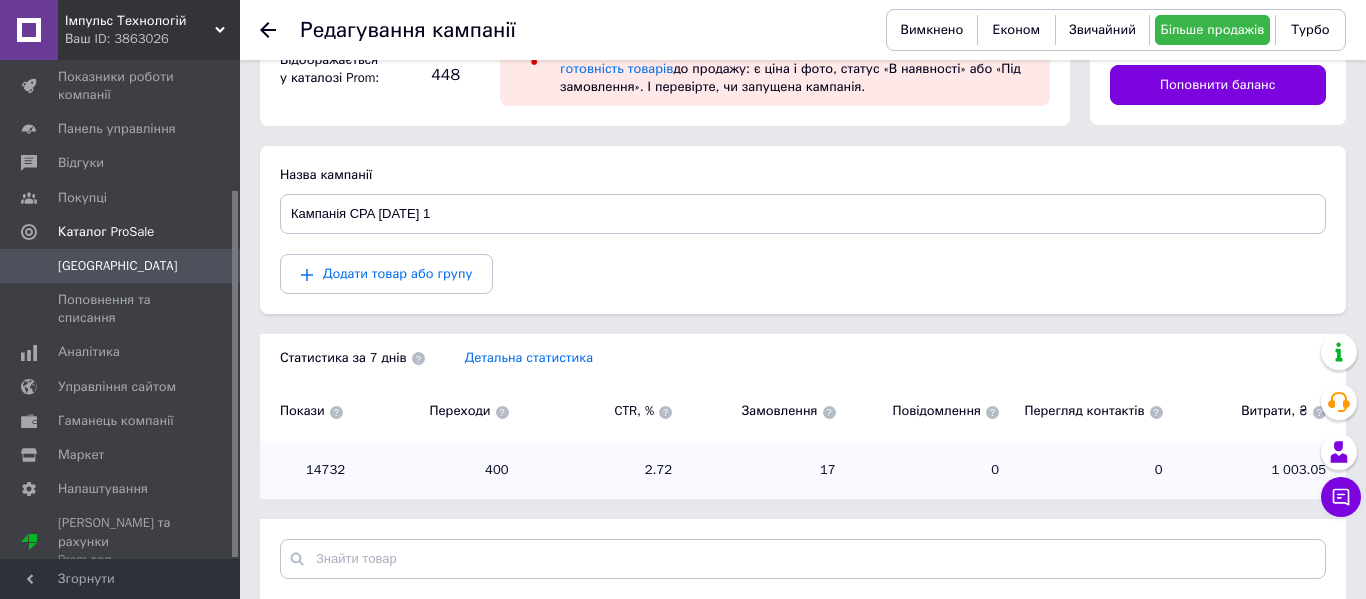 scroll, scrollTop: 0, scrollLeft: 0, axis: both 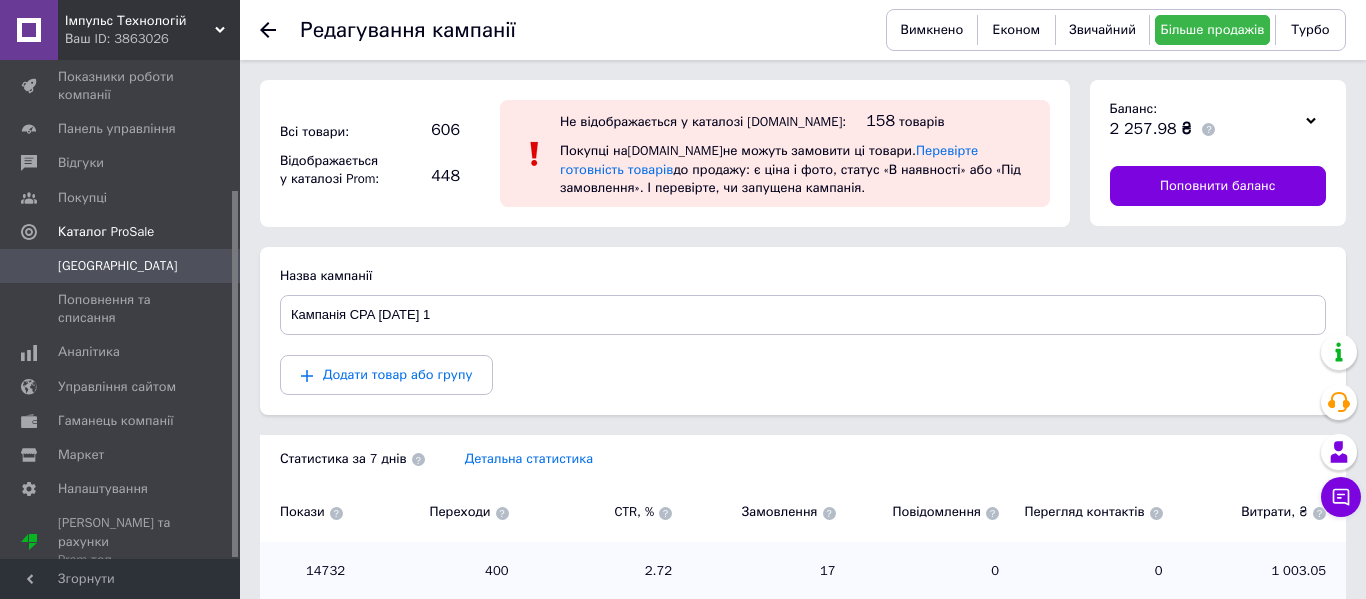 click 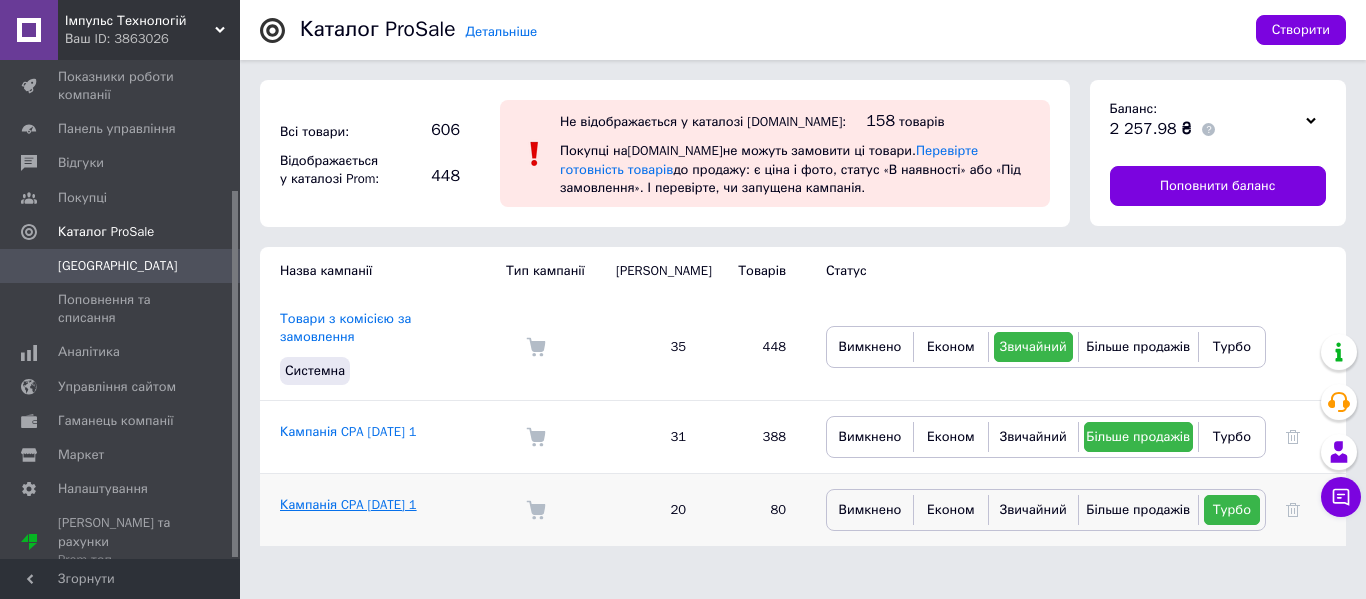 click on "Кампанія CPA [DATE] 1" at bounding box center [348, 504] 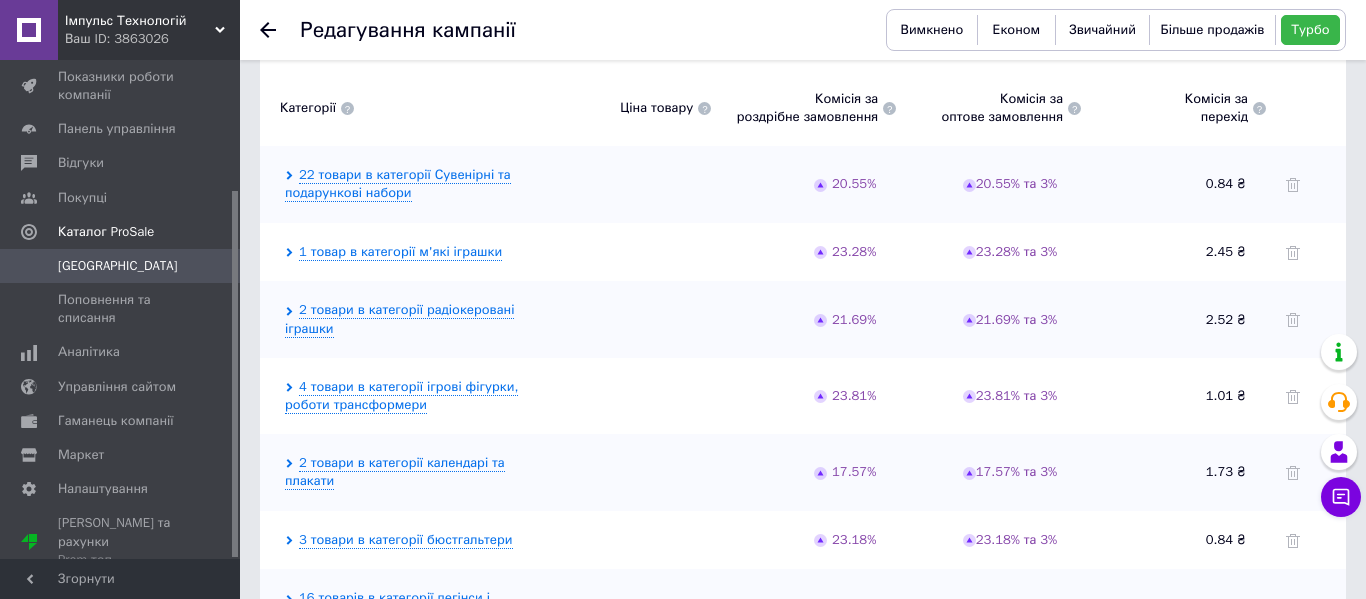 scroll, scrollTop: 642, scrollLeft: 0, axis: vertical 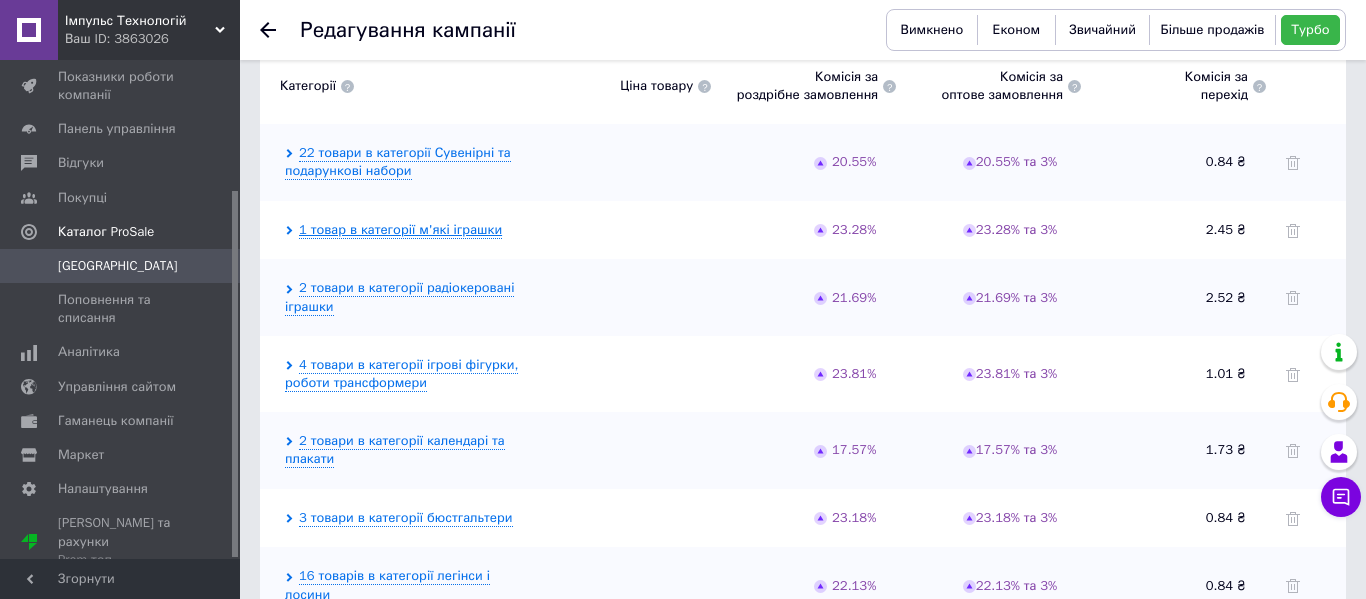 click on "1 товар в категорії м'які іграшки" at bounding box center (400, 230) 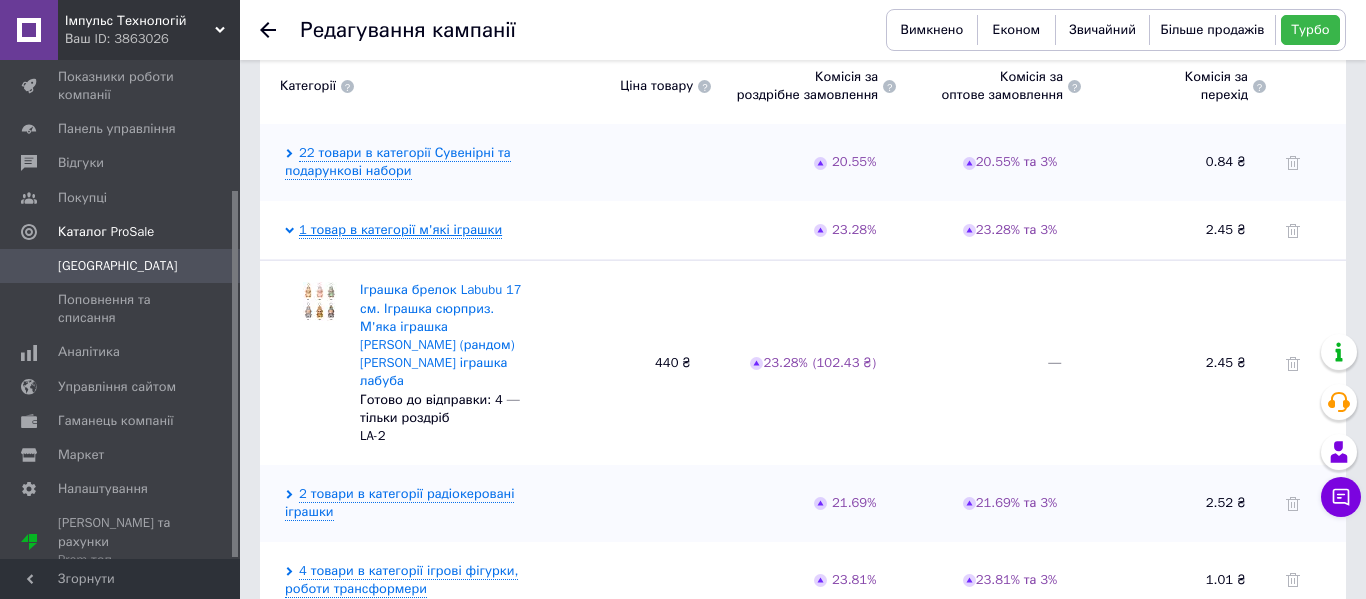 click on "1 товар в категорії м'які іграшки" at bounding box center [400, 230] 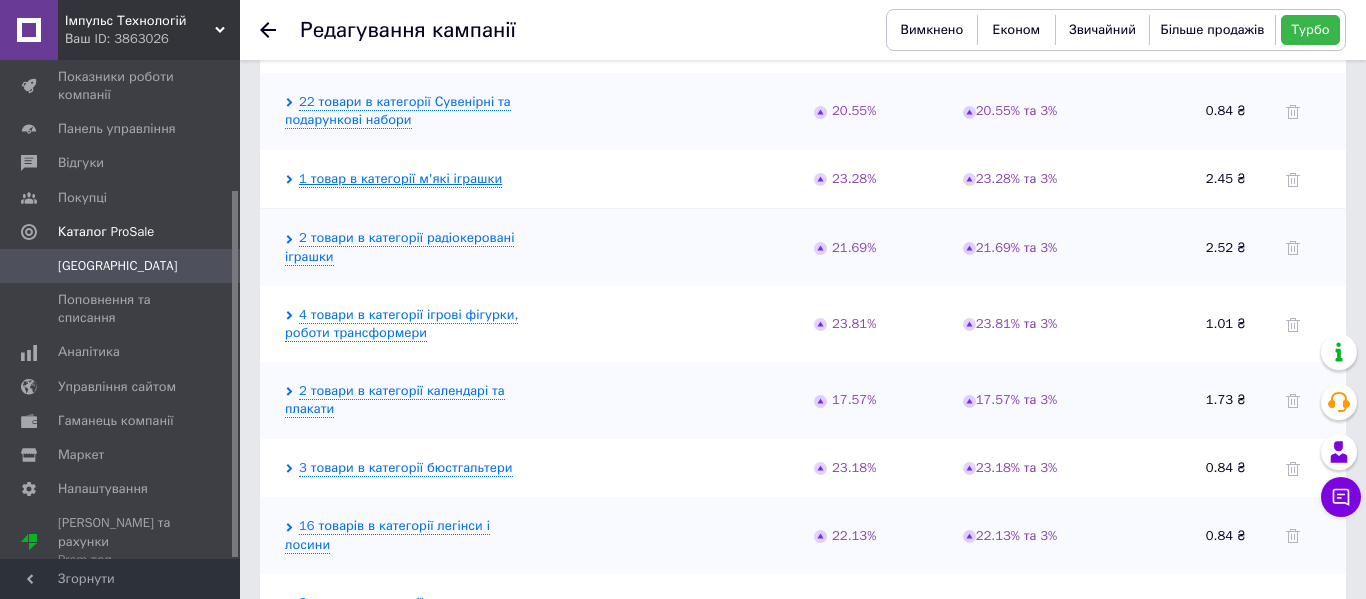 scroll, scrollTop: 694, scrollLeft: 0, axis: vertical 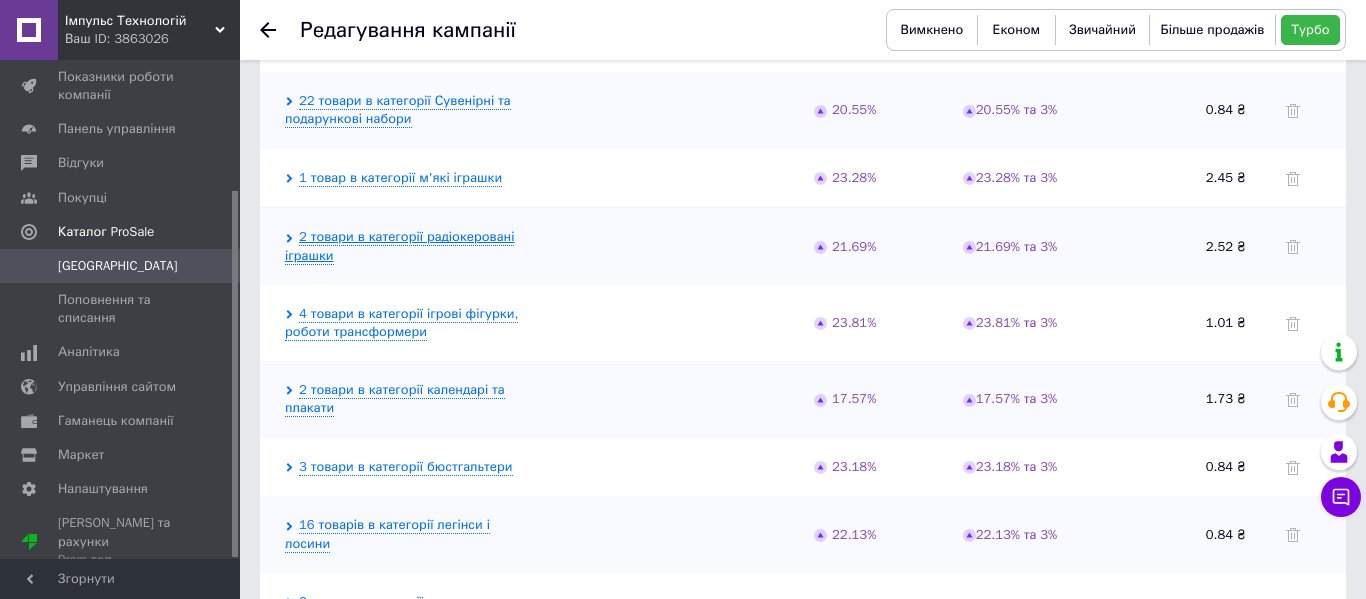 click on "2 товари в категорії радіокеровані іграшки" at bounding box center [399, 246] 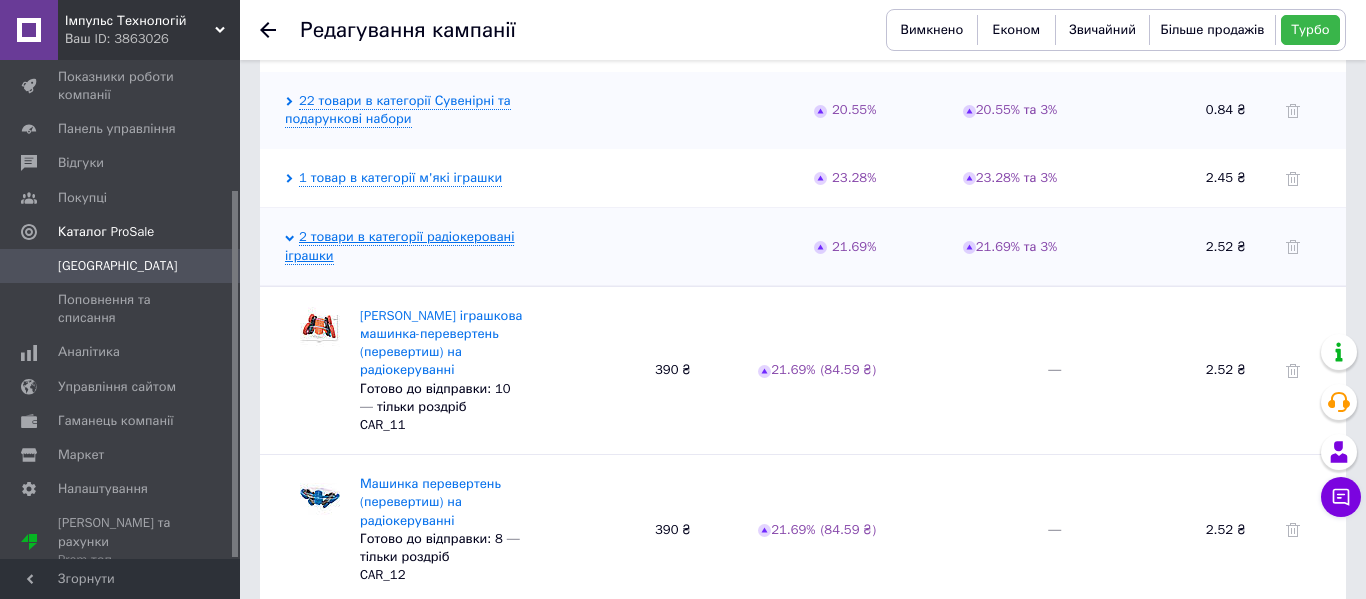 click on "2 товари в категорії радіокеровані іграшки" at bounding box center [399, 246] 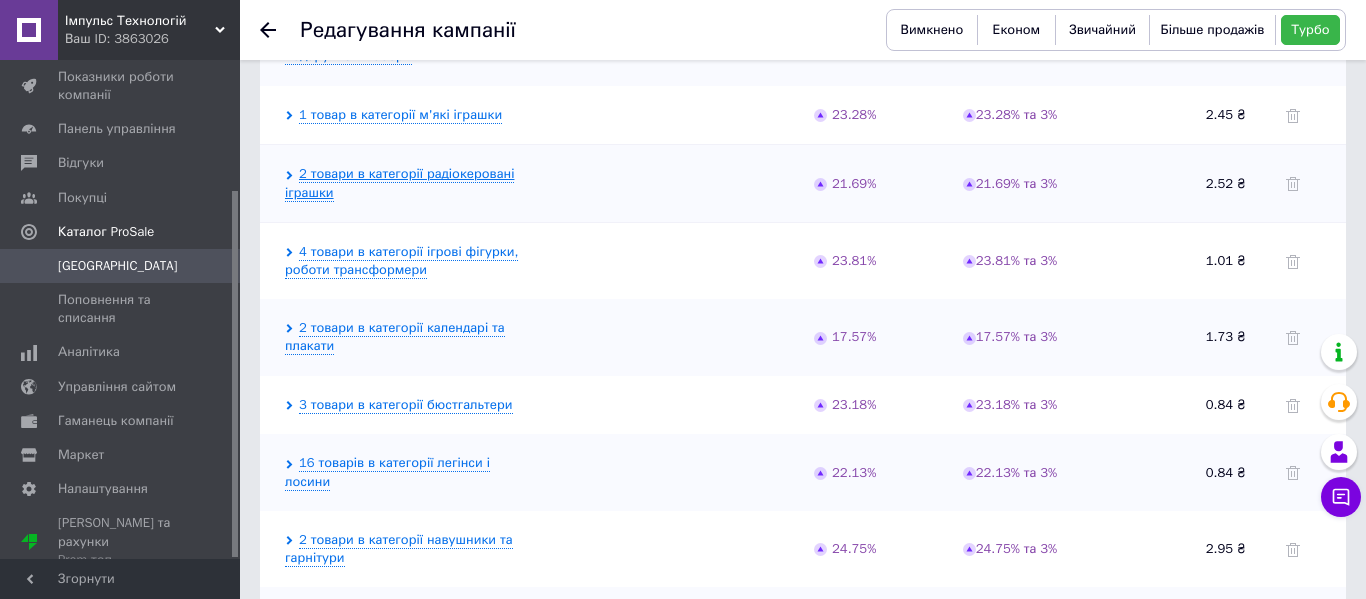 scroll, scrollTop: 776, scrollLeft: 0, axis: vertical 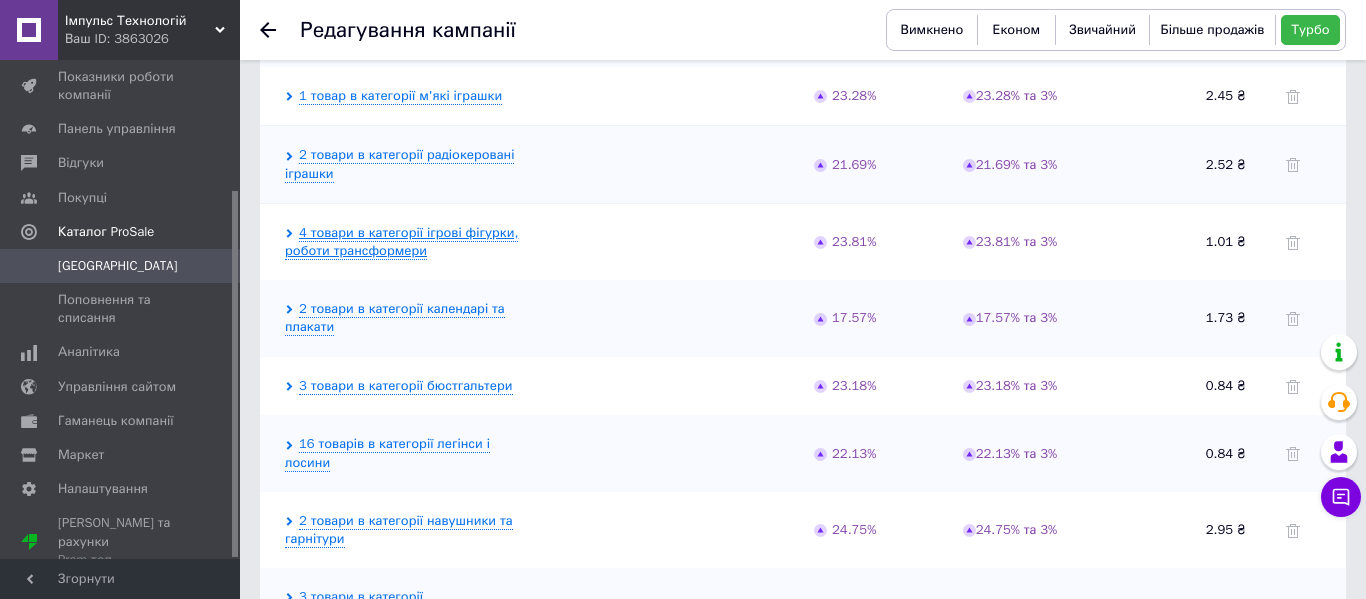 click on "4 товари в категорії ігрові фігурки, роботи трансформери" at bounding box center [401, 242] 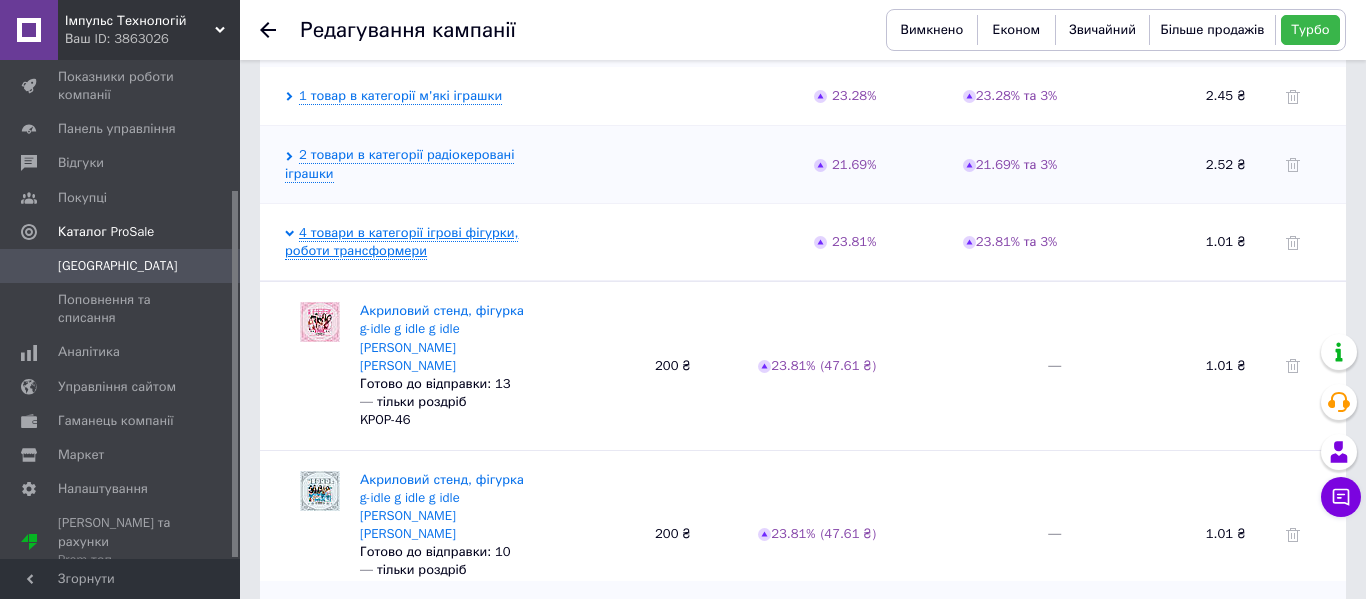 click on "4 товари в категорії ігрові фігурки, роботи трансформери" at bounding box center [401, 242] 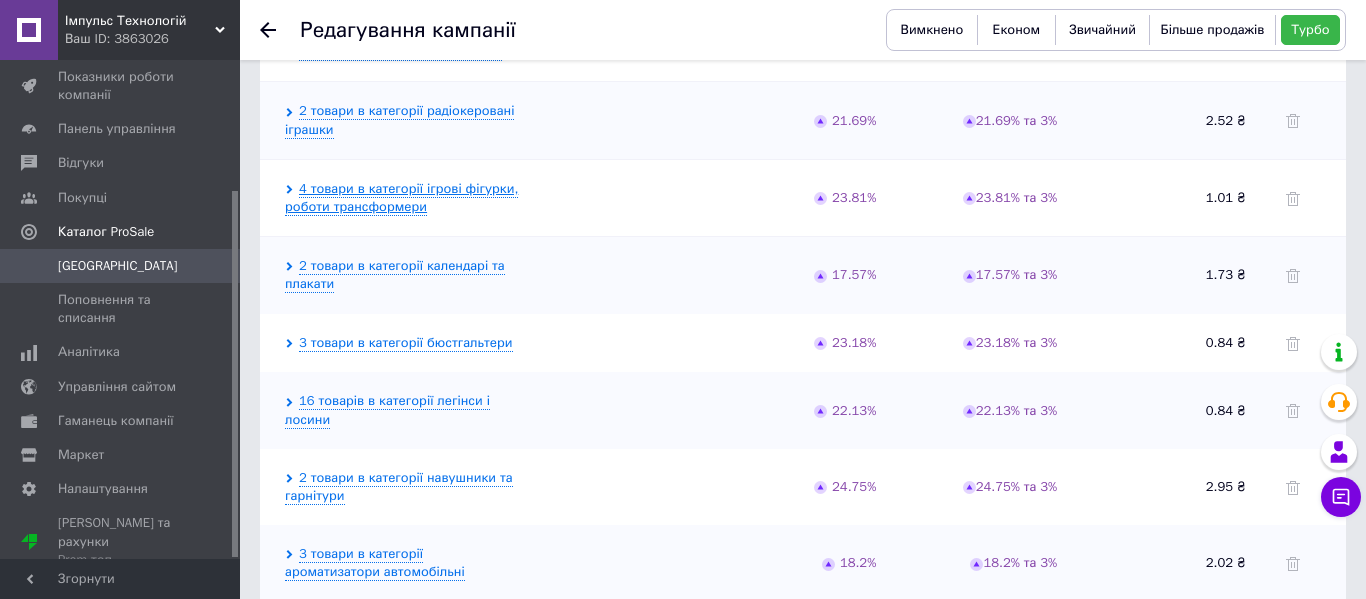 scroll, scrollTop: 873, scrollLeft: 0, axis: vertical 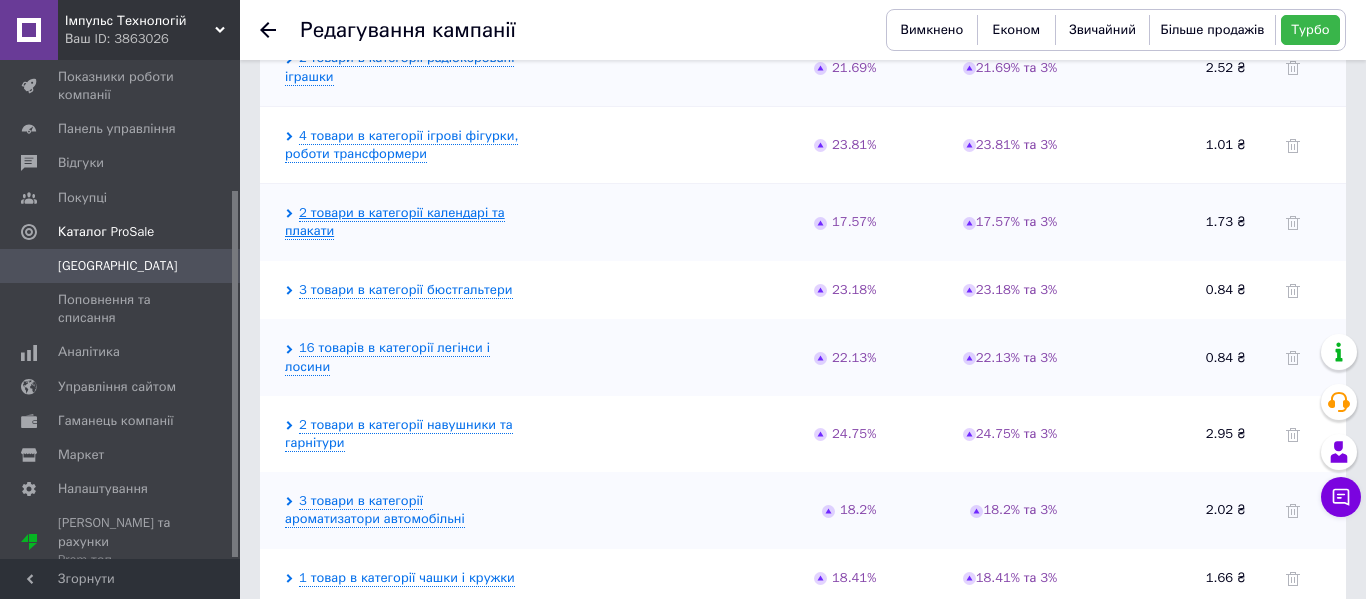 click on "2 товари в категорії календарі та плакати" at bounding box center [395, 222] 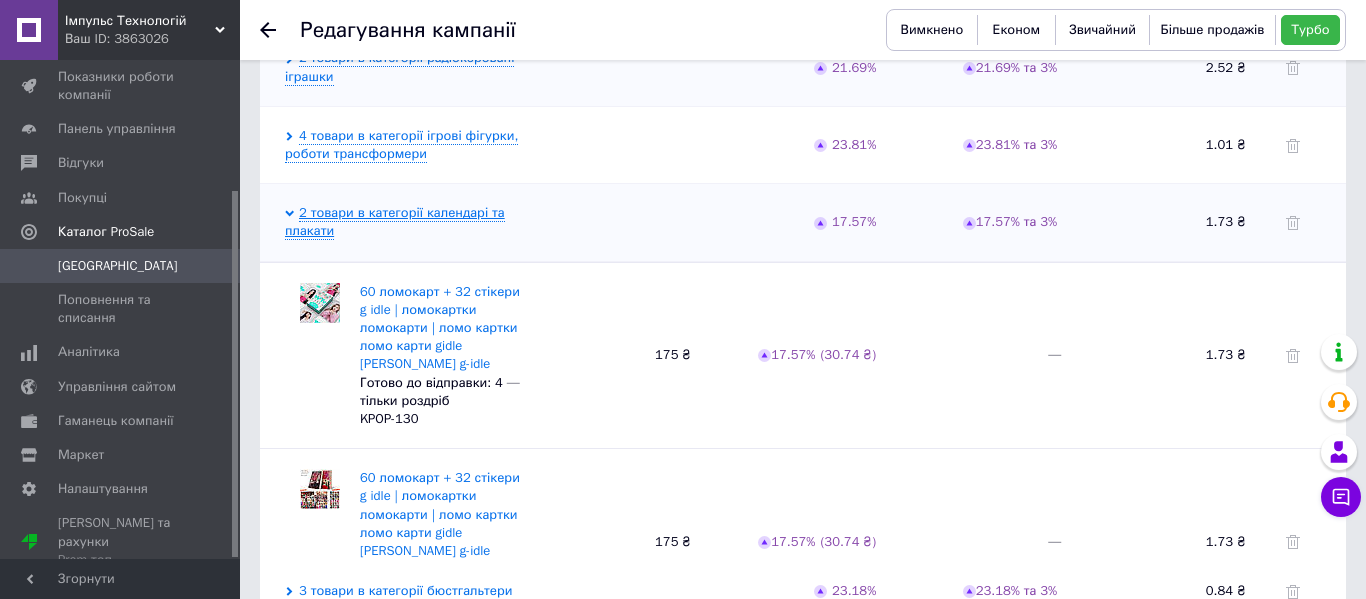 click on "2 товари в категорії календарі та плакати" at bounding box center (395, 222) 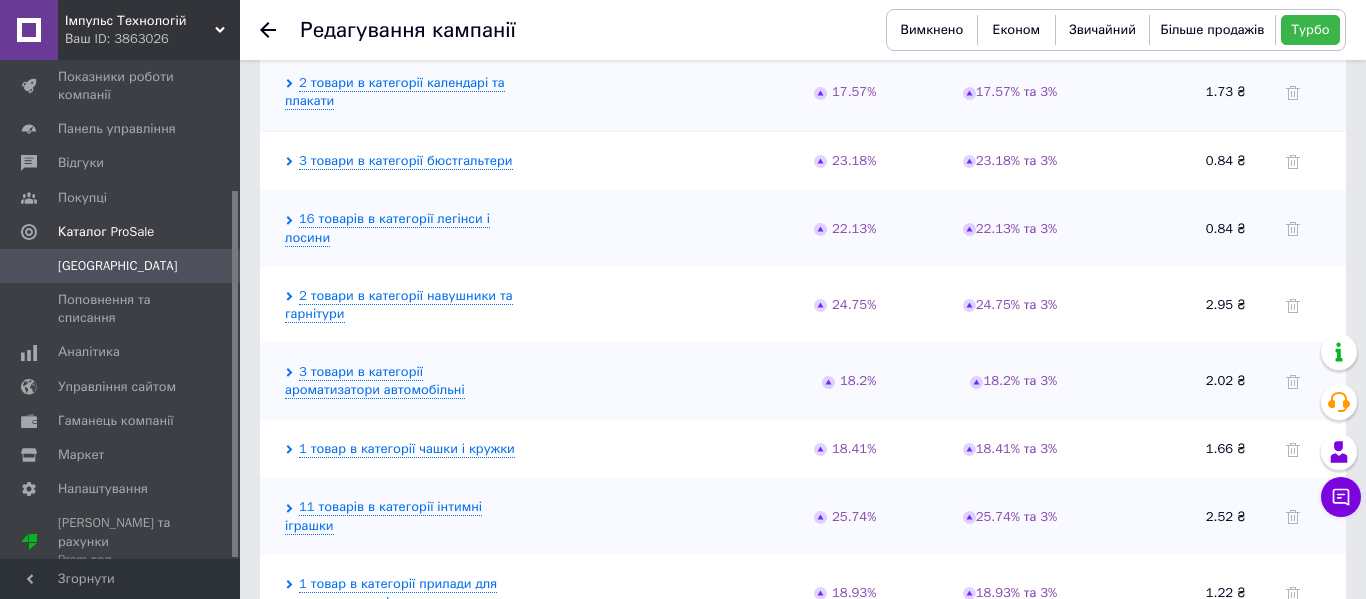 scroll, scrollTop: 1006, scrollLeft: 0, axis: vertical 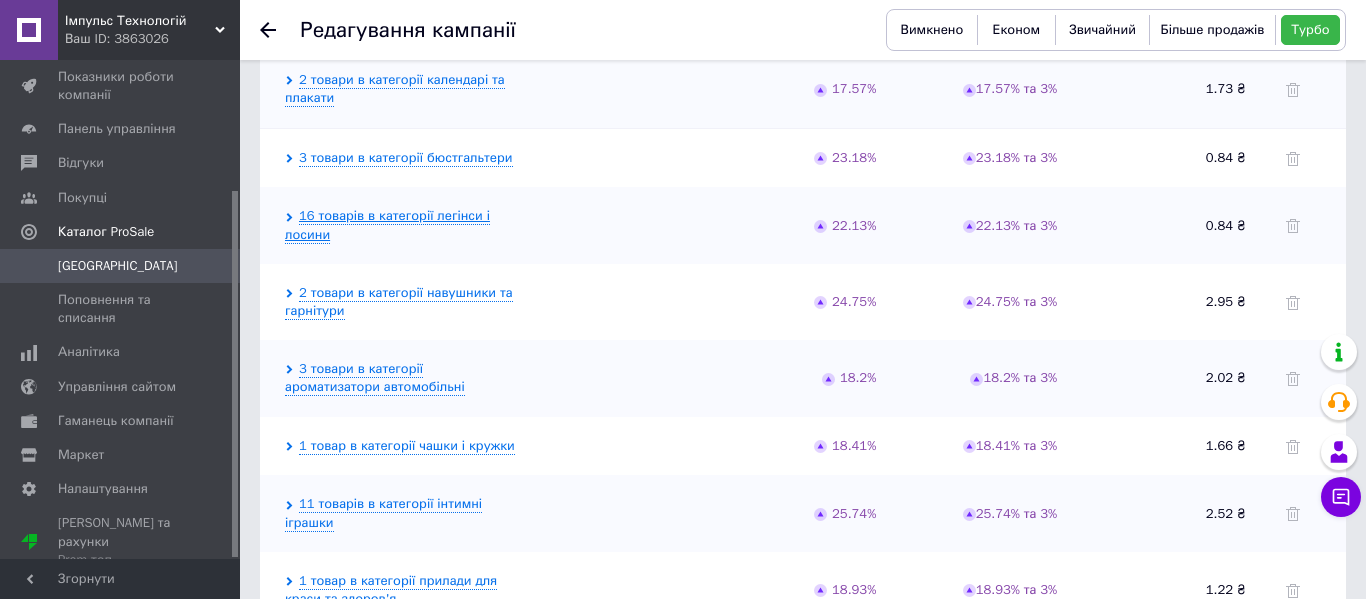 click on "16 товарів в категорії легінси і лосини" at bounding box center [387, 225] 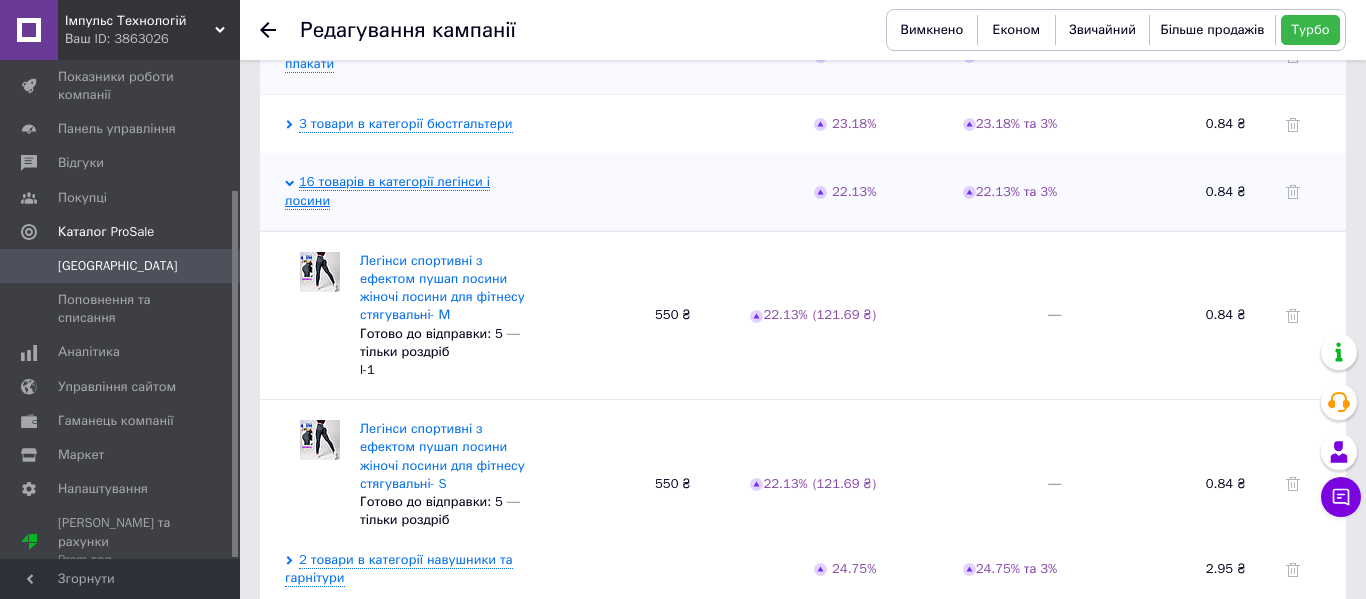 scroll, scrollTop: 1063, scrollLeft: 0, axis: vertical 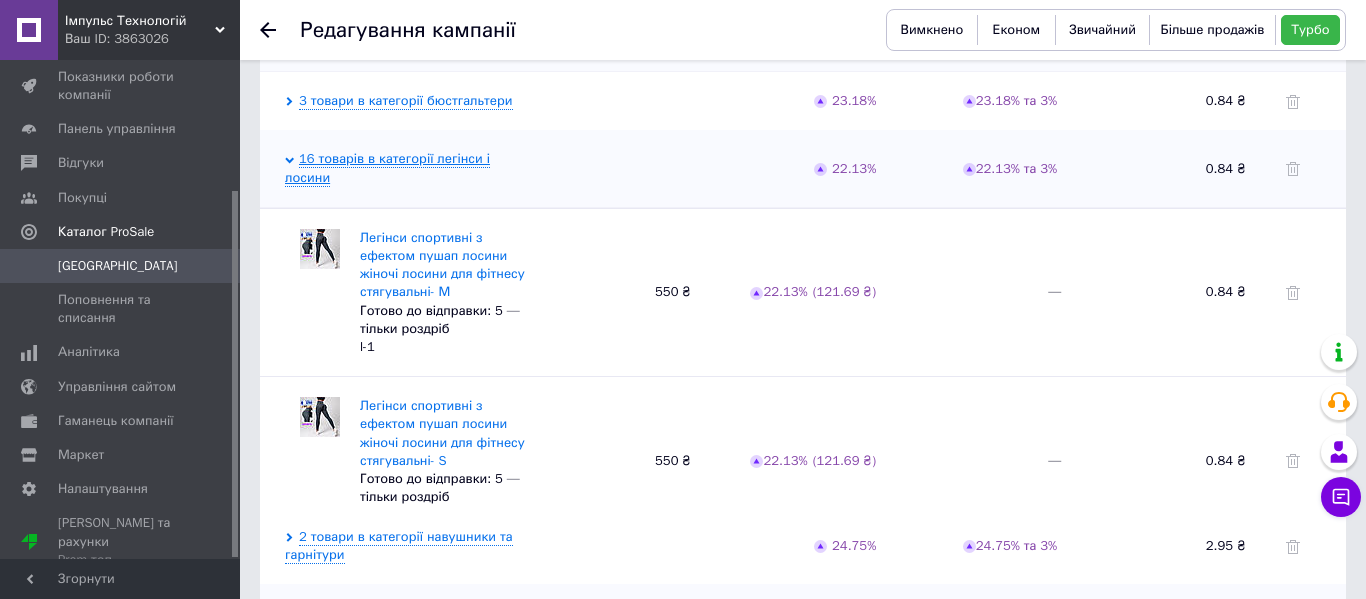 click on "16 товарів в категорії легінси і лосини" at bounding box center (387, 168) 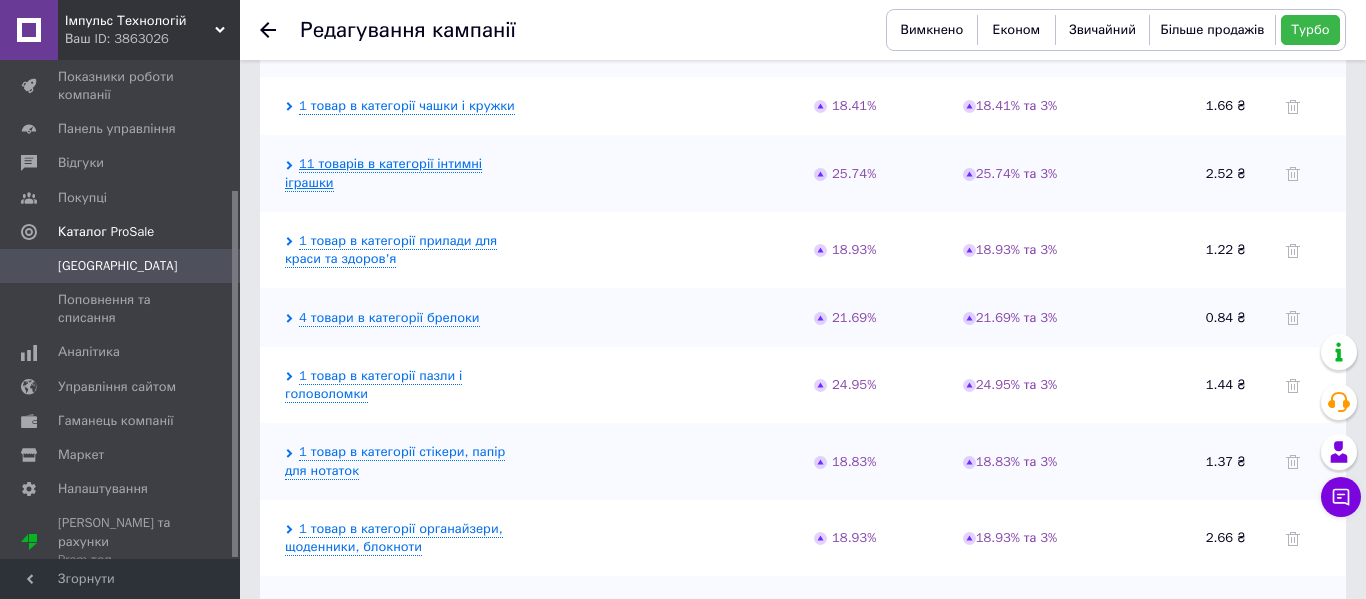 scroll, scrollTop: 1363, scrollLeft: 0, axis: vertical 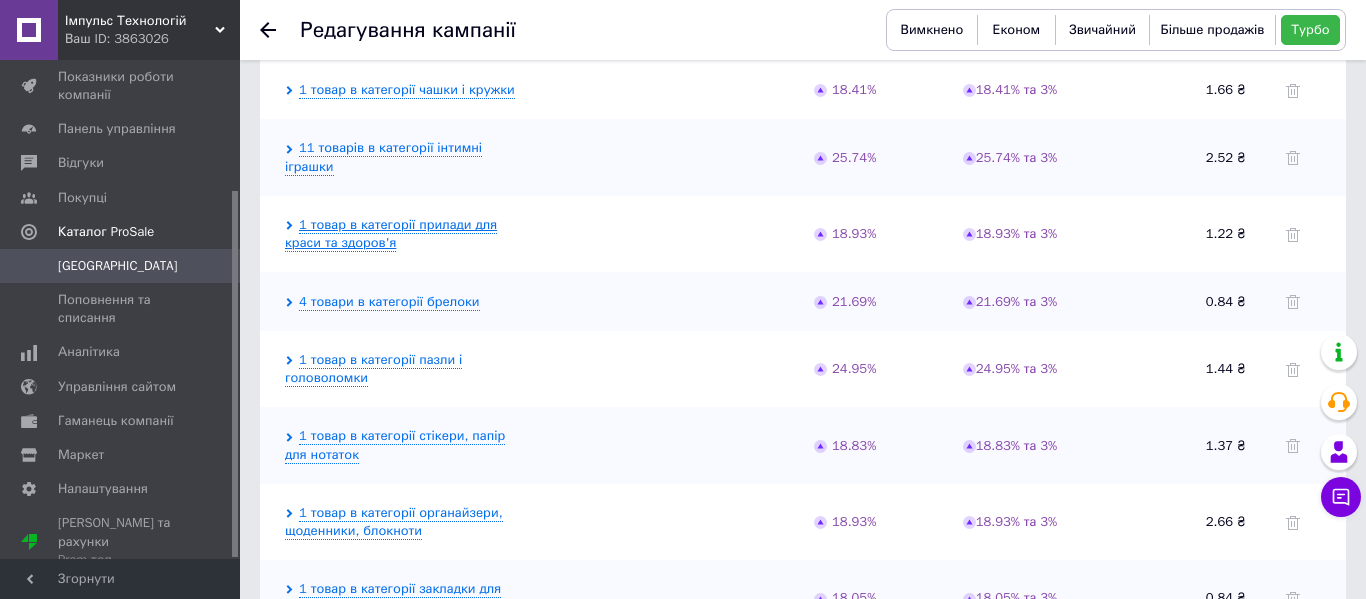 click on "1 товар в категорії прилади для краси та здоров'я" at bounding box center (391, 234) 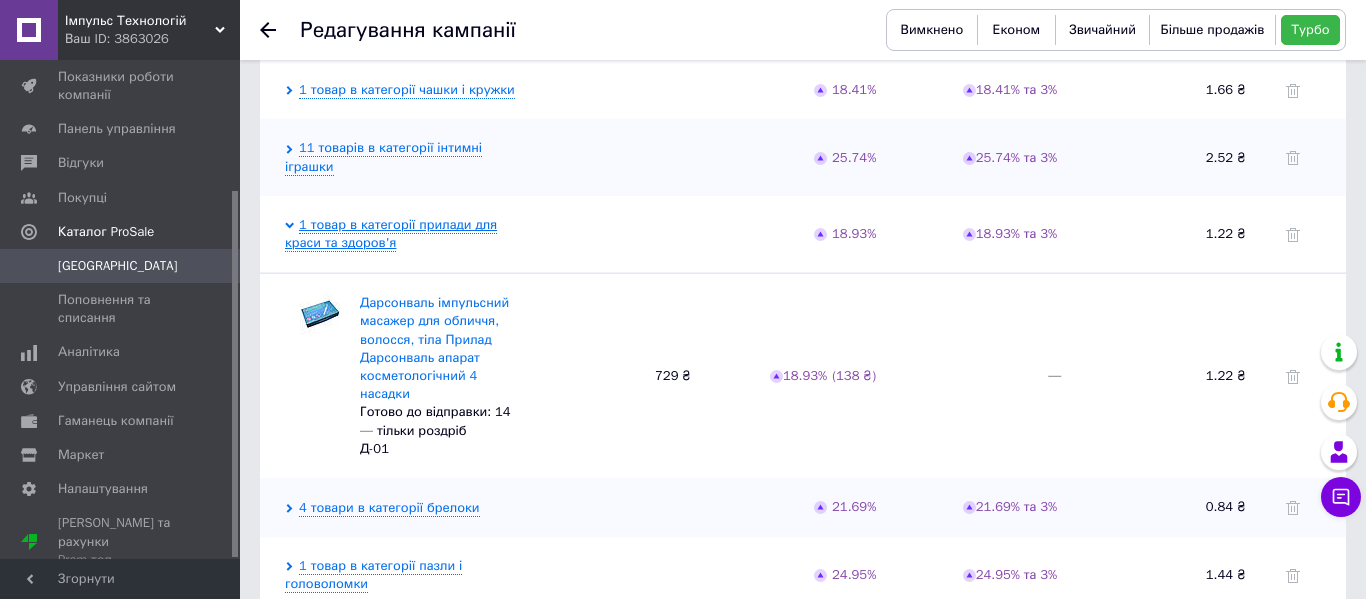 click on "1 товар в категорії прилади для краси та здоров'я" at bounding box center [391, 234] 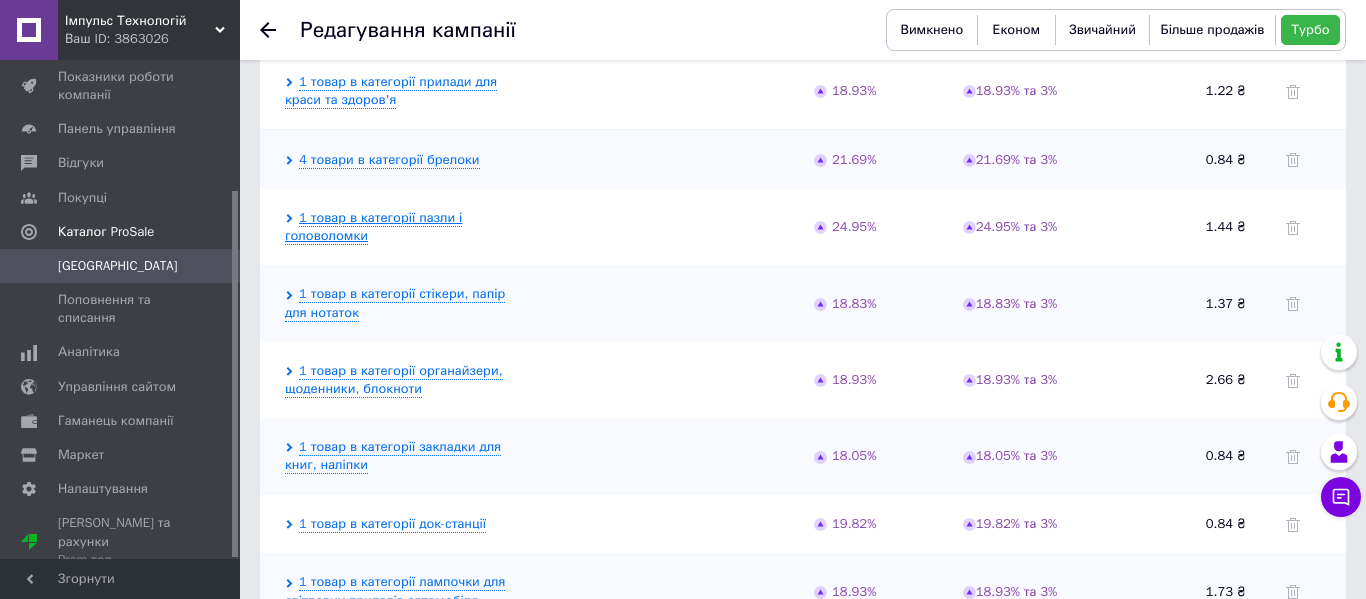 scroll, scrollTop: 1518, scrollLeft: 0, axis: vertical 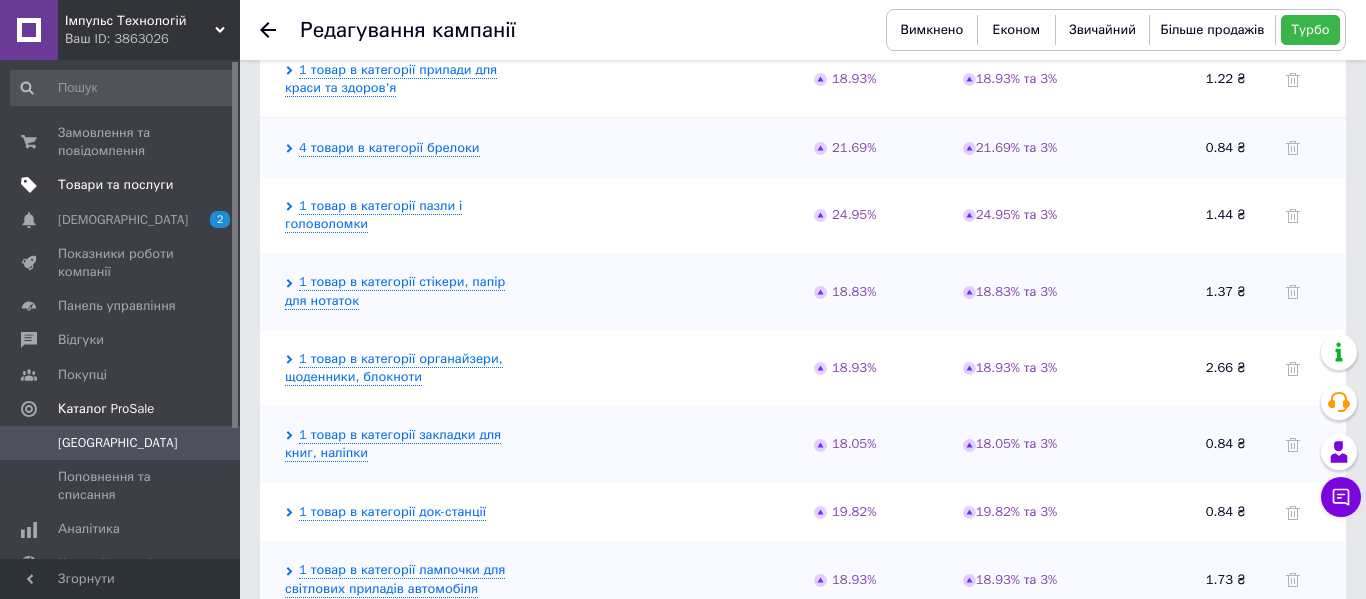 click on "Товари та послуги" at bounding box center (115, 185) 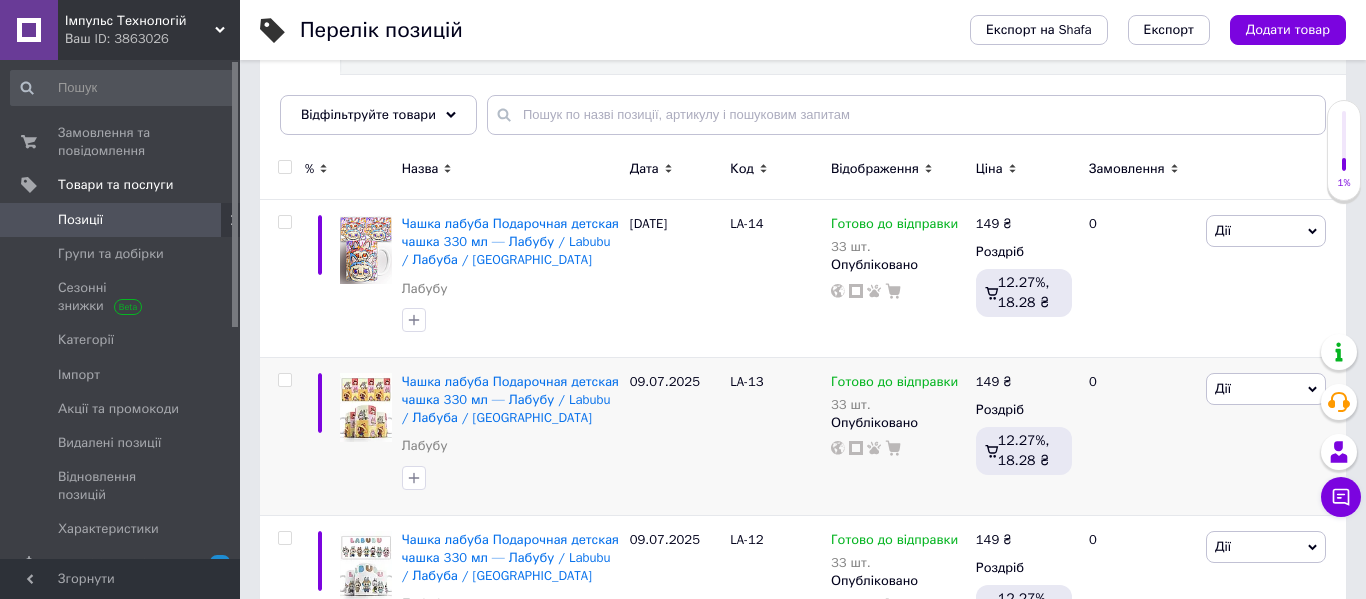 scroll, scrollTop: 206, scrollLeft: 0, axis: vertical 